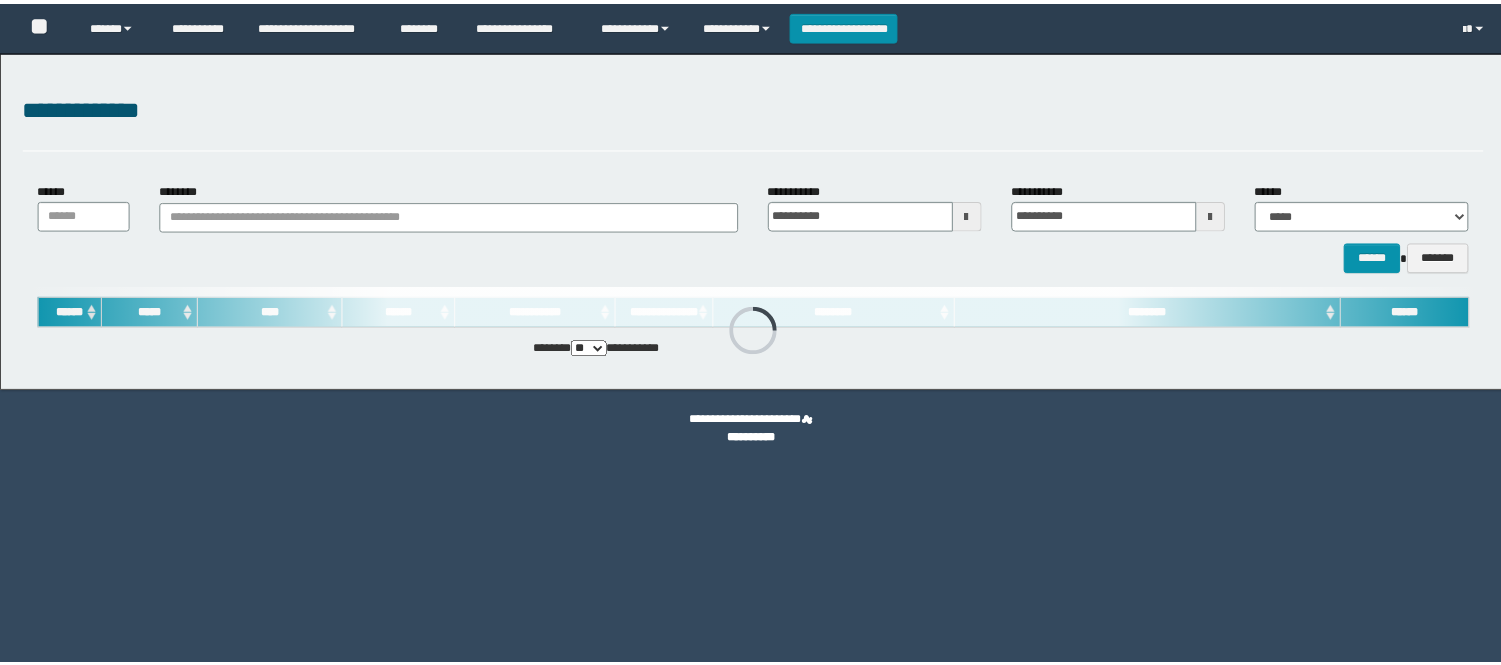 scroll, scrollTop: 0, scrollLeft: 0, axis: both 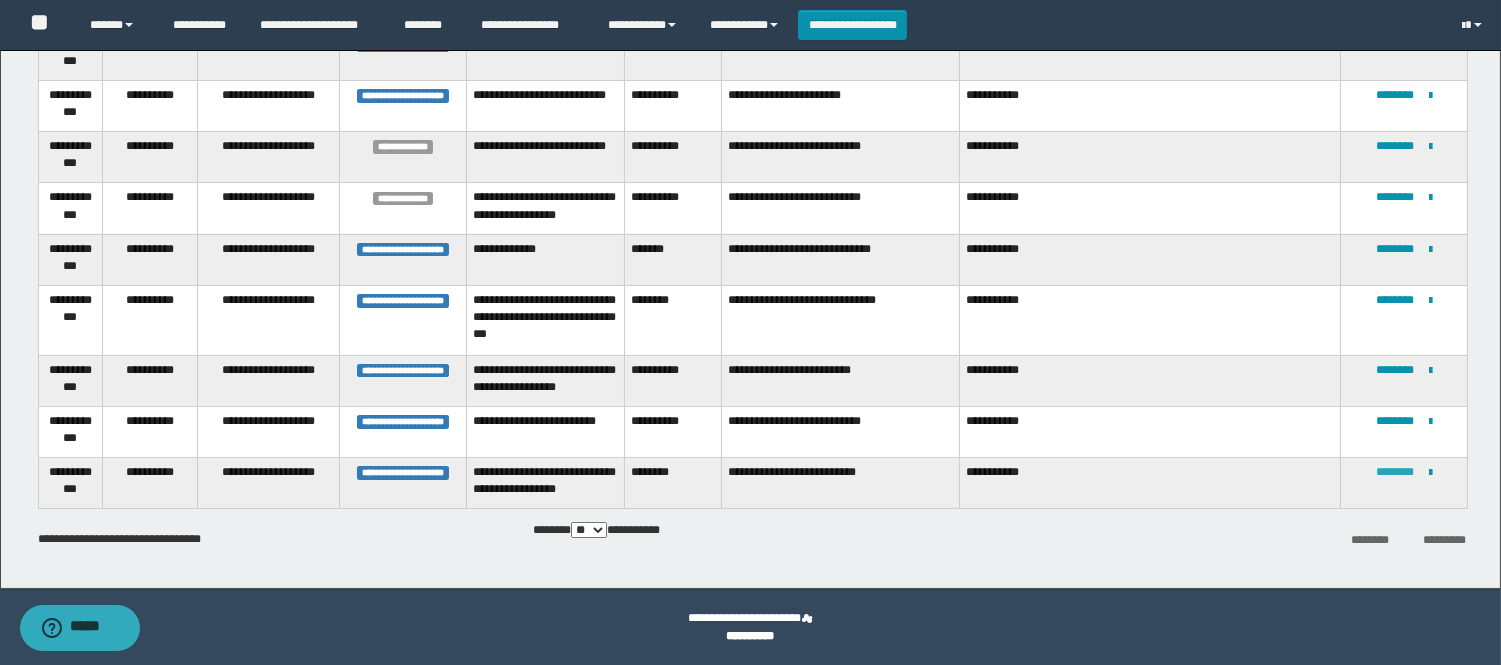 click on "********" at bounding box center [1395, 472] 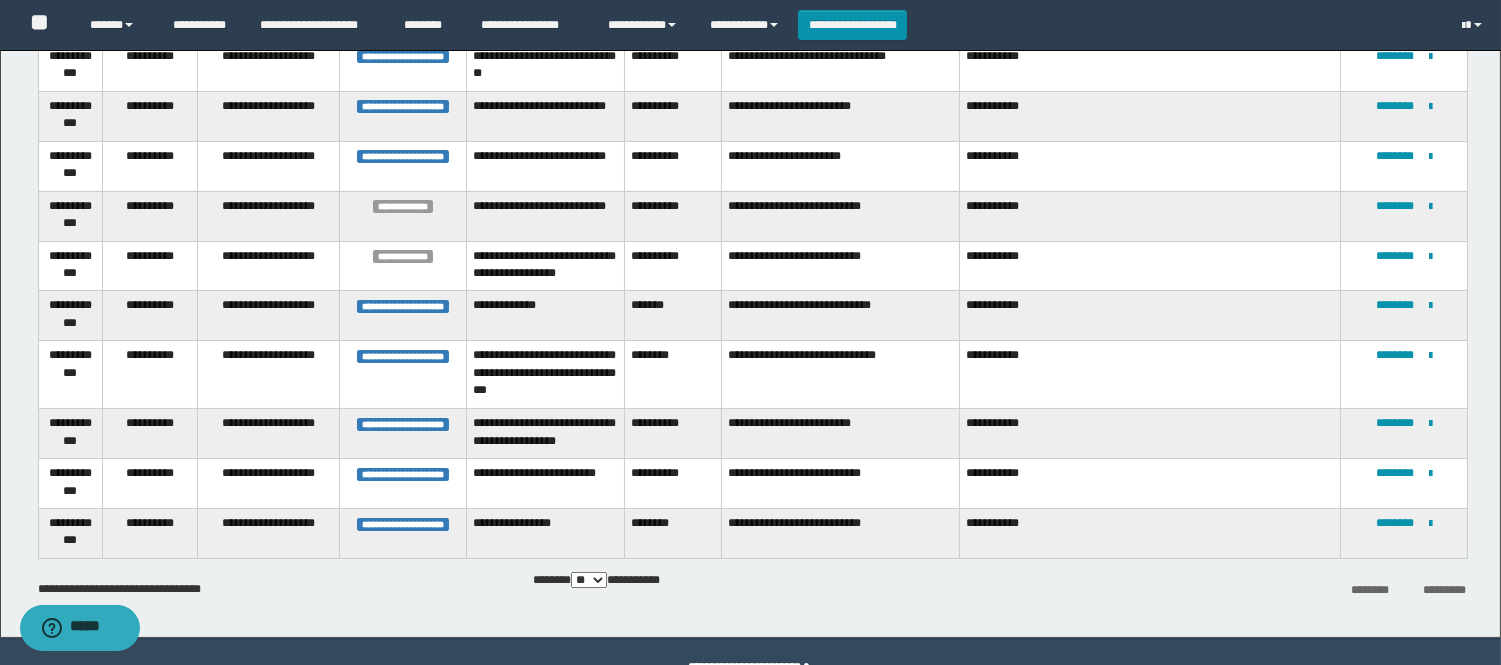 scroll, scrollTop: 485, scrollLeft: 0, axis: vertical 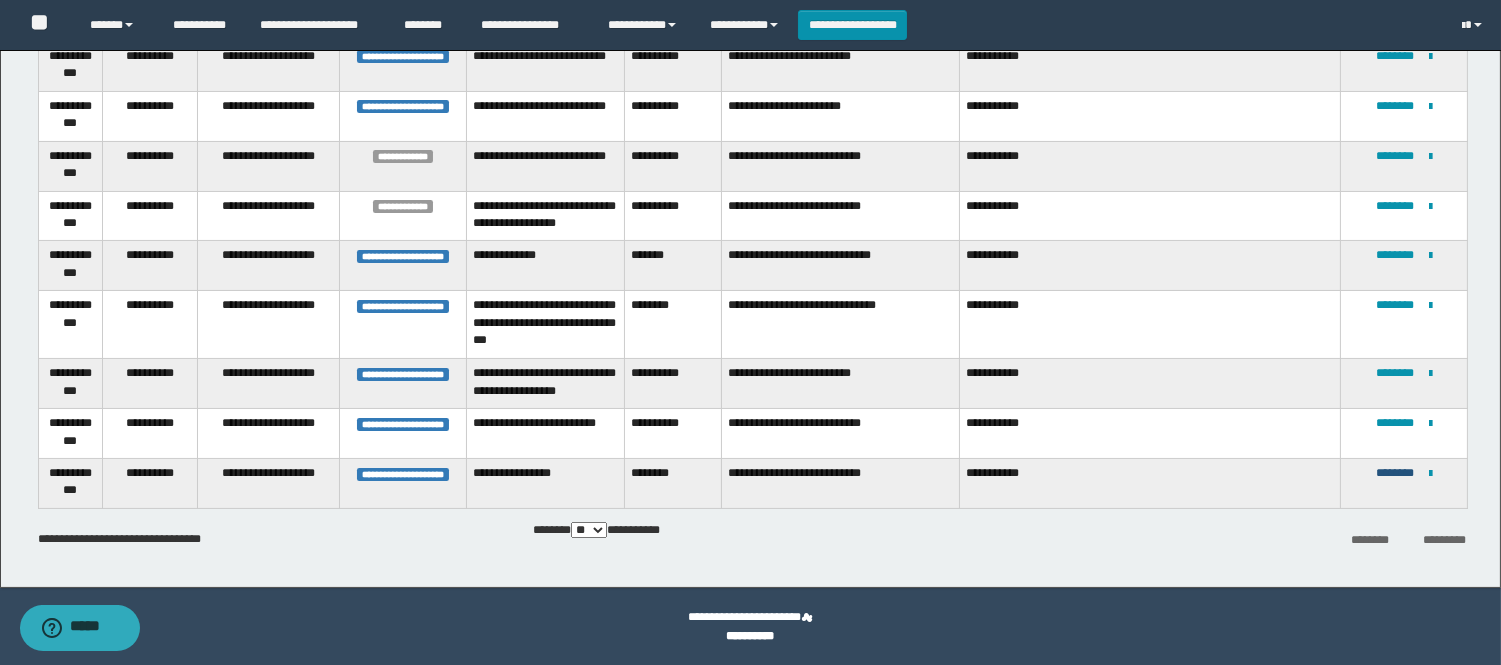 drag, startPoint x: 1390, startPoint y: 475, endPoint x: 1373, endPoint y: 462, distance: 21.400934 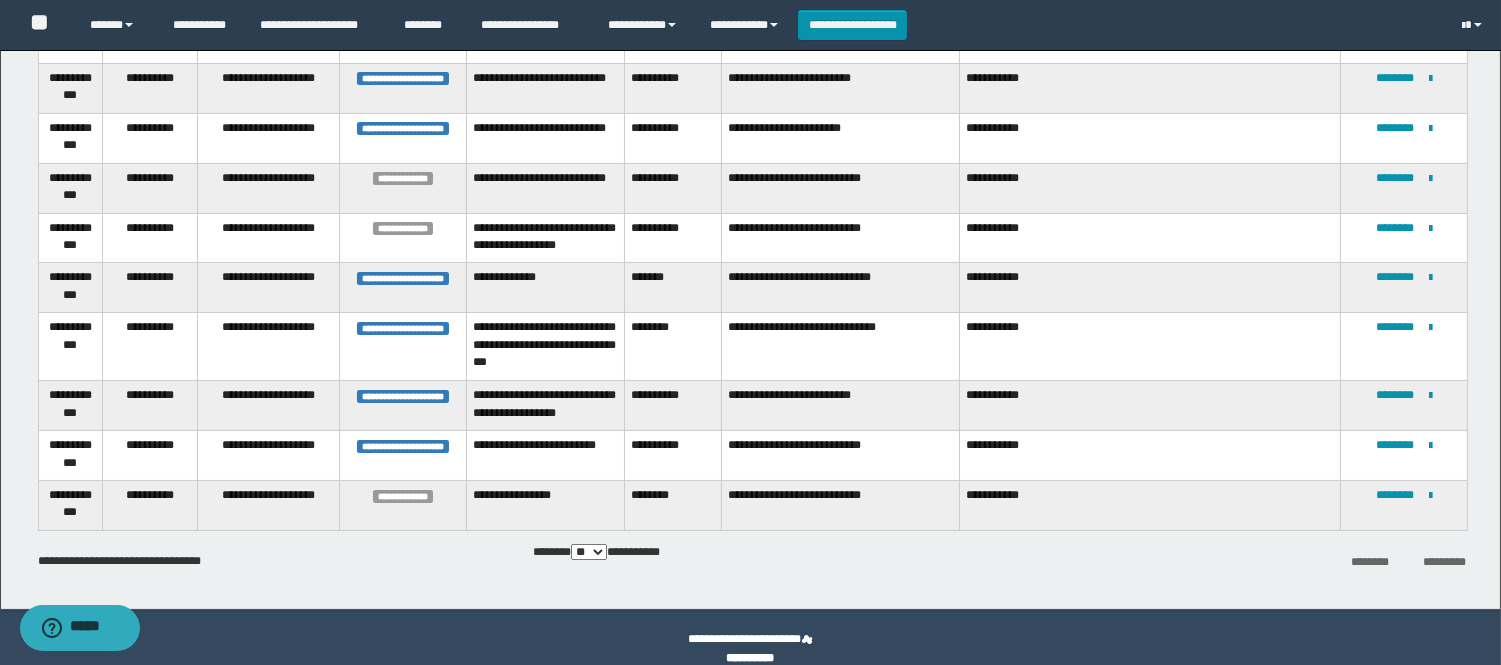 scroll, scrollTop: 485, scrollLeft: 0, axis: vertical 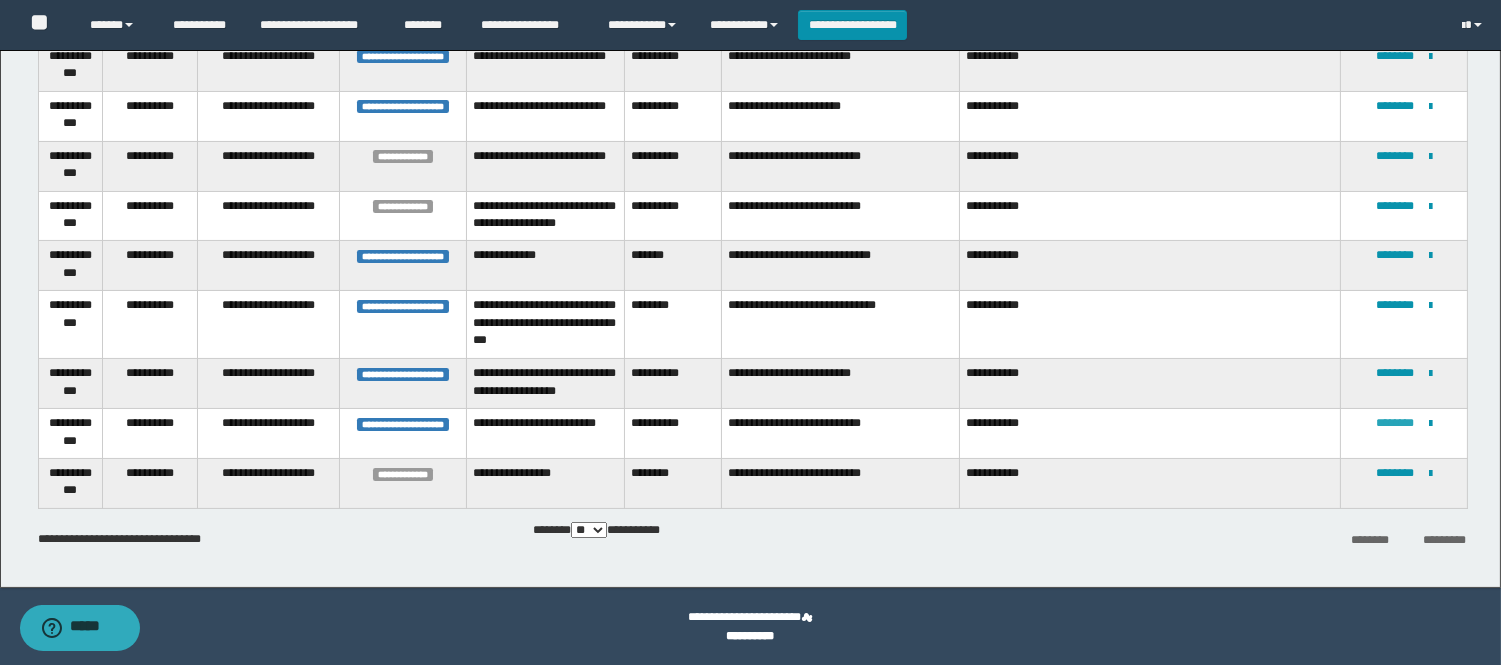 click on "********" at bounding box center (1395, 423) 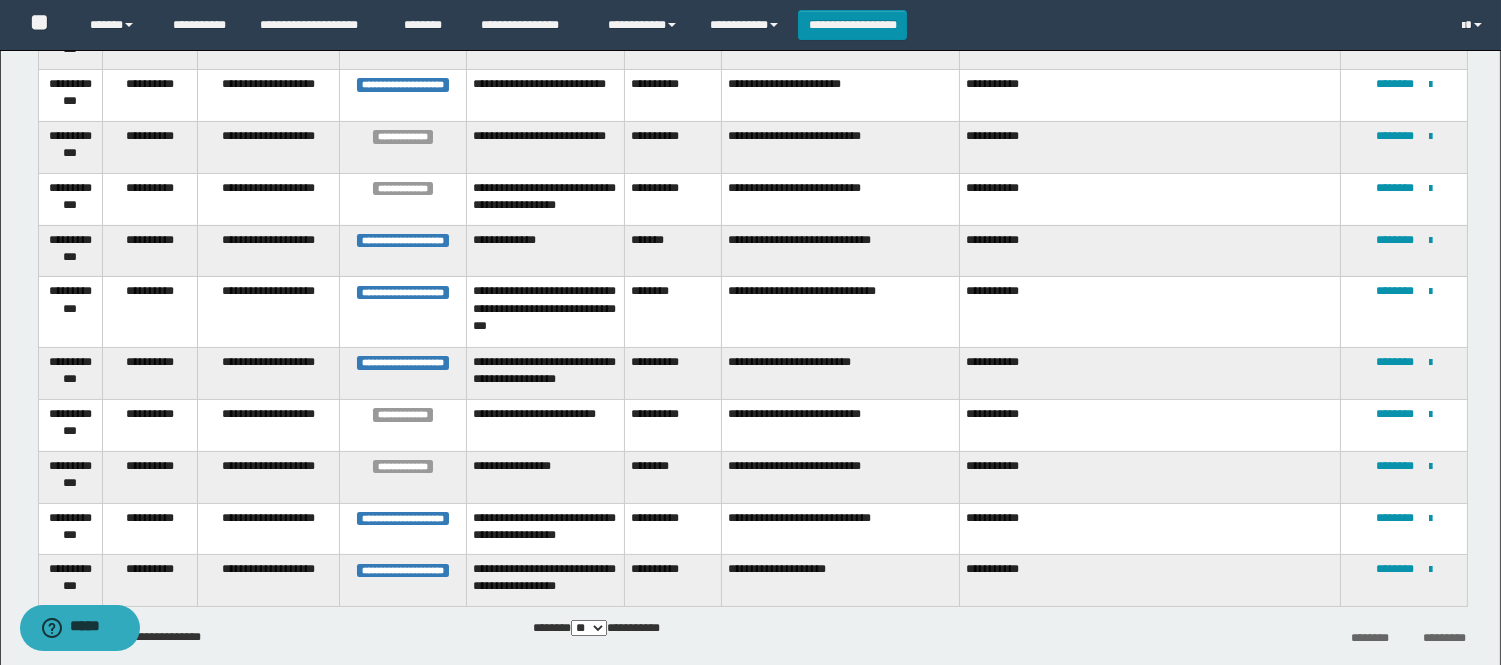 scroll, scrollTop: 614, scrollLeft: 0, axis: vertical 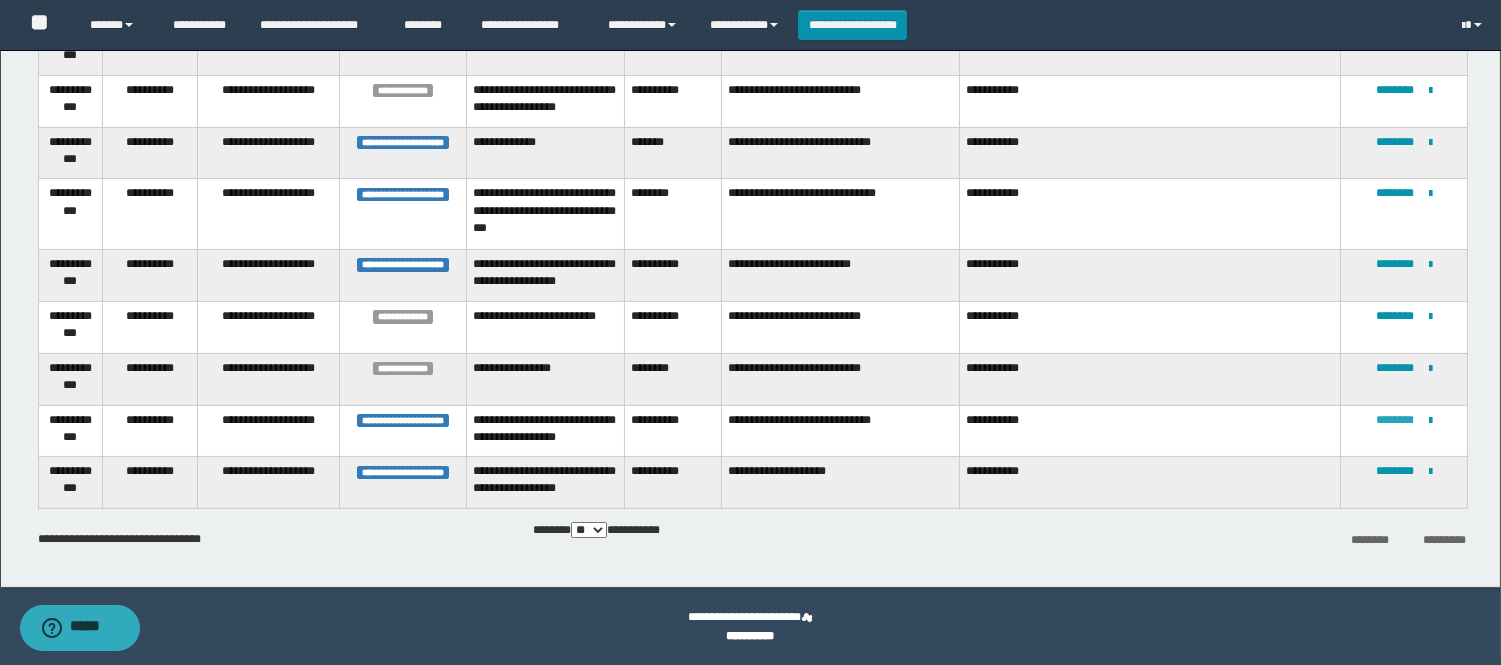 click on "********" at bounding box center (1395, 420) 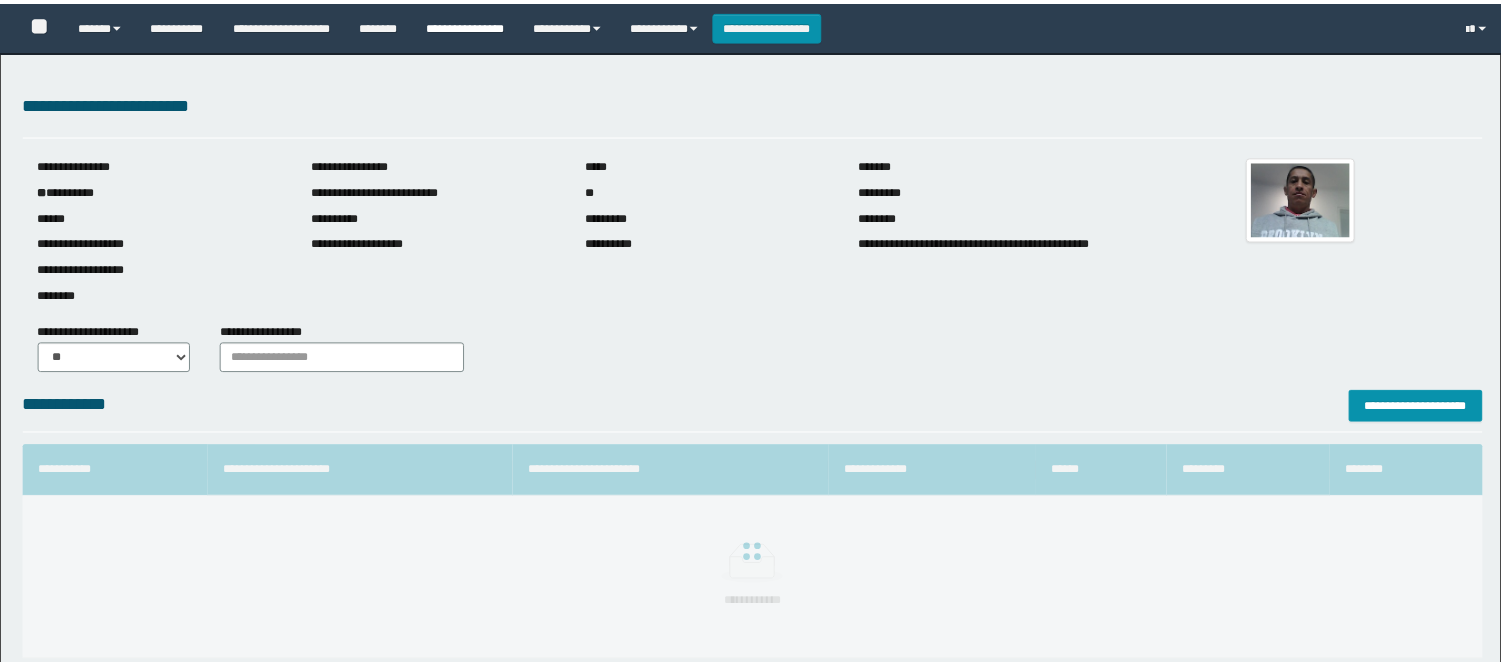 scroll, scrollTop: 0, scrollLeft: 0, axis: both 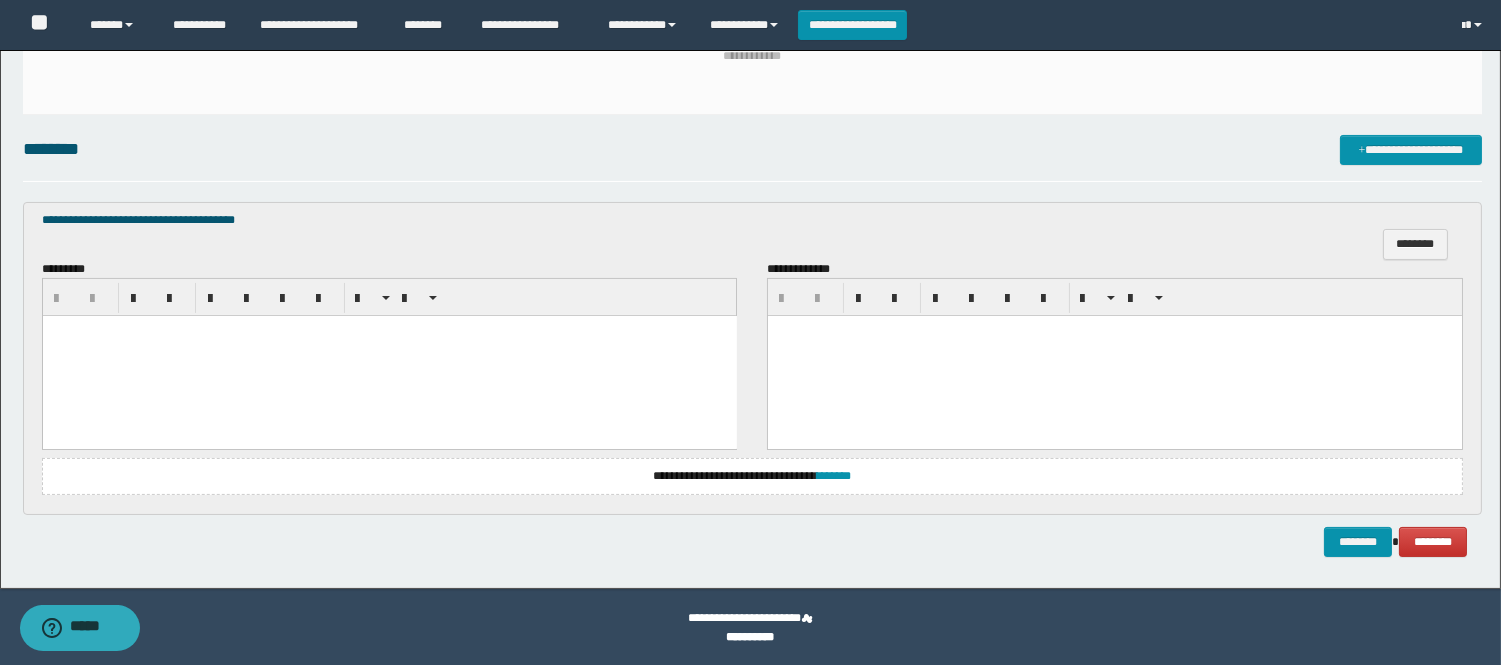 paste 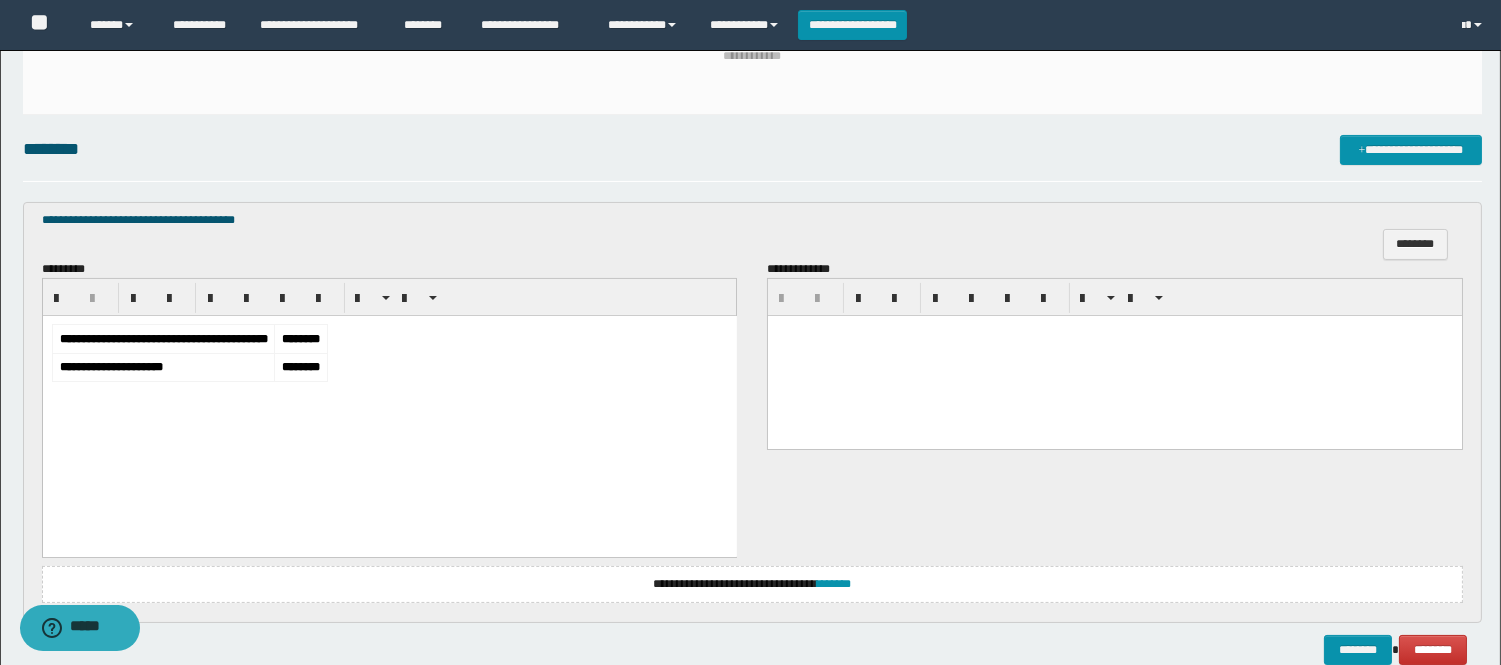 drag, startPoint x: 263, startPoint y: 383, endPoint x: 670, endPoint y: 358, distance: 407.7671 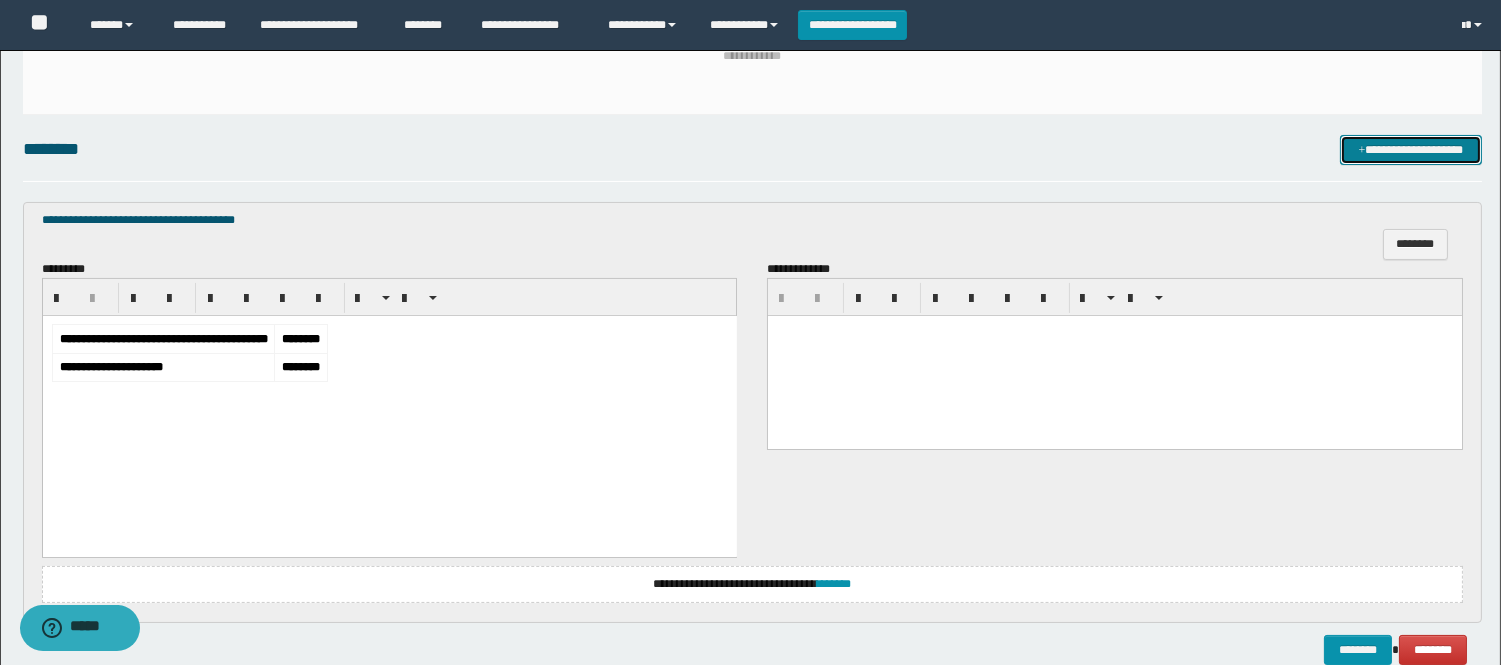 click on "**********" at bounding box center [1411, 150] 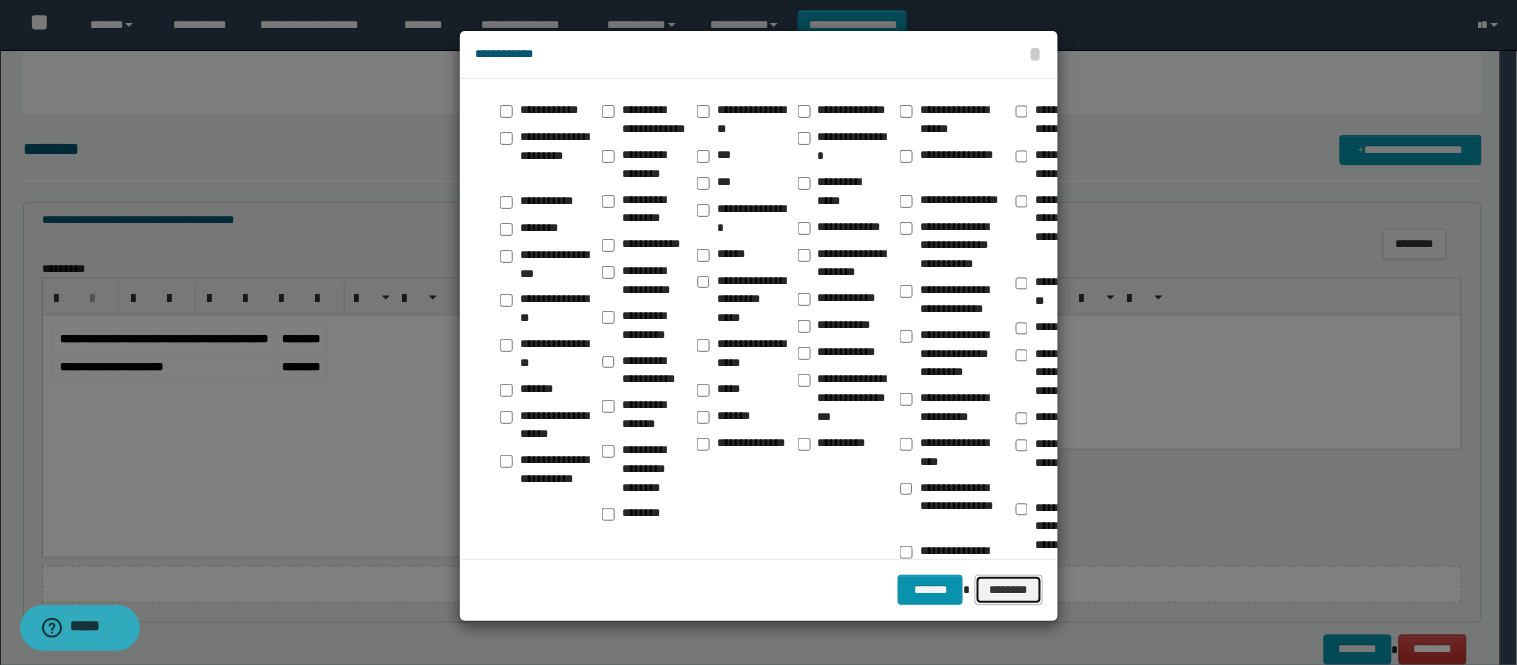 click on "********" at bounding box center [1009, 590] 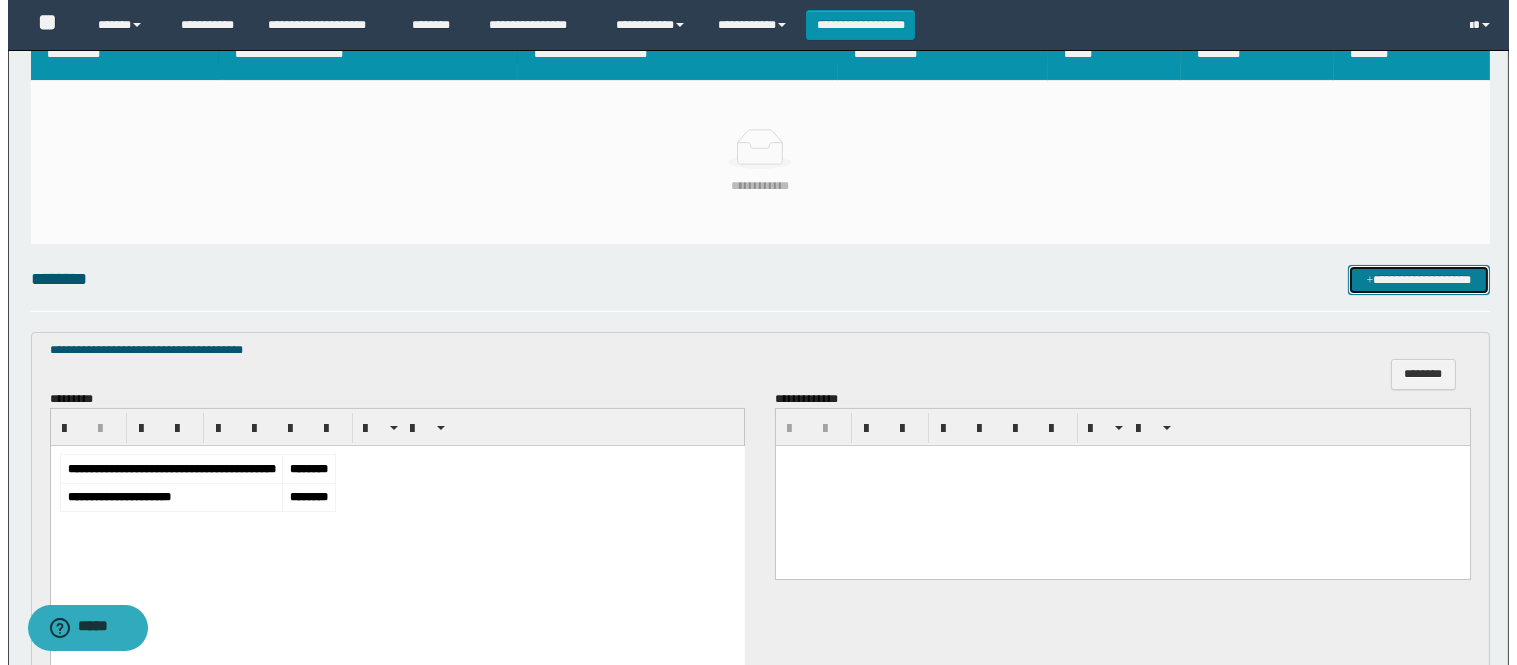 scroll, scrollTop: 232, scrollLeft: 0, axis: vertical 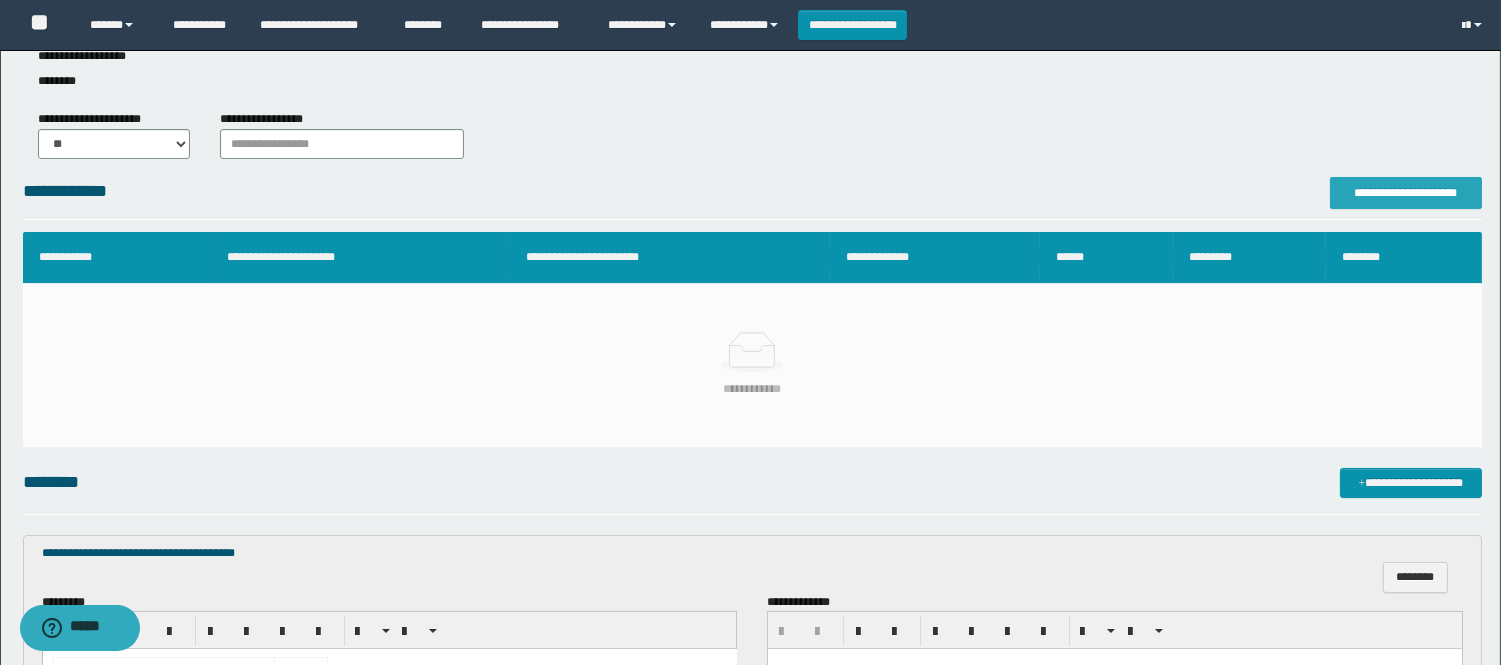 click on "**********" at bounding box center (1406, 193) 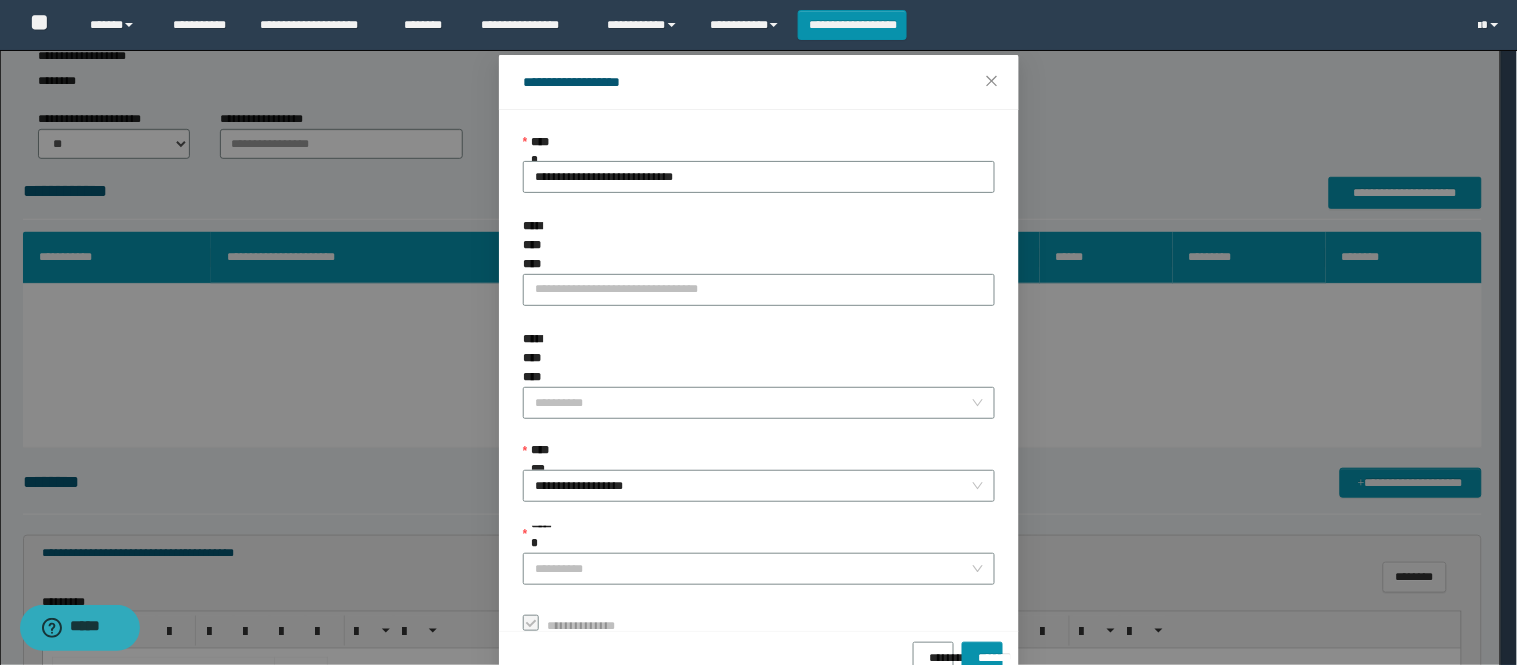 scroll, scrollTop: 87, scrollLeft: 0, axis: vertical 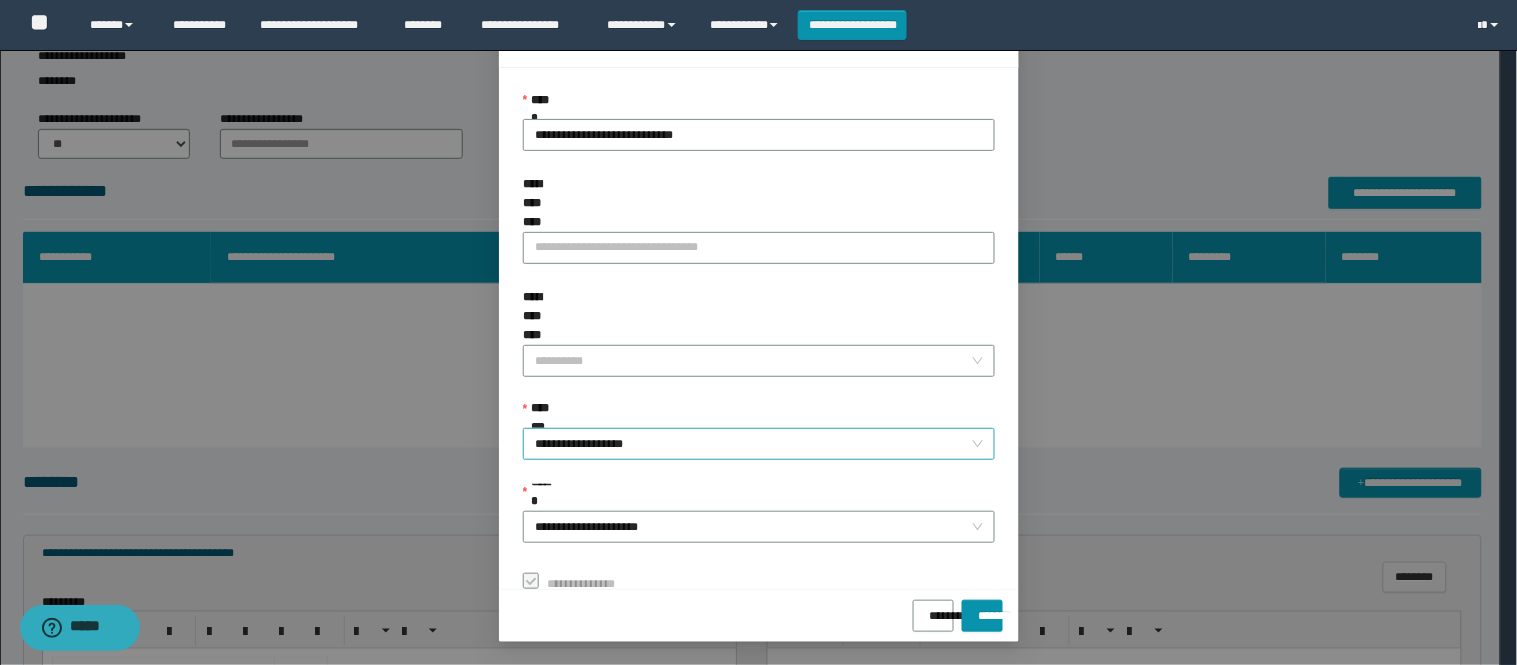click on "**********" at bounding box center [759, 444] 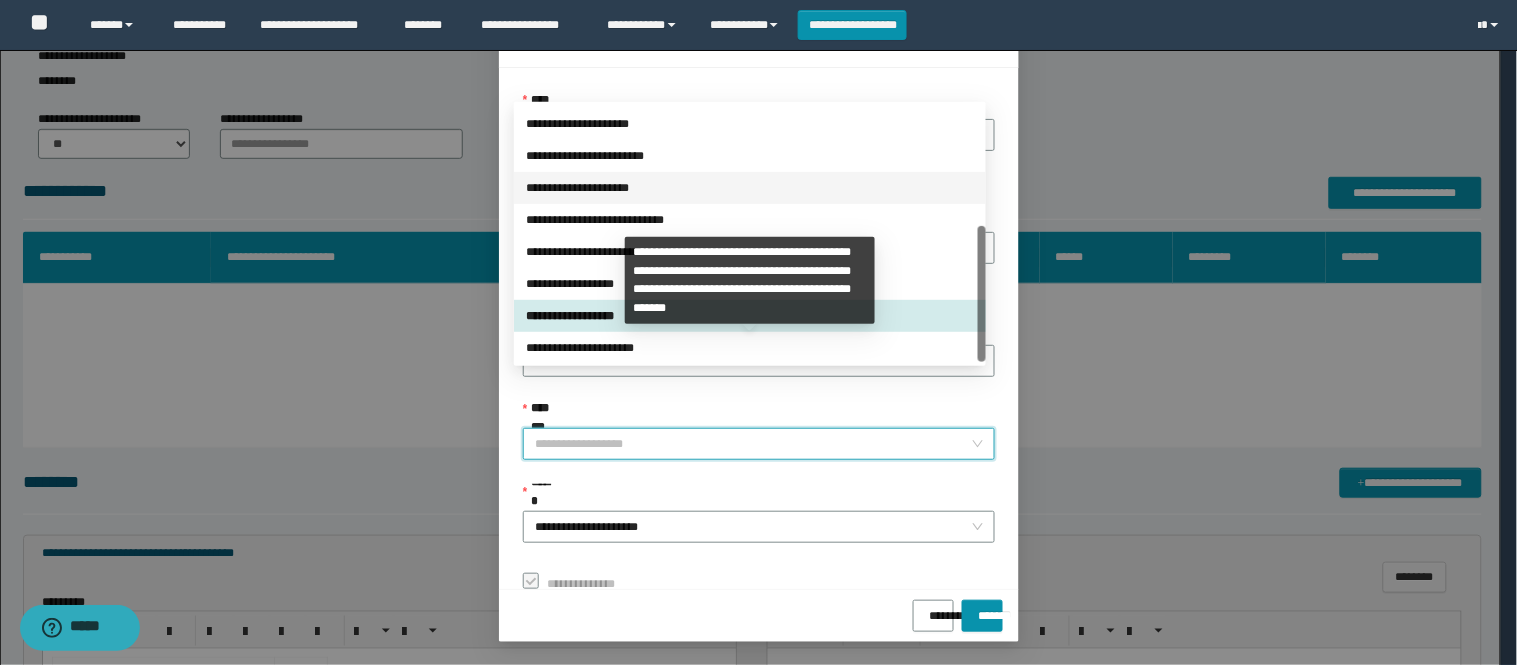 scroll, scrollTop: 224, scrollLeft: 0, axis: vertical 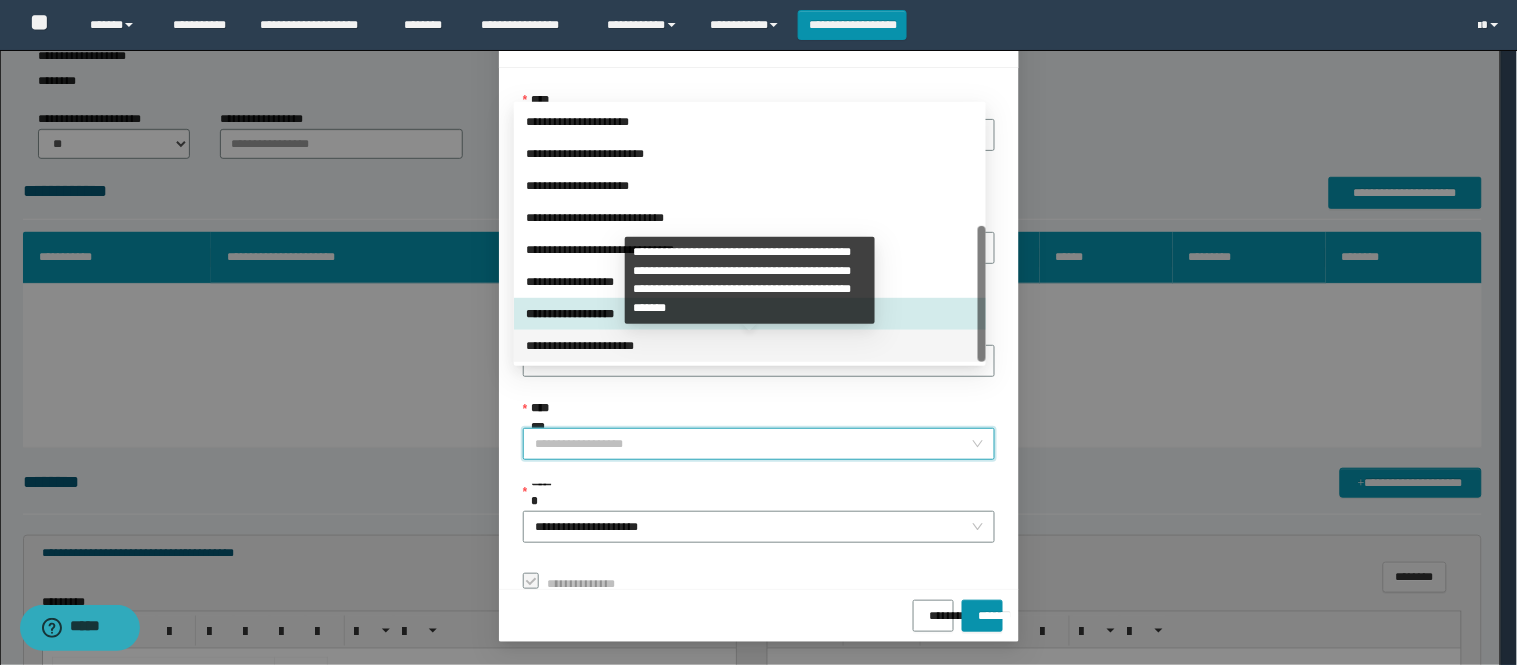 drag, startPoint x: 606, startPoint y: 354, endPoint x: 745, endPoint y: 404, distance: 147.71933 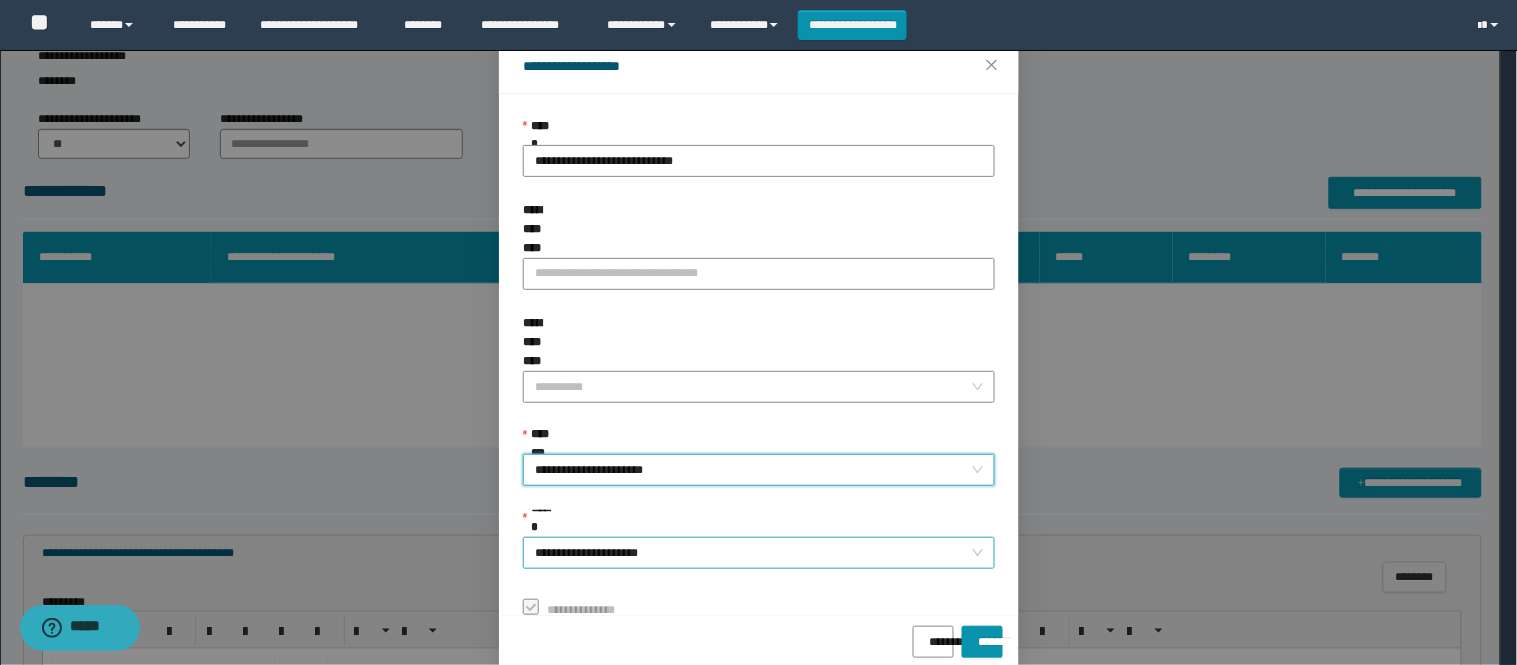 scroll, scrollTop: 87, scrollLeft: 0, axis: vertical 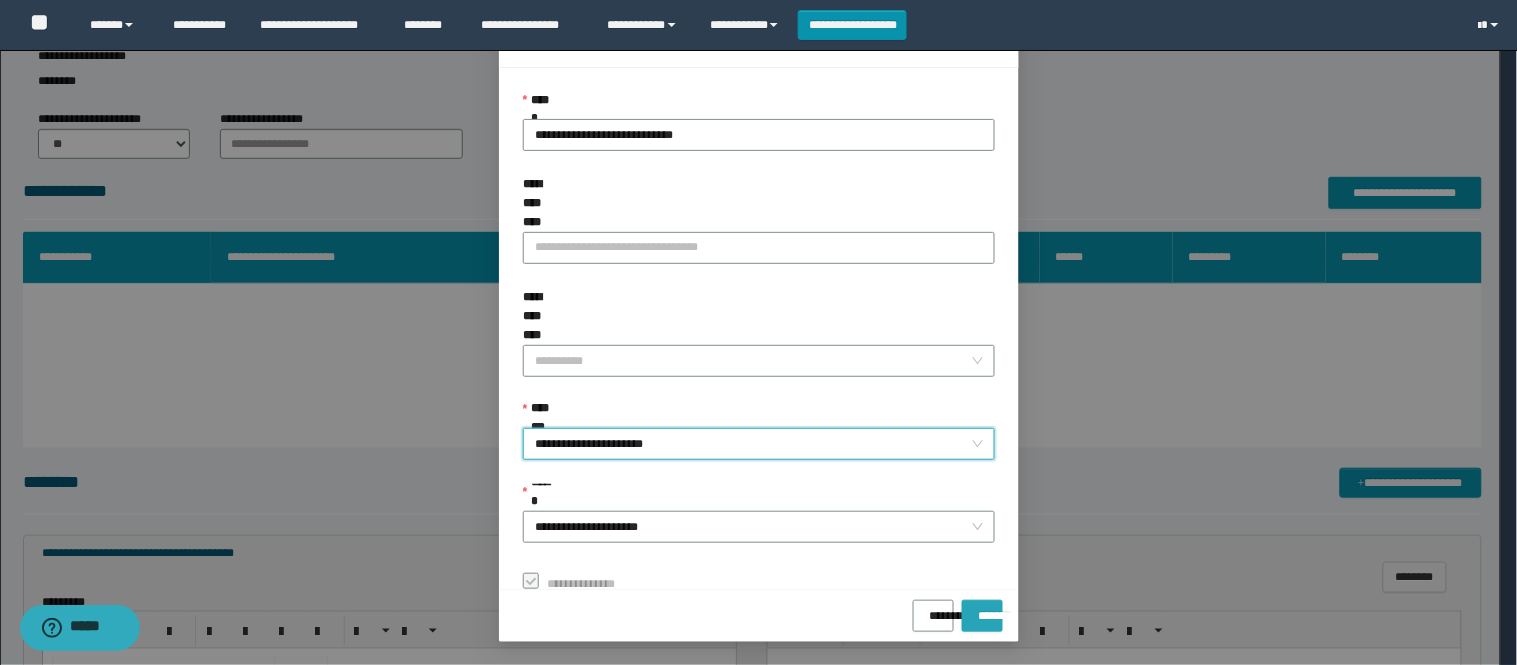 click on "*******" at bounding box center (982, 609) 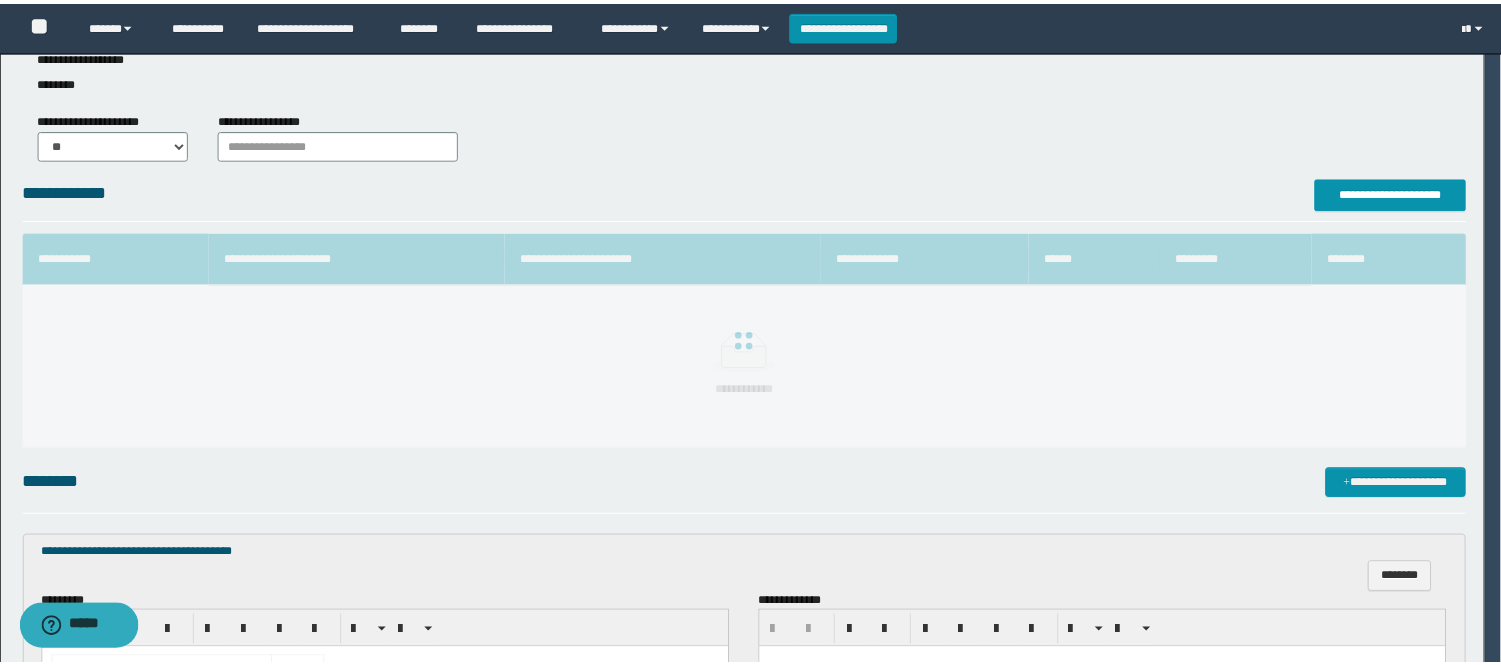 scroll, scrollTop: 41, scrollLeft: 0, axis: vertical 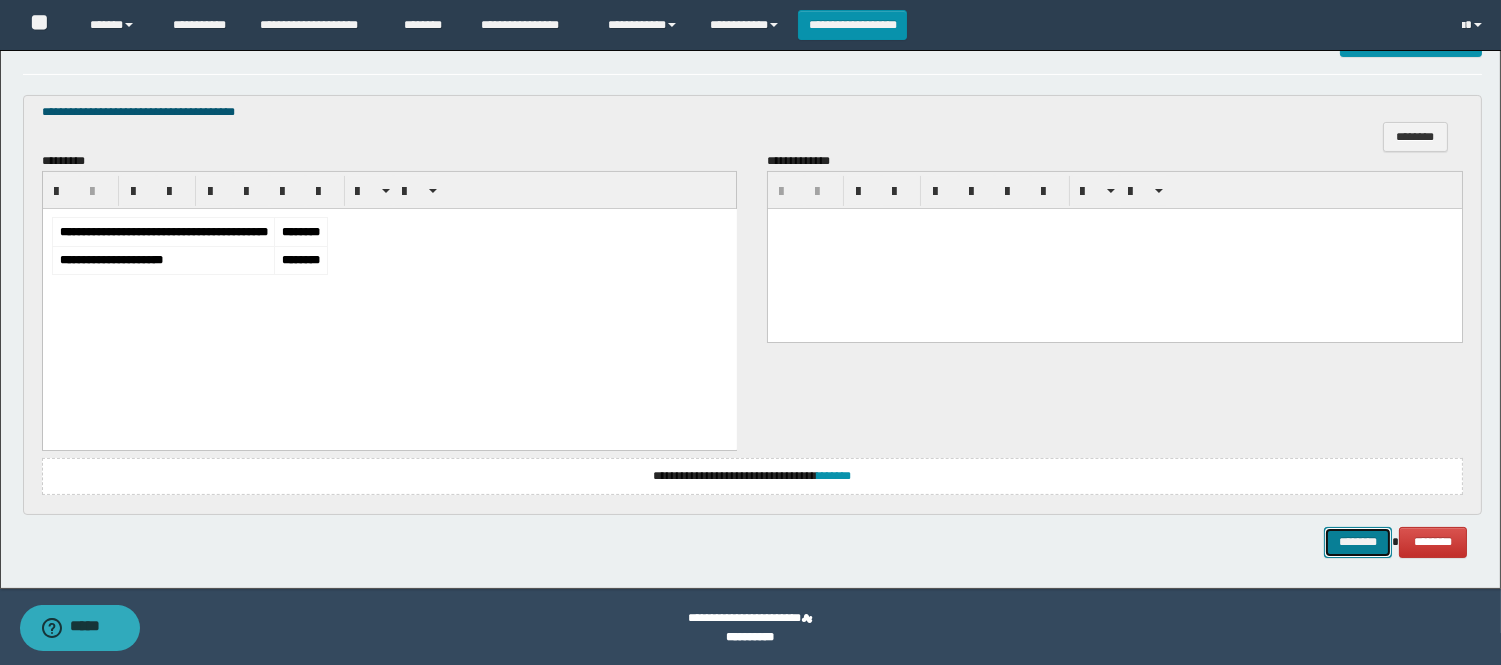 click on "********" at bounding box center (1358, 542) 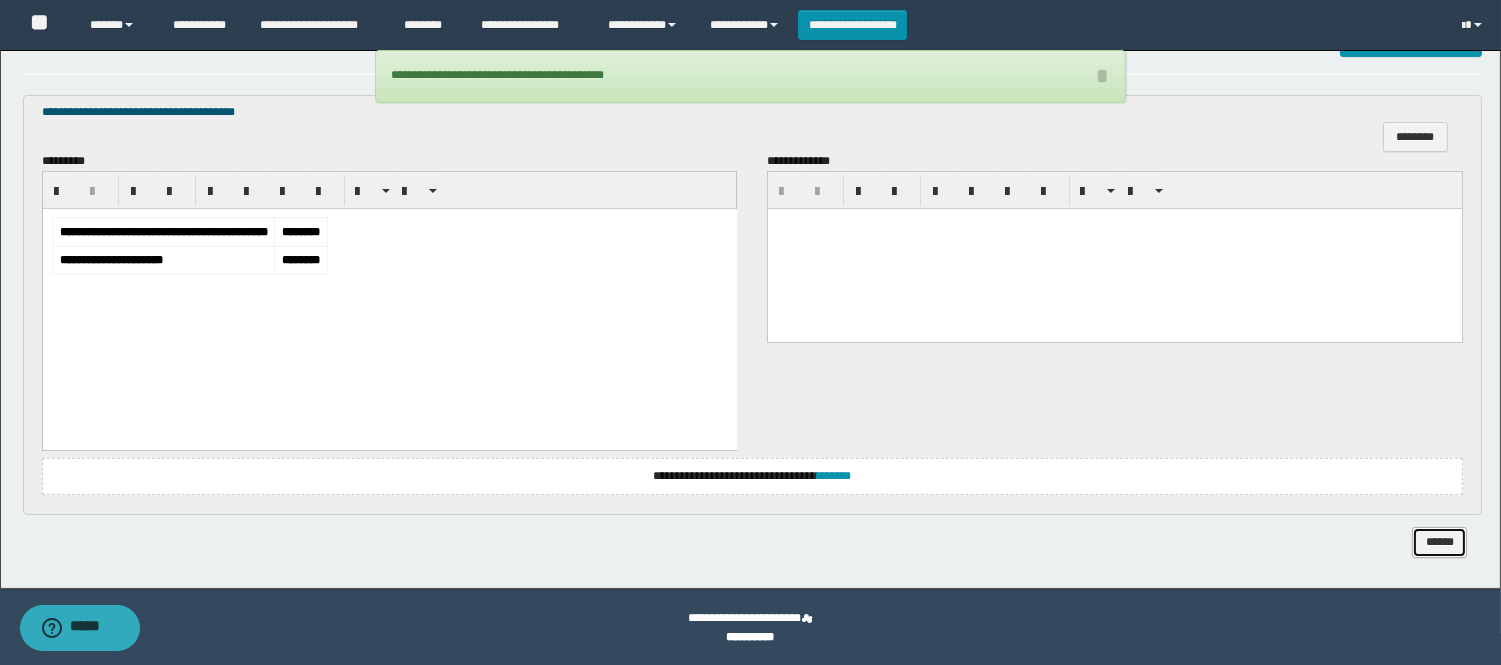 click on "******" at bounding box center (1439, 542) 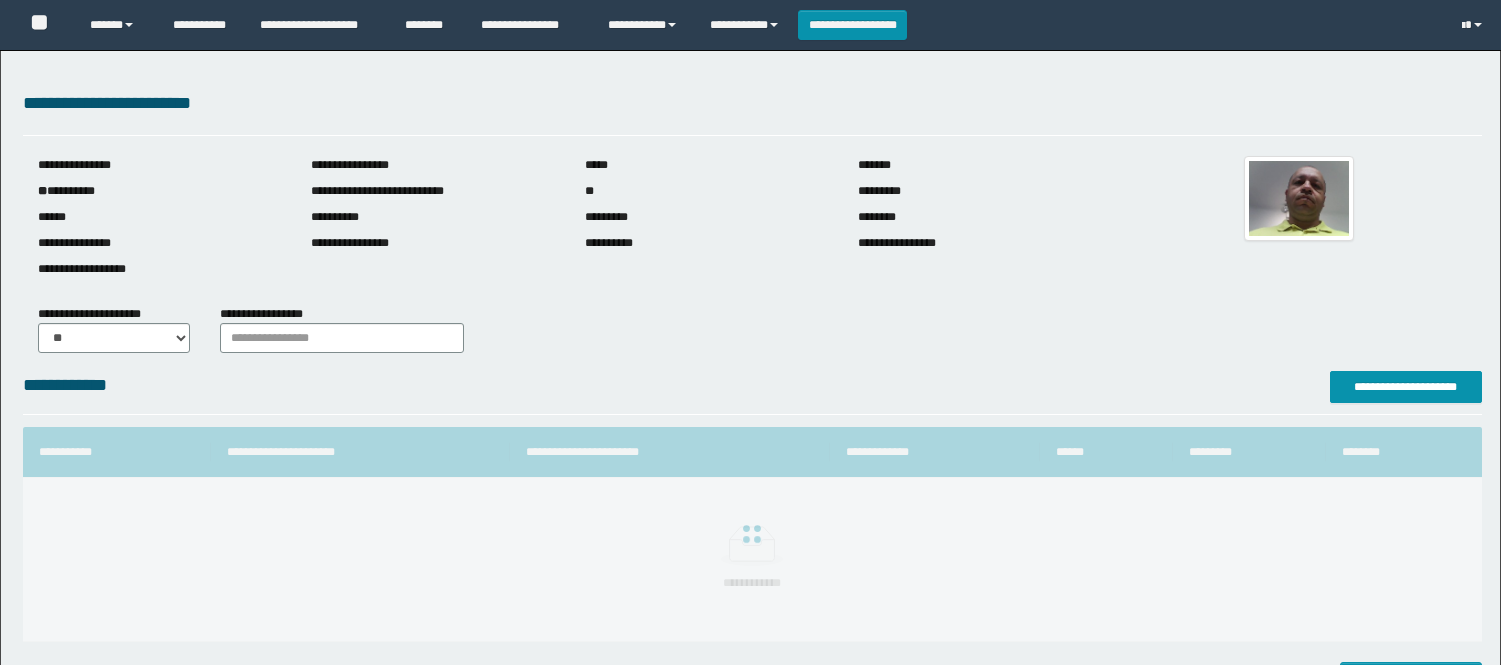 scroll, scrollTop: 203, scrollLeft: 0, axis: vertical 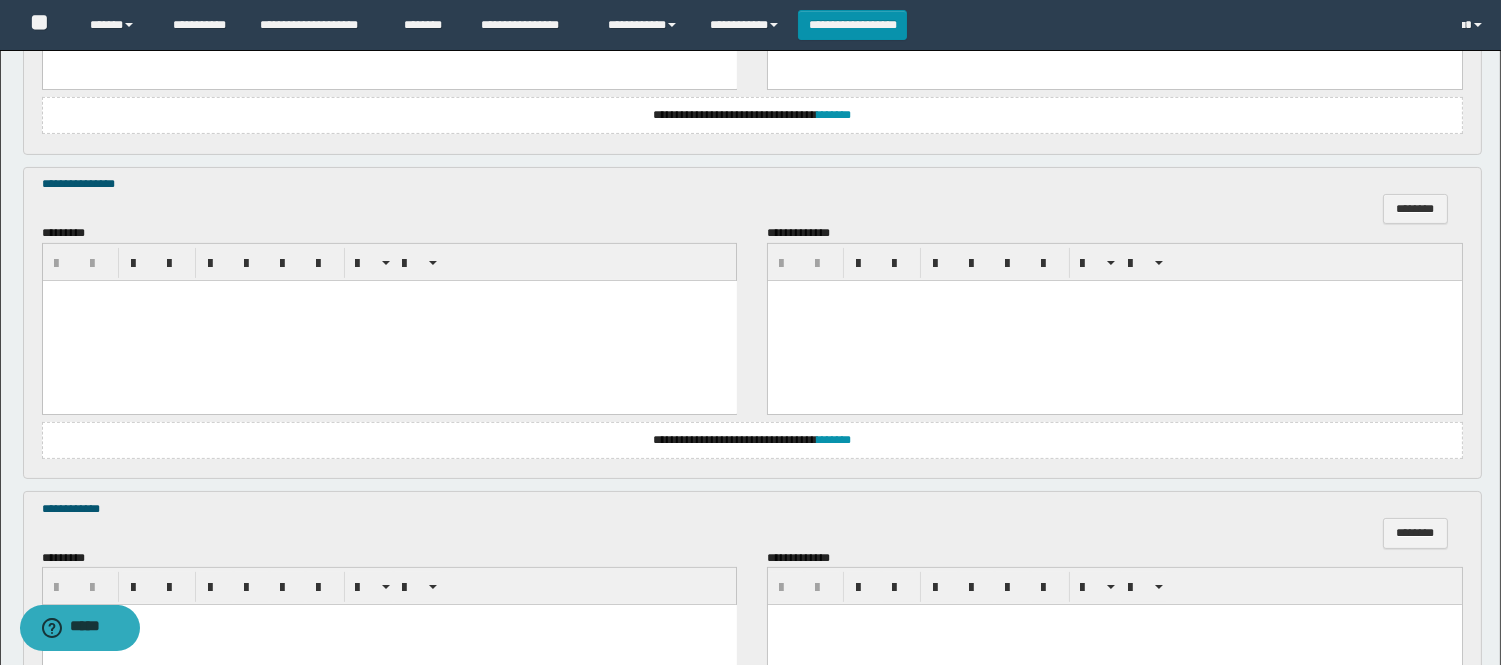 click at bounding box center (389, 320) 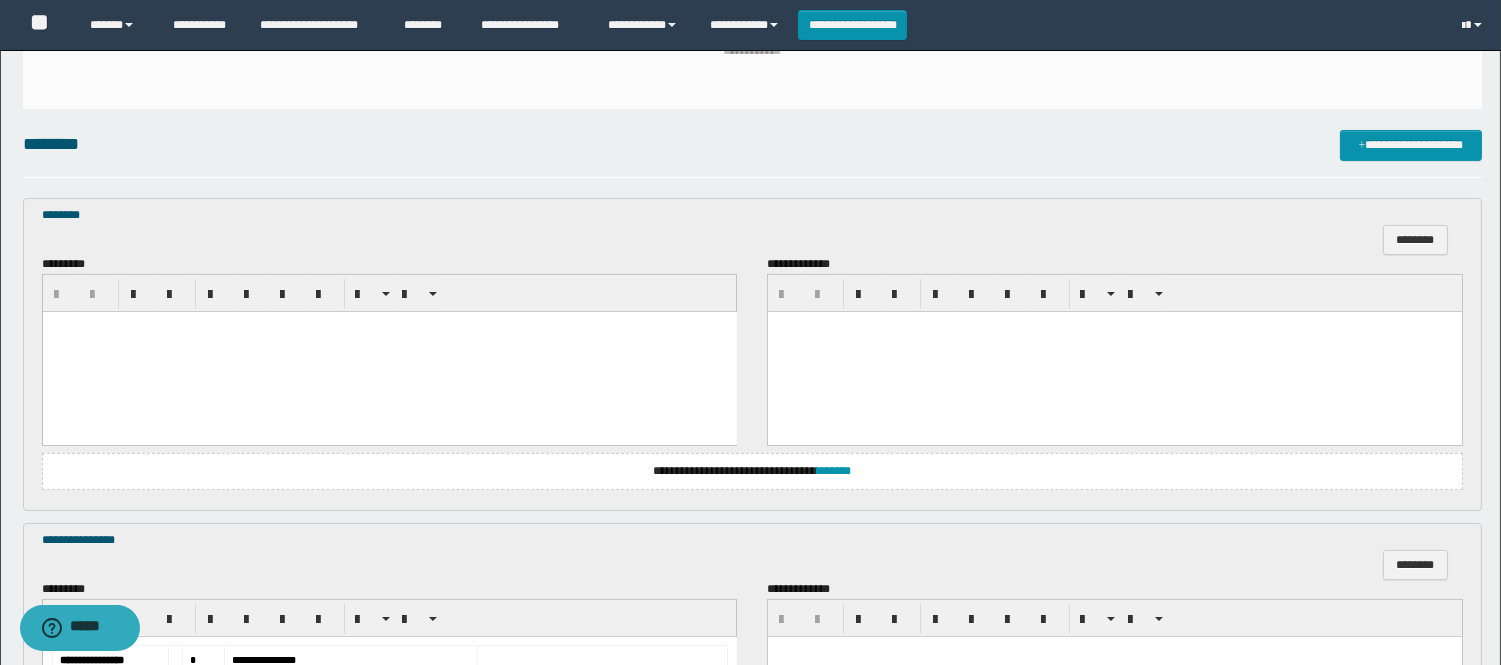 scroll, scrollTop: 444, scrollLeft: 0, axis: vertical 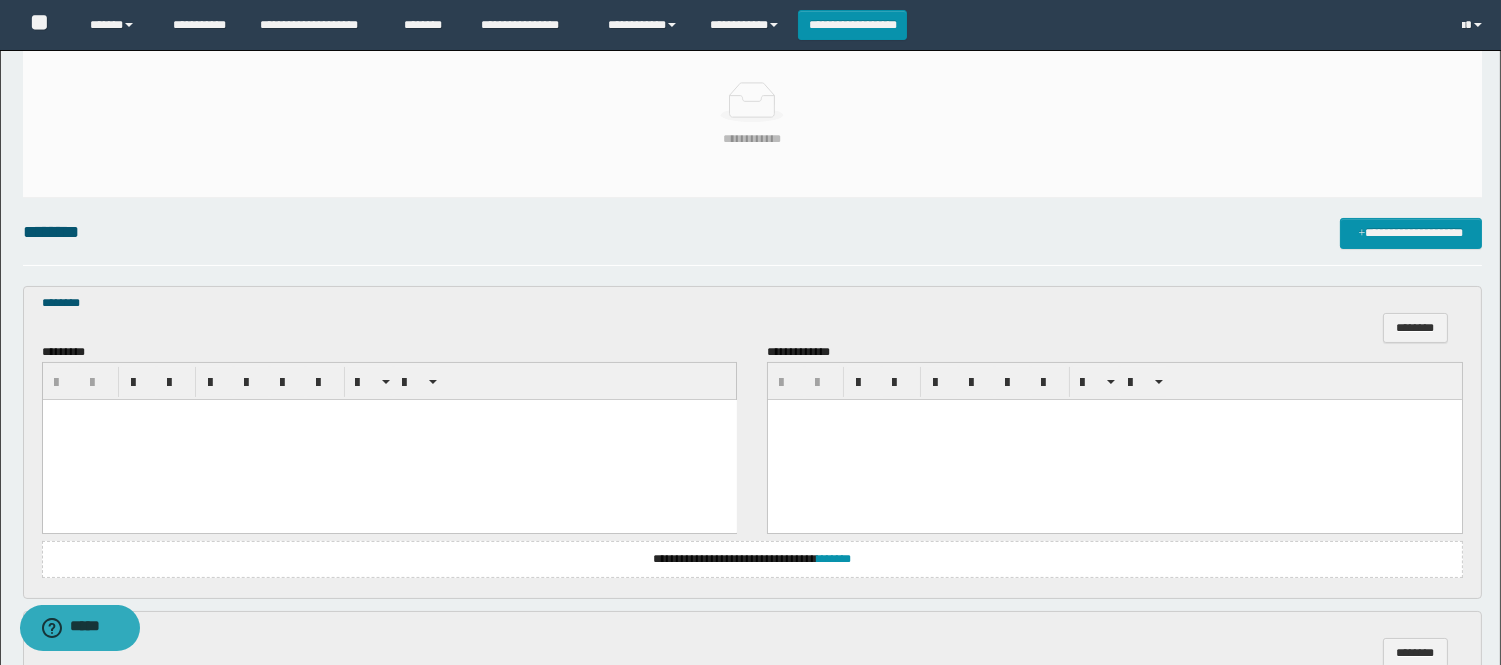 click at bounding box center (389, 439) 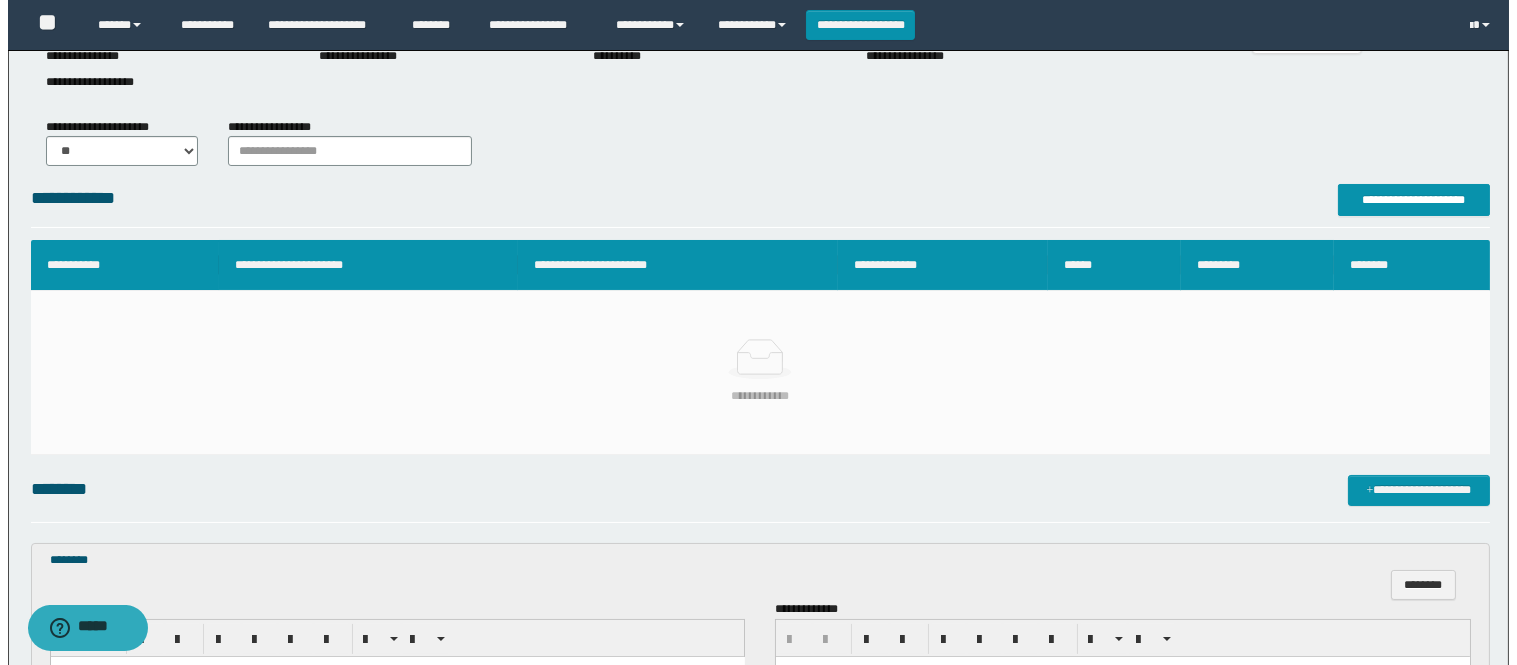 scroll, scrollTop: 111, scrollLeft: 0, axis: vertical 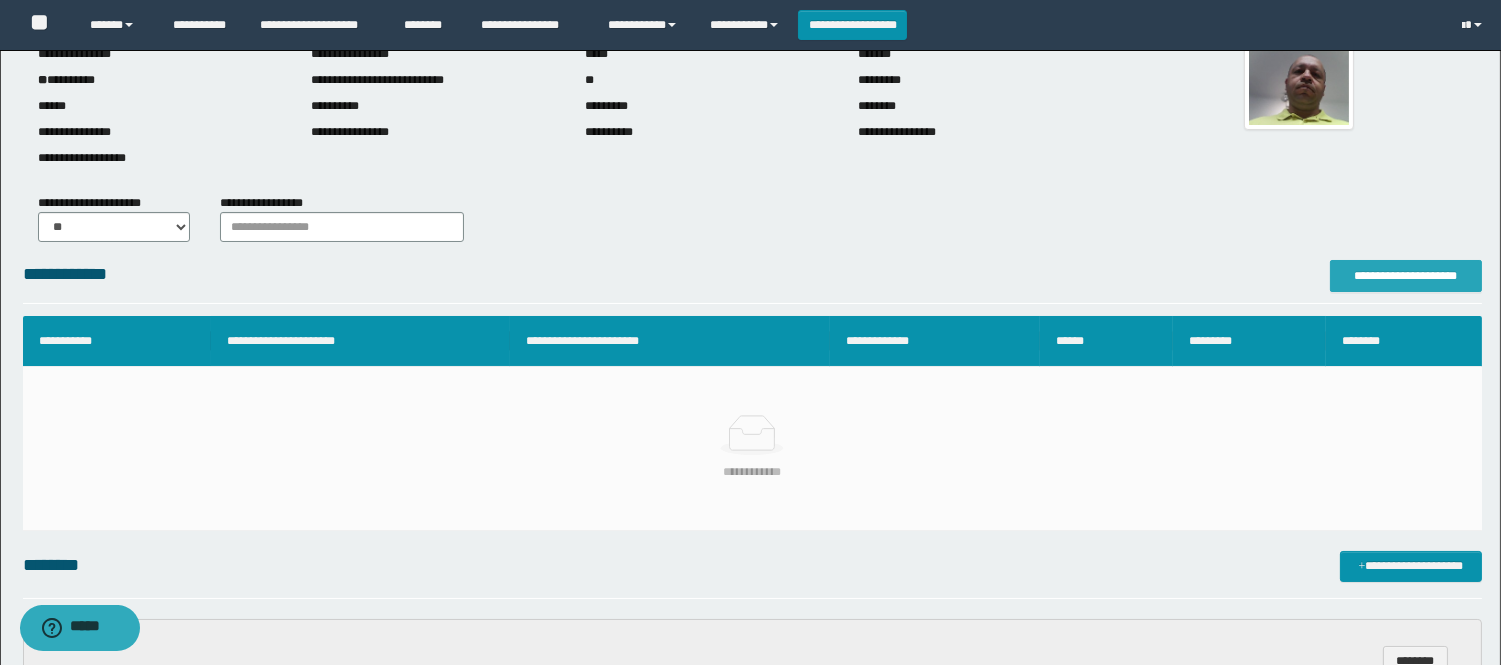 click on "**********" at bounding box center [1406, 276] 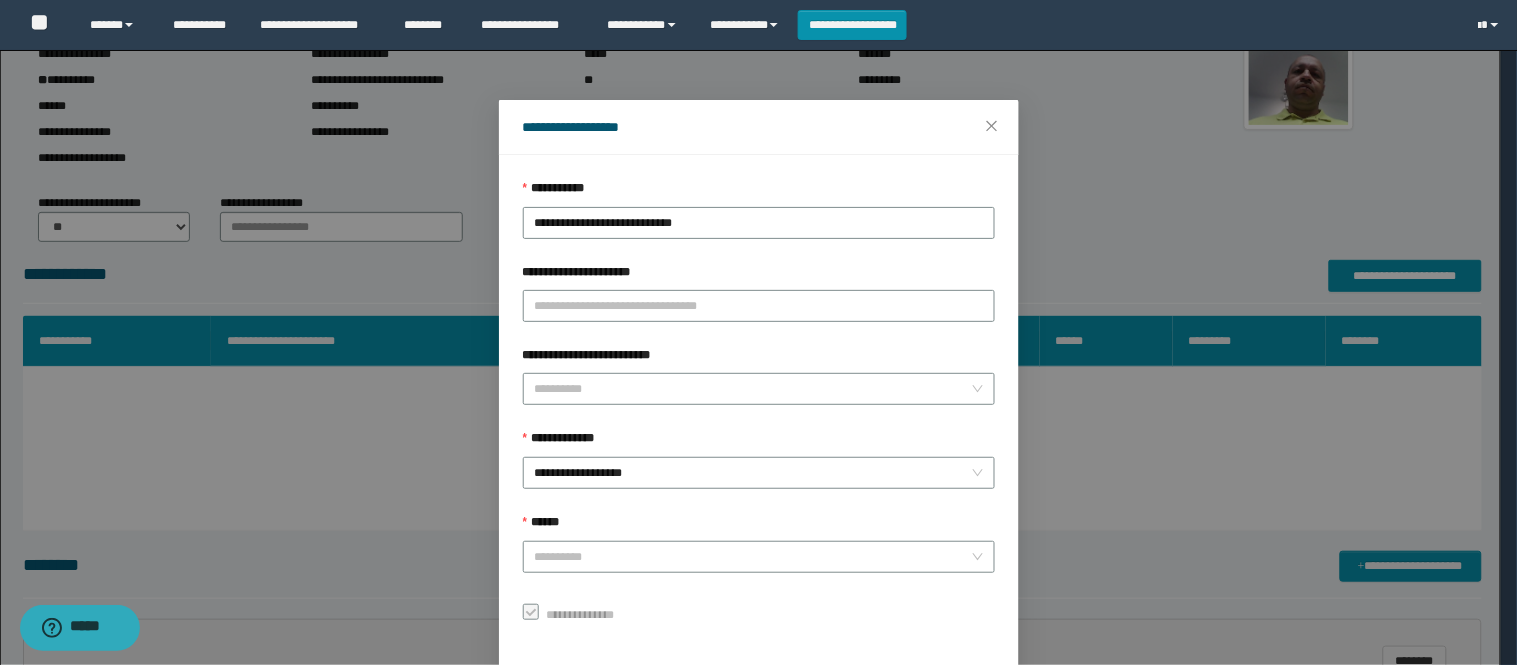 scroll, scrollTop: 87, scrollLeft: 0, axis: vertical 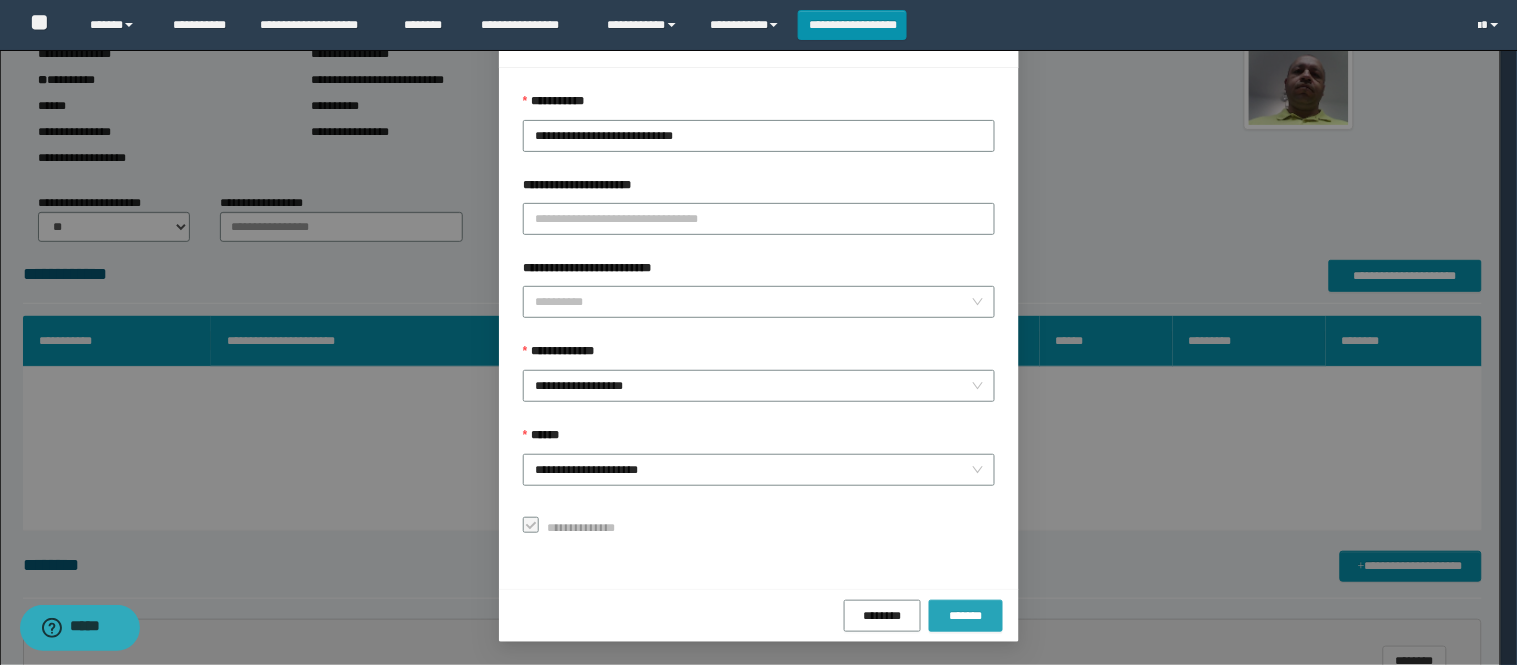 click on "*******" at bounding box center [966, 616] 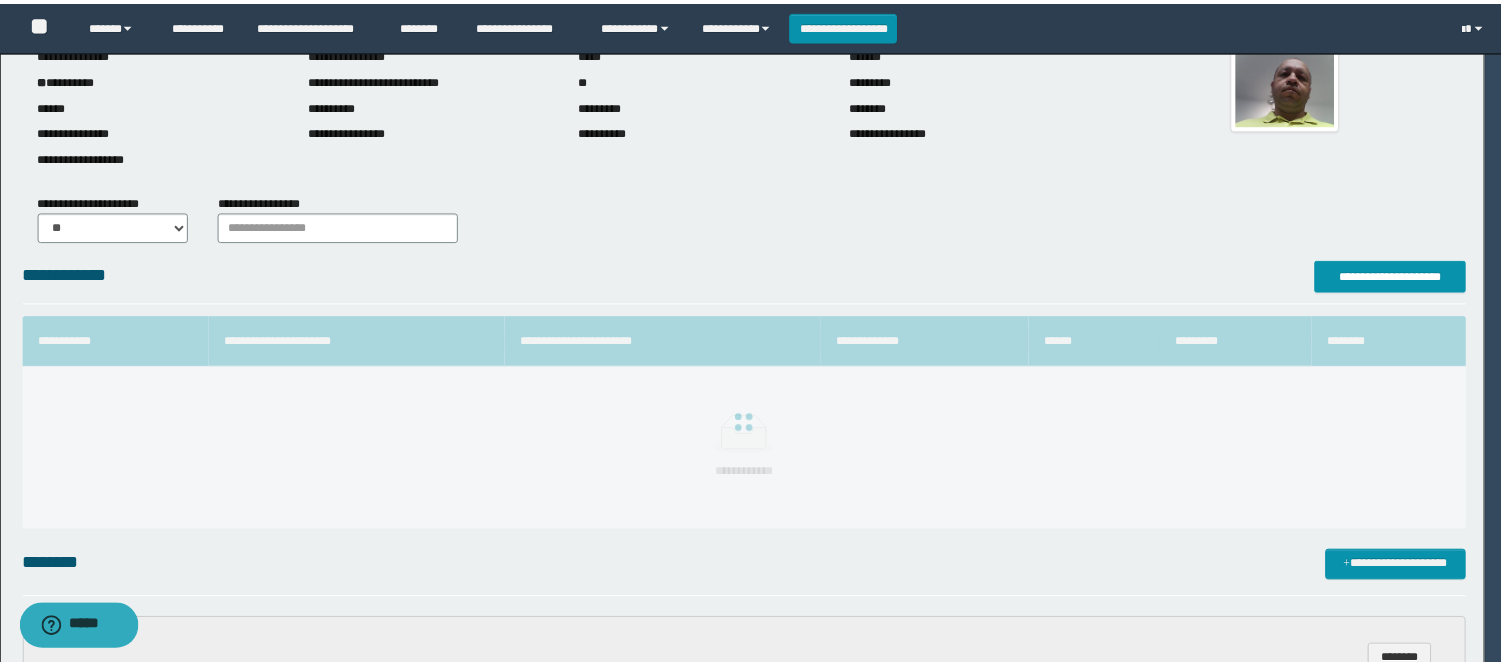 scroll, scrollTop: 41, scrollLeft: 0, axis: vertical 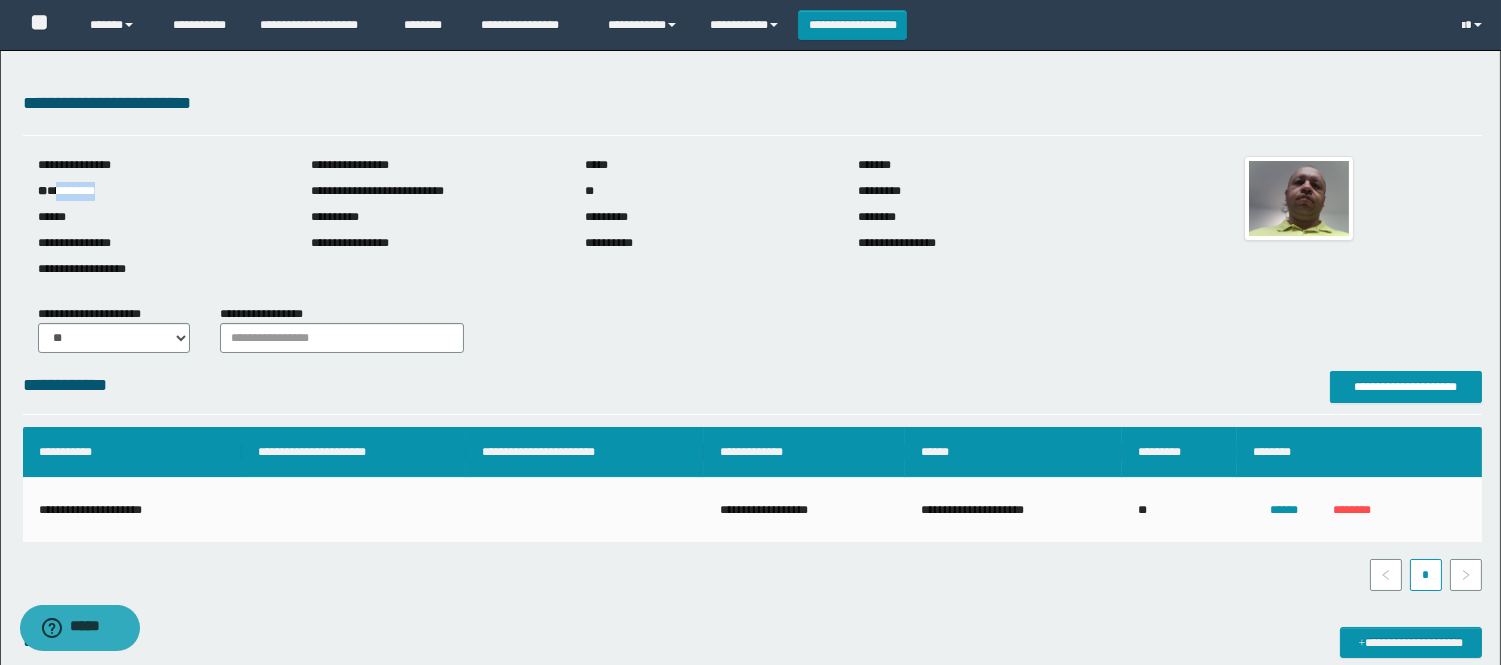 drag, startPoint x: 135, startPoint y: 186, endPoint x: 58, endPoint y: 186, distance: 77 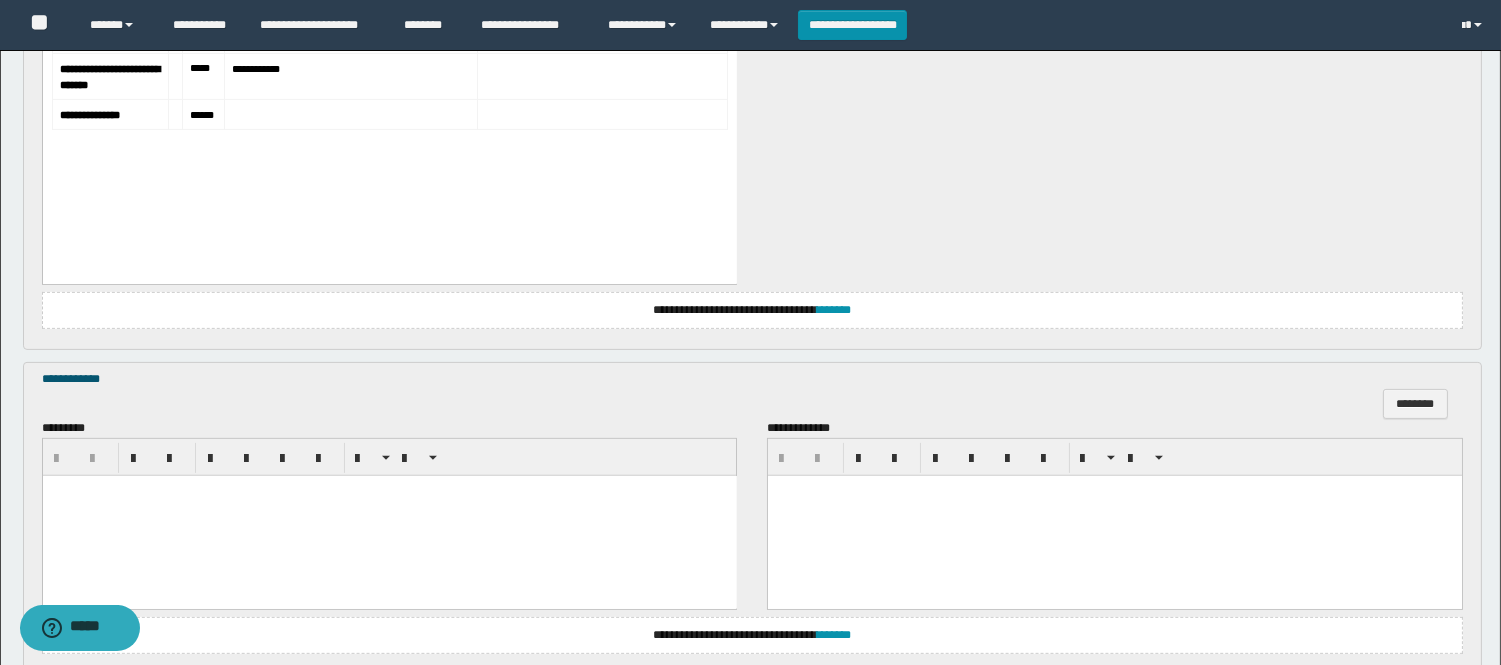 scroll, scrollTop: 1420, scrollLeft: 0, axis: vertical 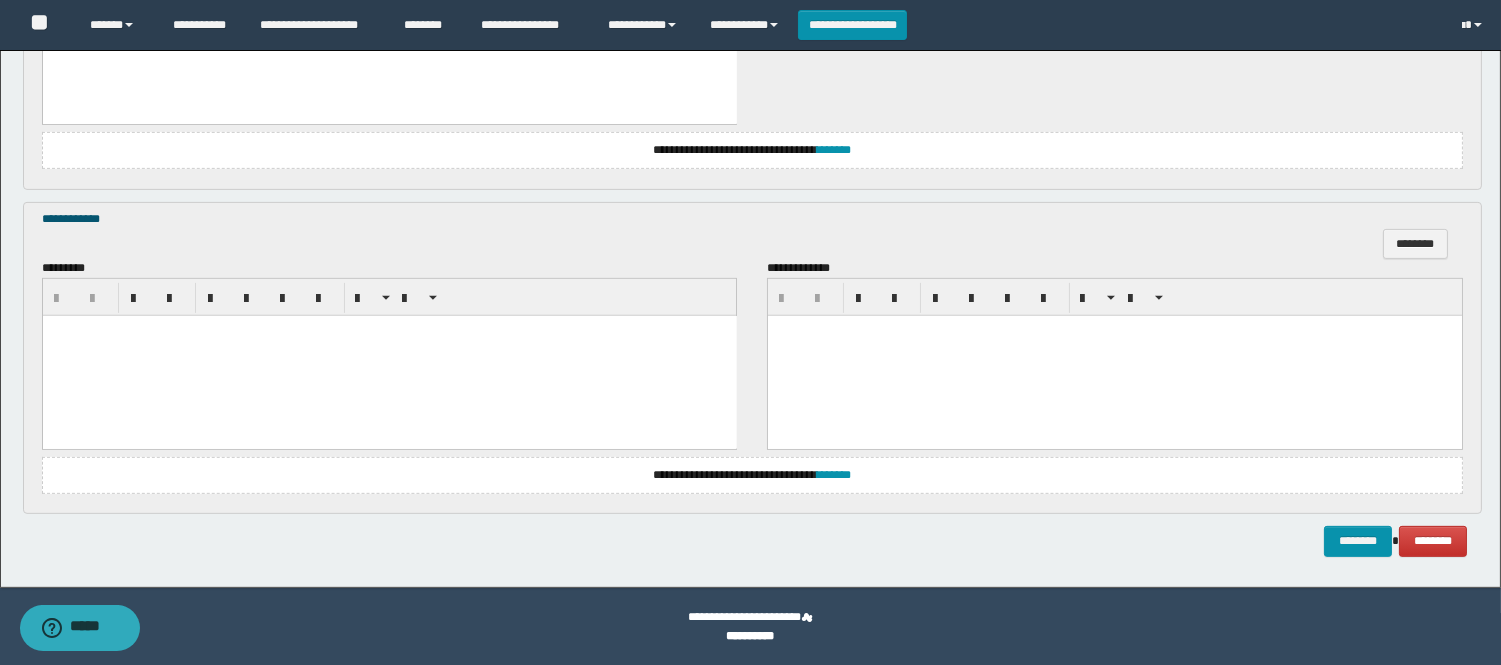 click on "**********" at bounding box center [752, 475] 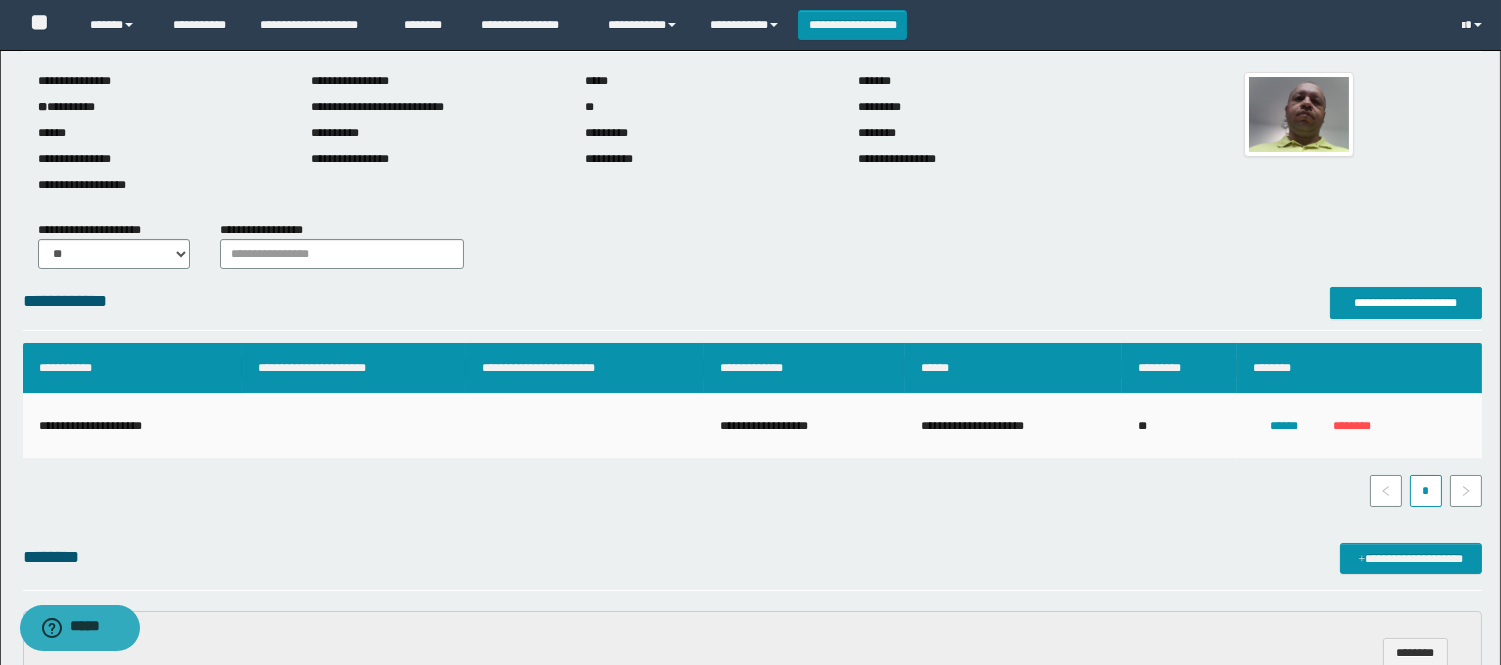 scroll, scrollTop: 0, scrollLeft: 0, axis: both 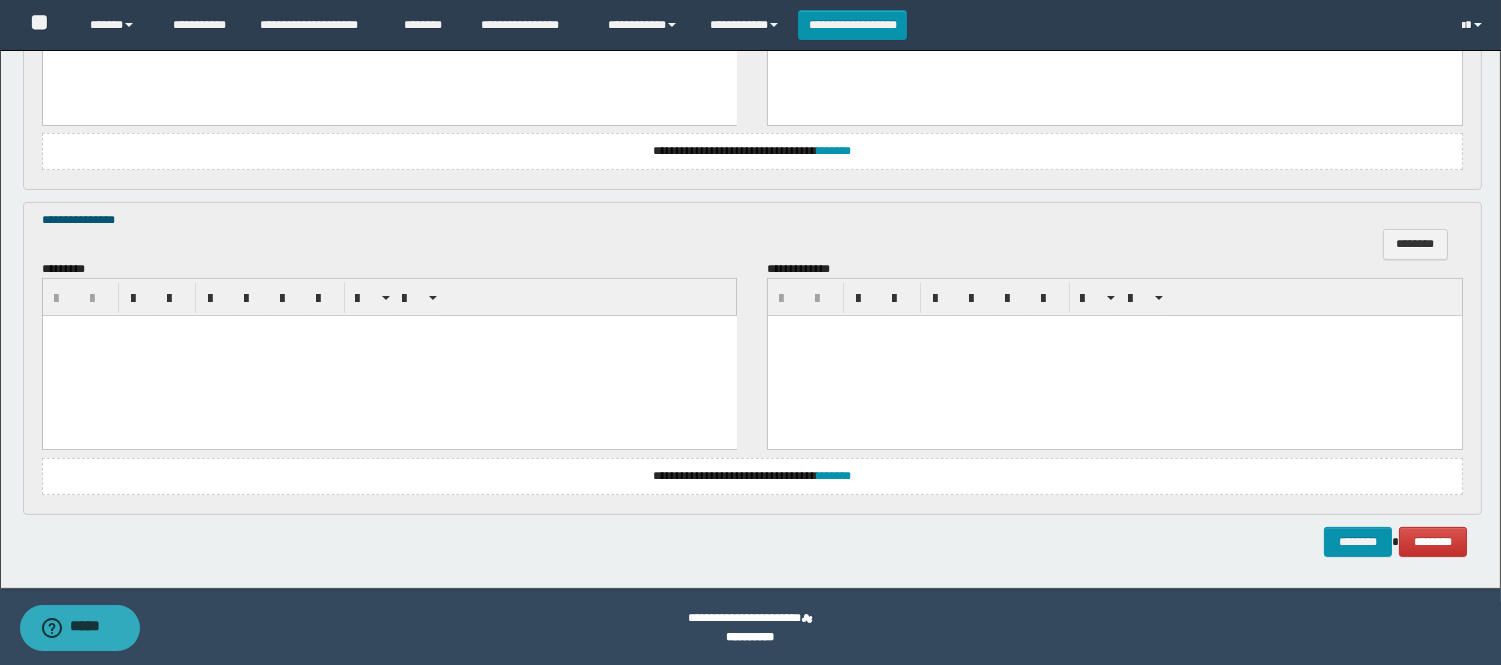 click at bounding box center (389, 356) 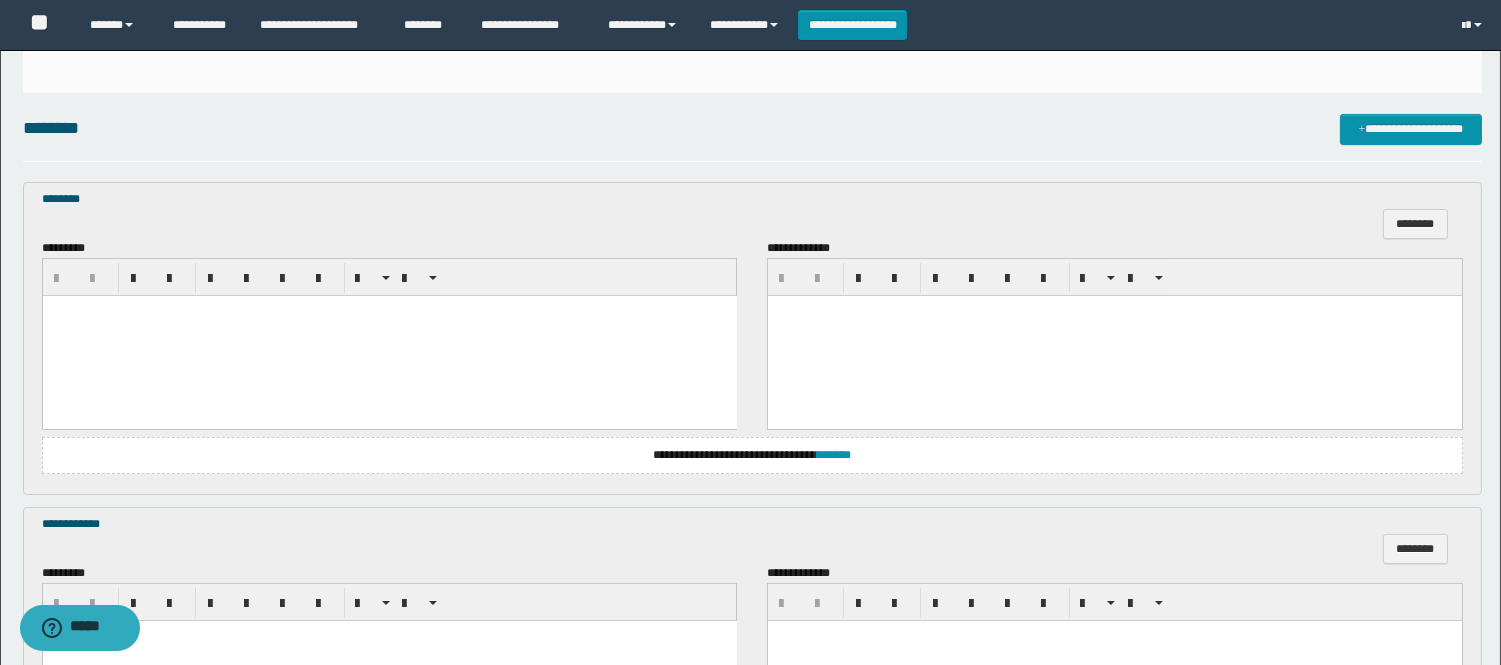 scroll, scrollTop: 547, scrollLeft: 0, axis: vertical 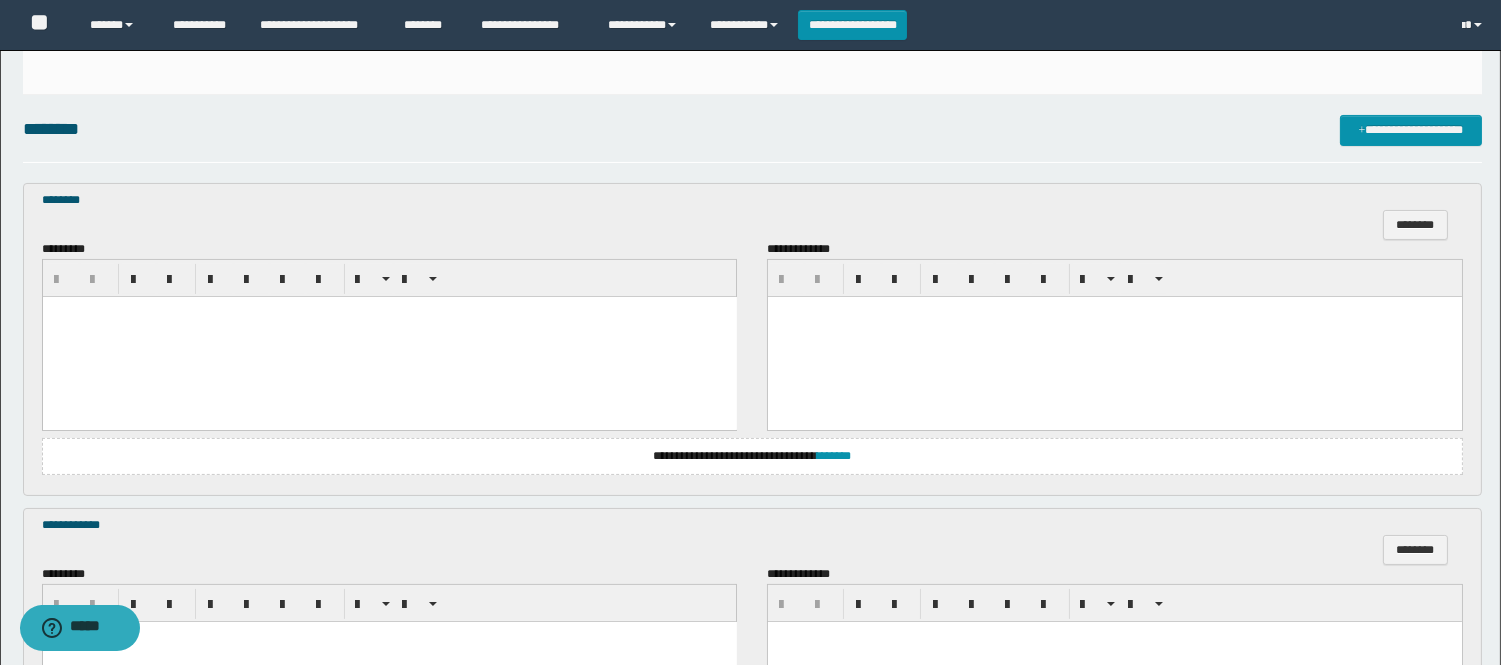 click at bounding box center [389, 336] 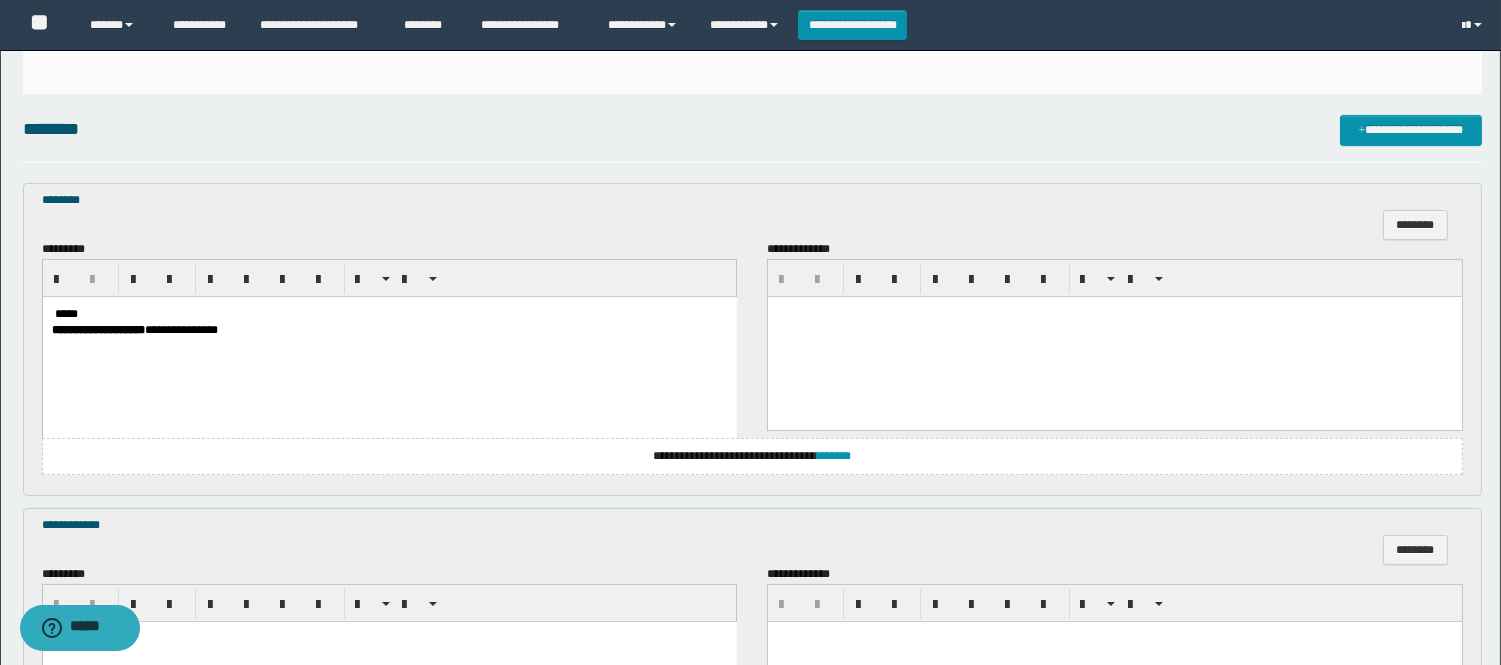 click on "**********" at bounding box center [389, 345] 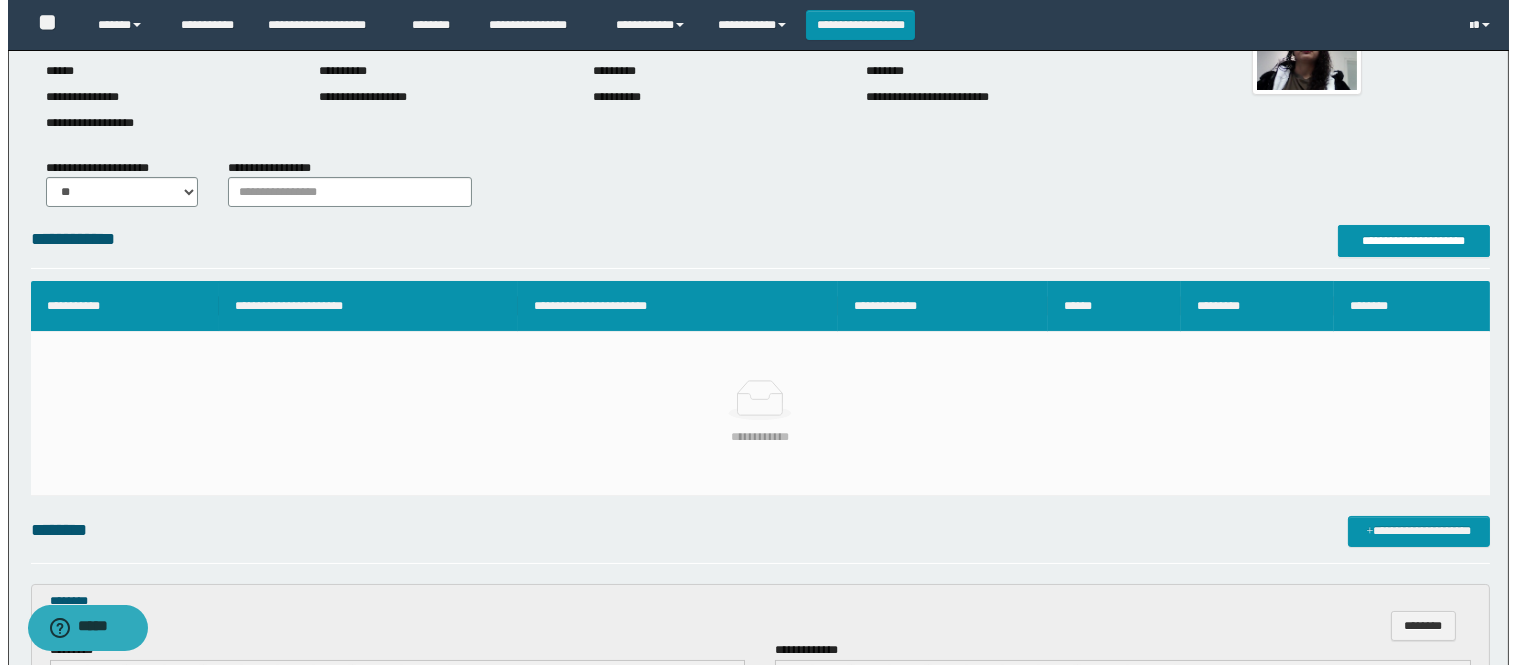 scroll, scrollTop: 103, scrollLeft: 0, axis: vertical 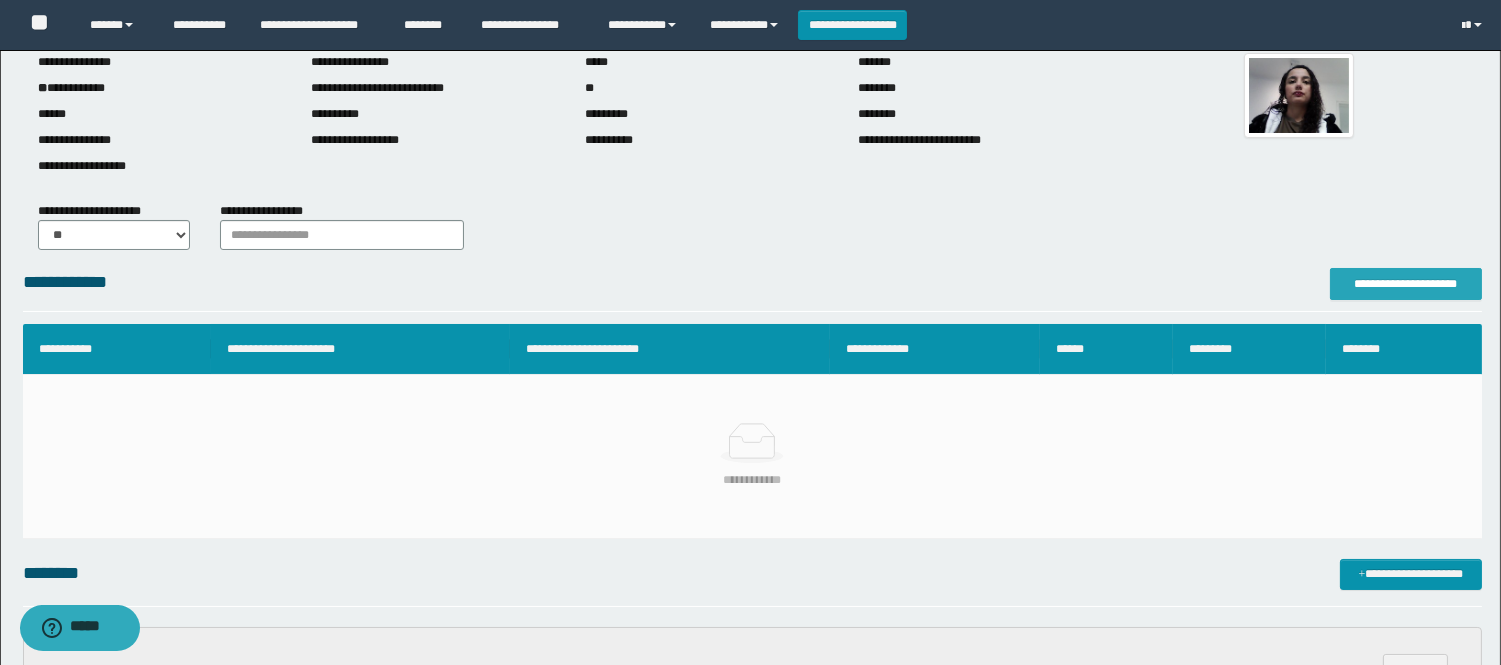 click on "**********" at bounding box center [1406, 284] 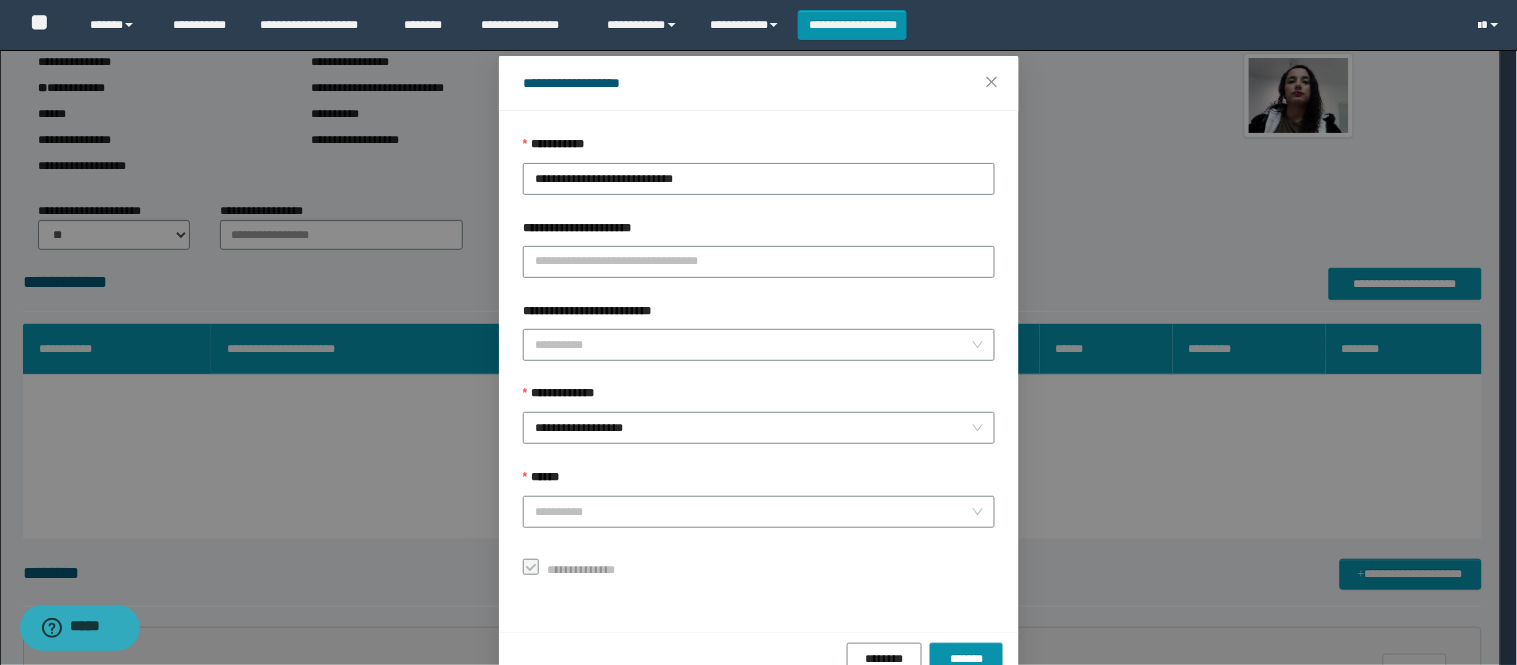 scroll, scrollTop: 87, scrollLeft: 0, axis: vertical 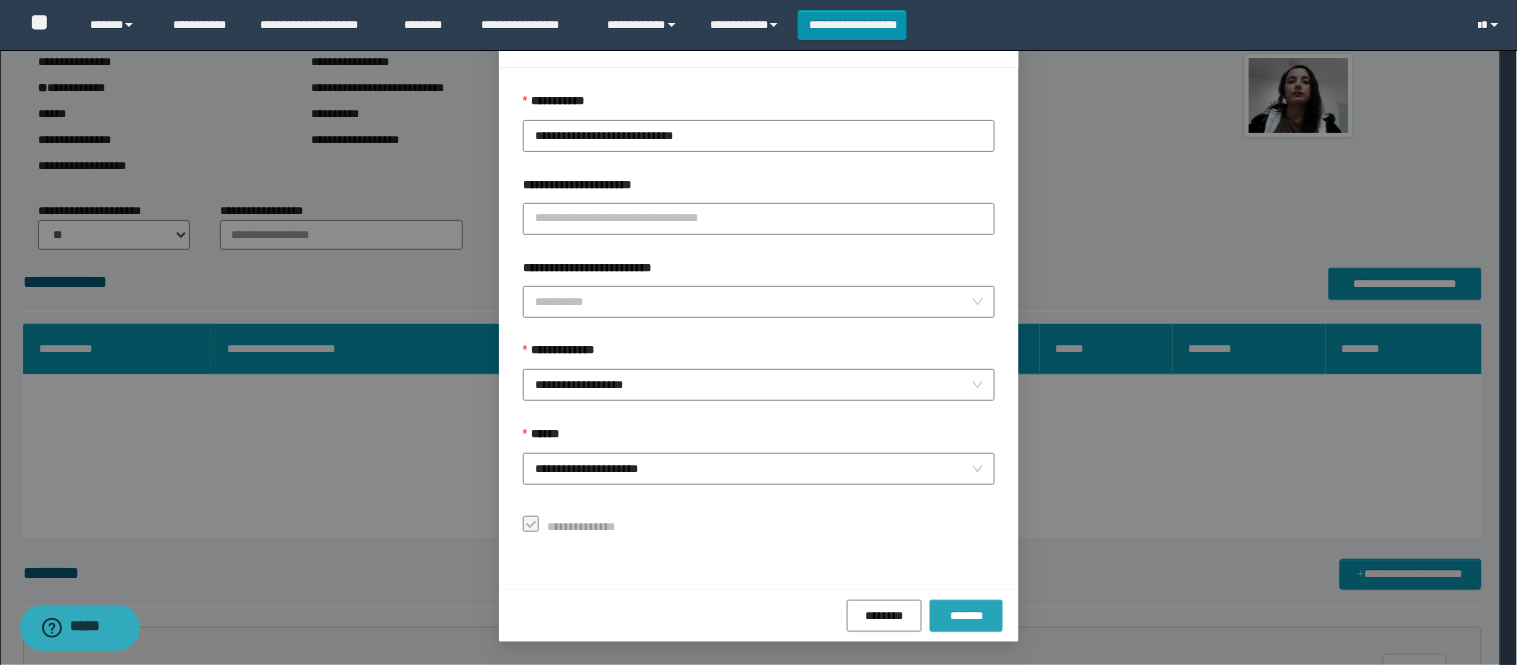 click on "*******" at bounding box center (966, 616) 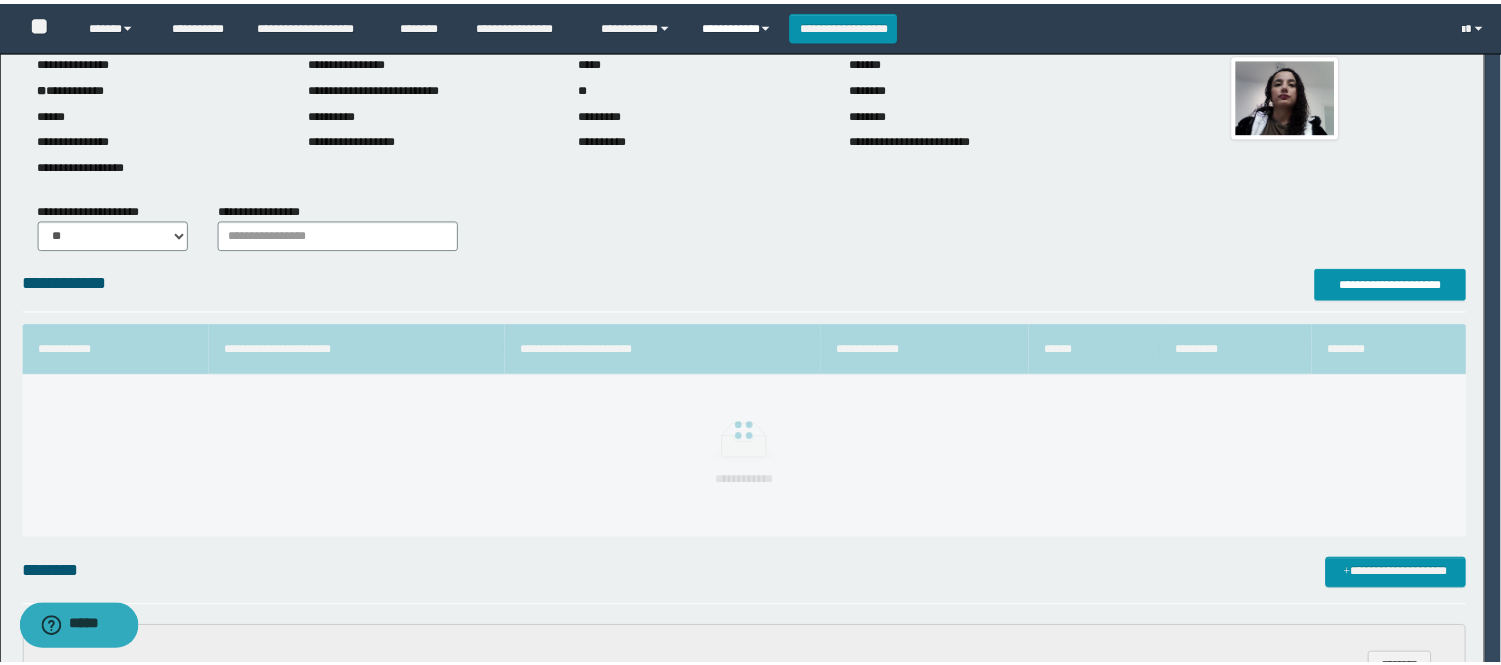 scroll, scrollTop: 41, scrollLeft: 0, axis: vertical 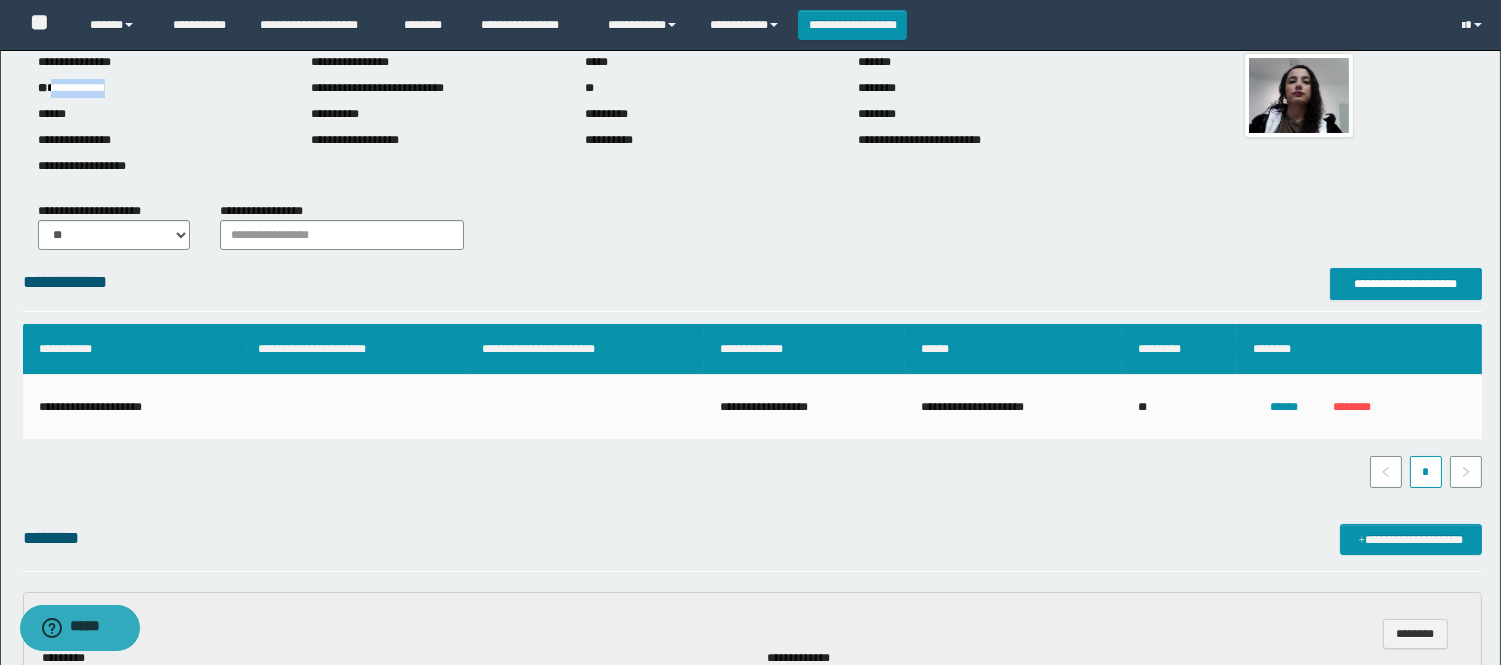 drag, startPoint x: 128, startPoint y: 94, endPoint x: 55, endPoint y: 84, distance: 73.68175 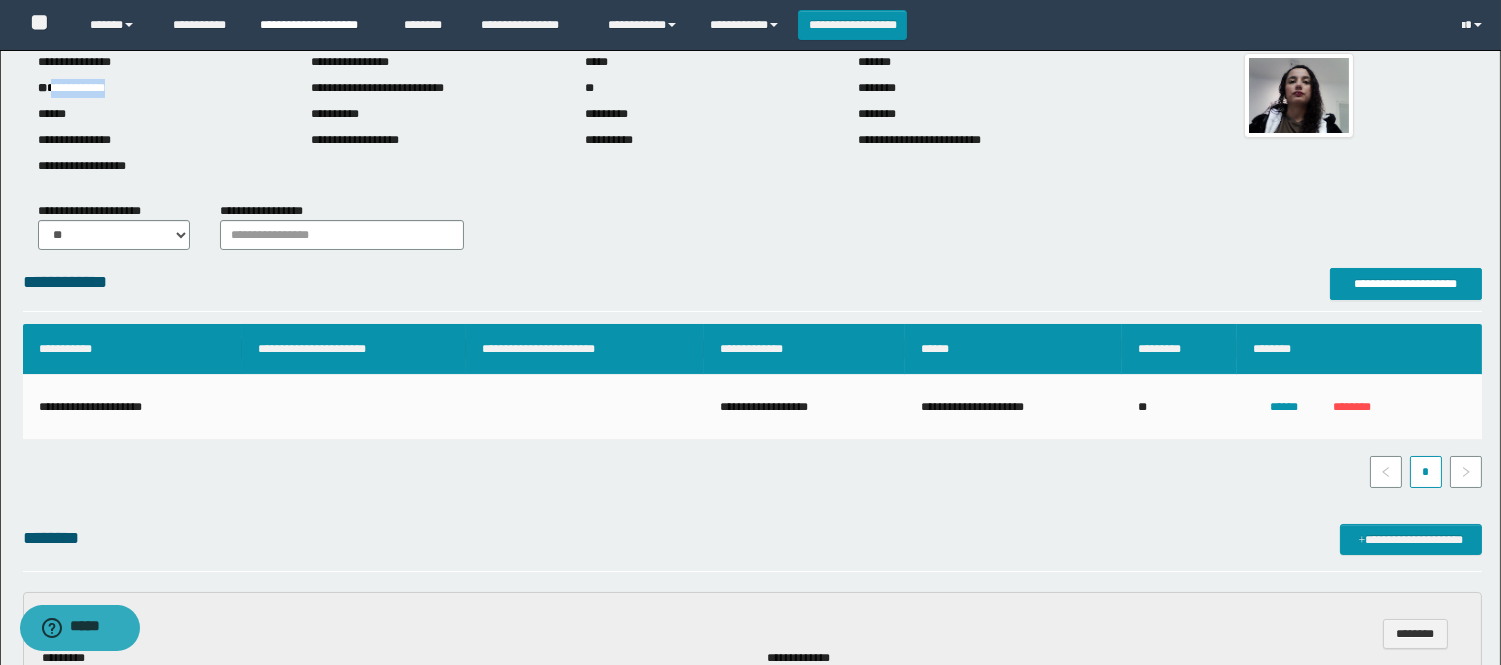 copy on "**********" 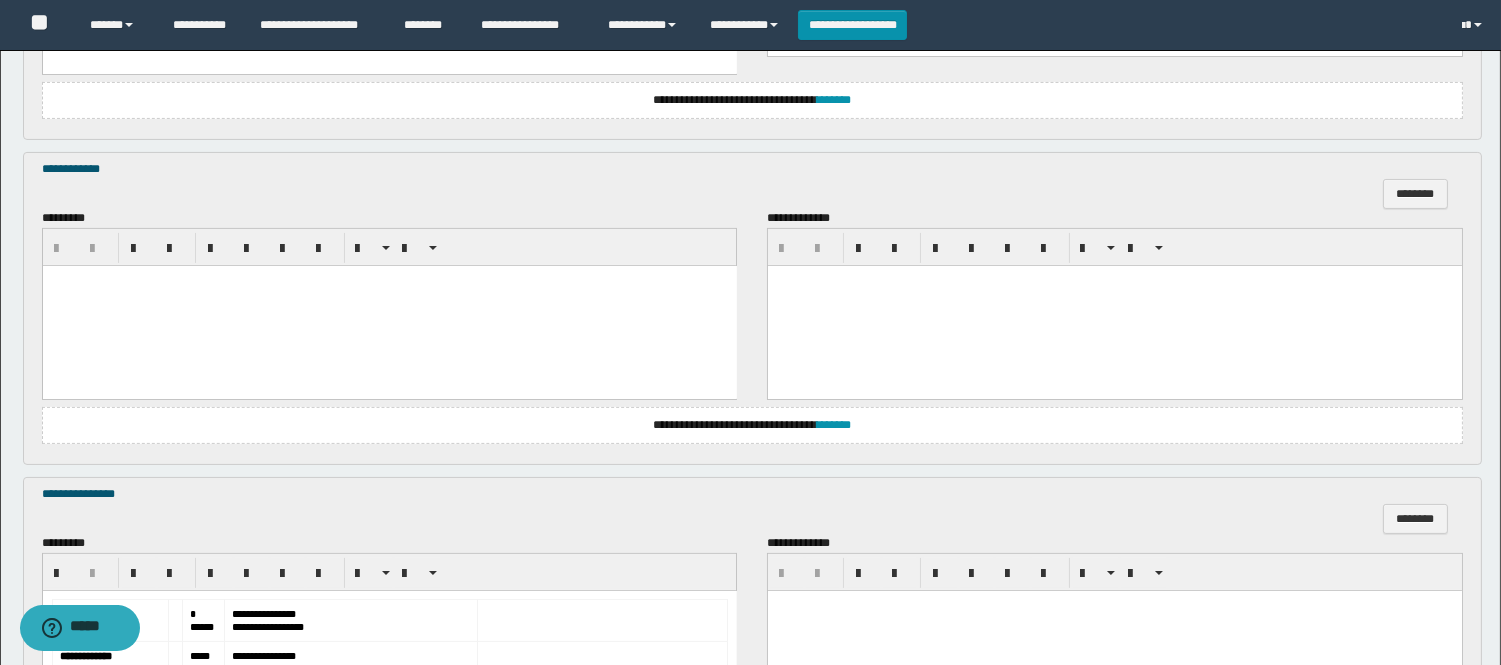 scroll, scrollTop: 753, scrollLeft: 0, axis: vertical 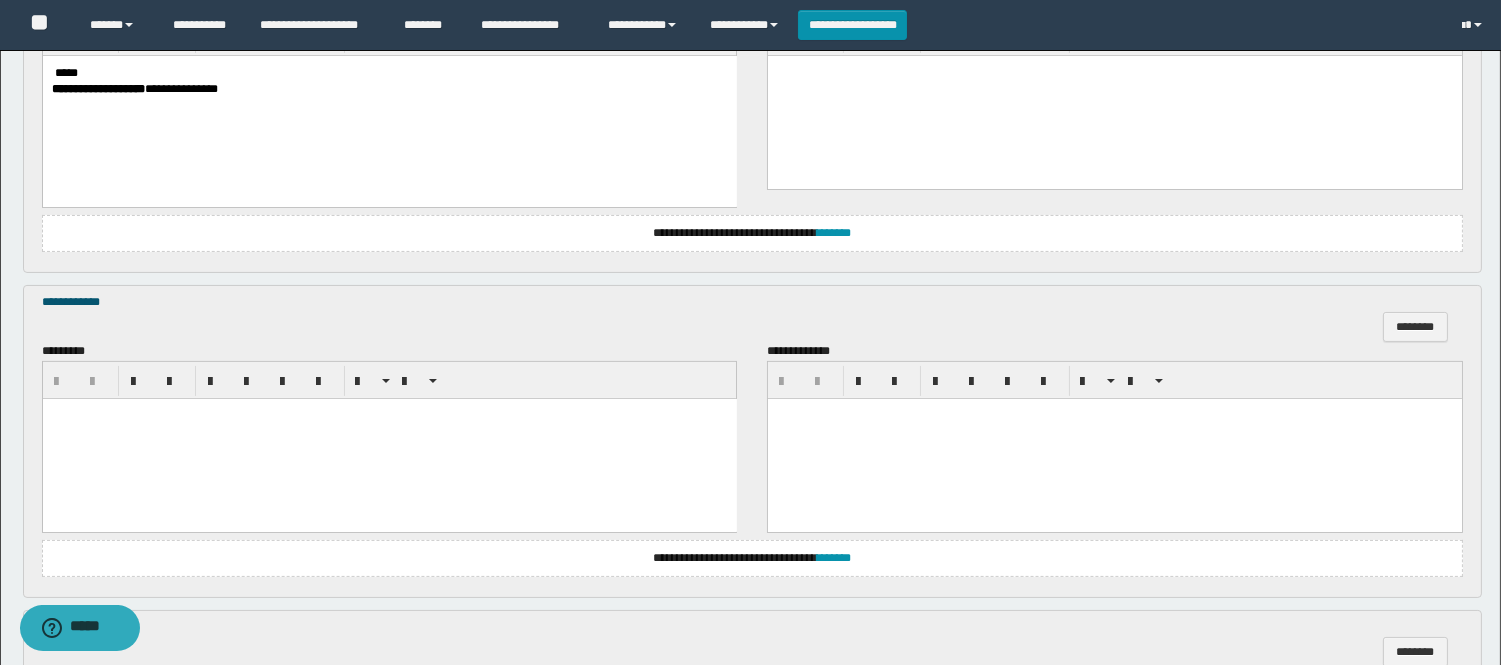 click on "**********" at bounding box center [752, 558] 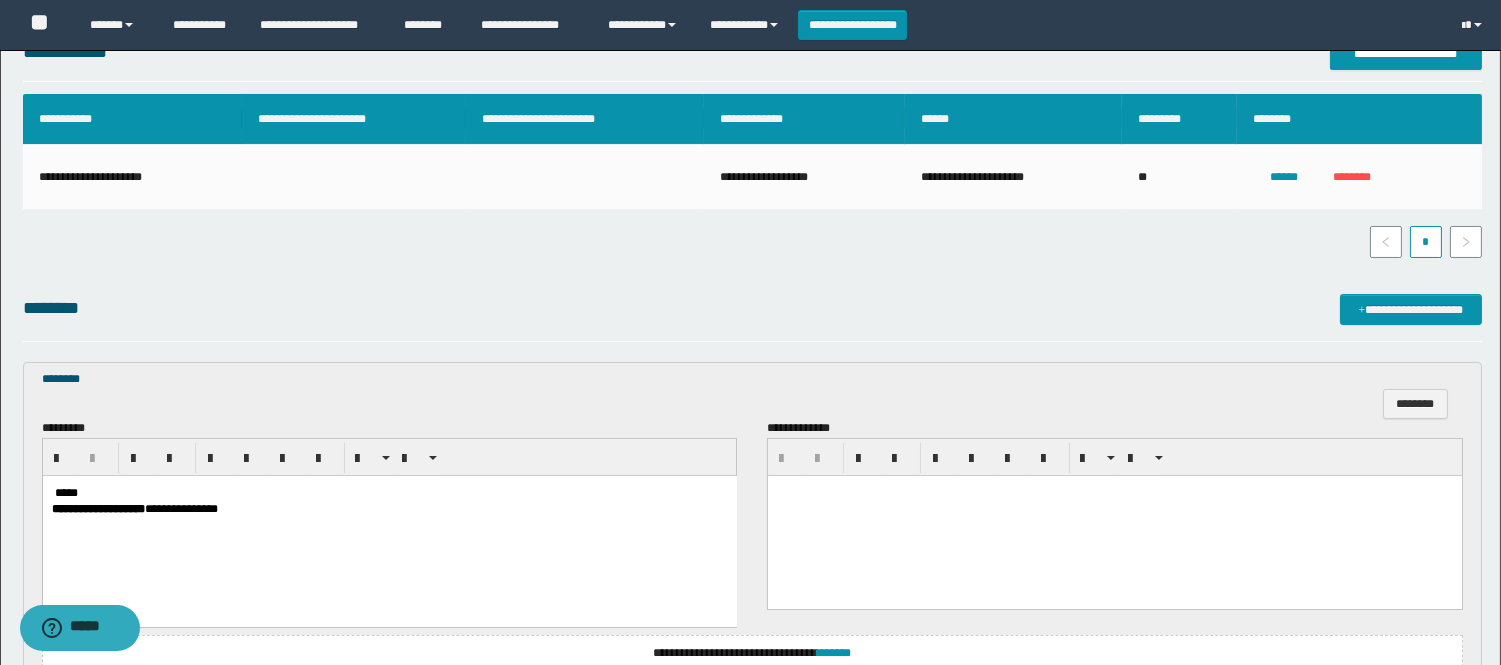 scroll, scrollTop: 0, scrollLeft: 0, axis: both 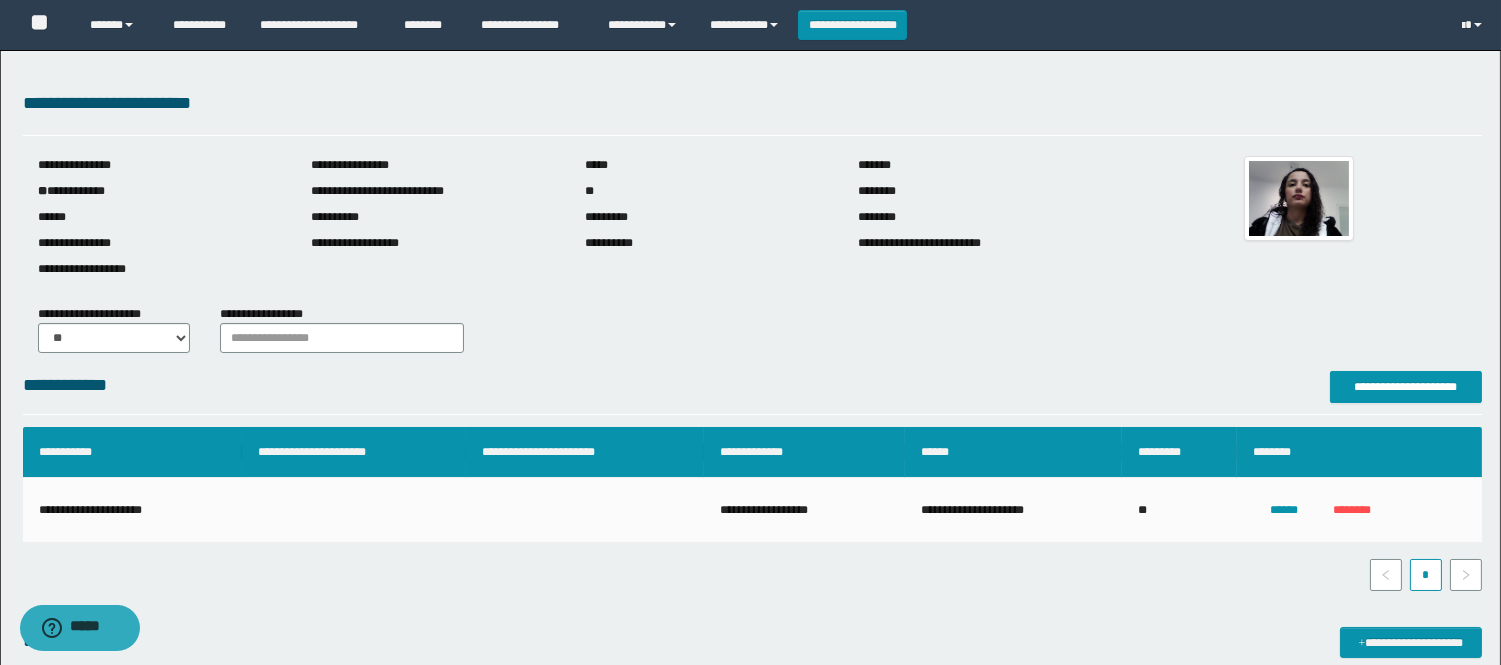 click on "**********" at bounding box center (585, 453) 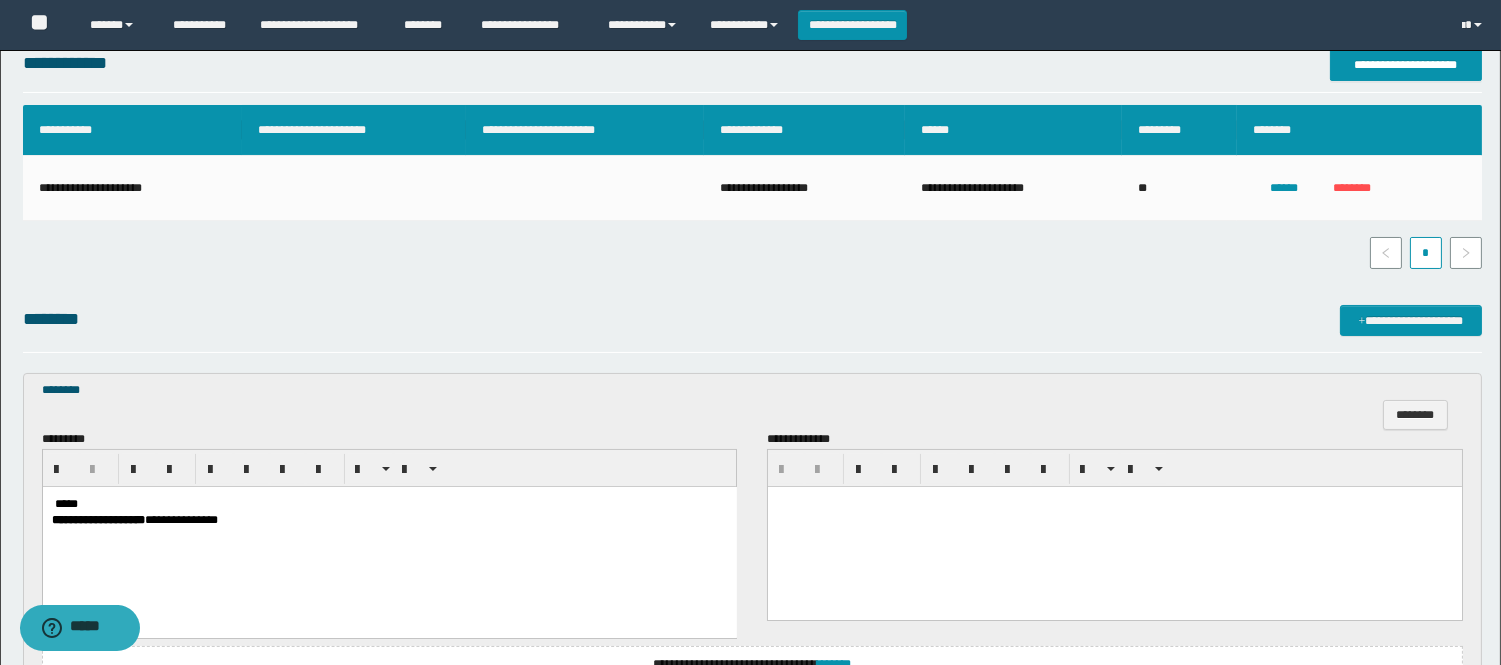 scroll, scrollTop: 351, scrollLeft: 0, axis: vertical 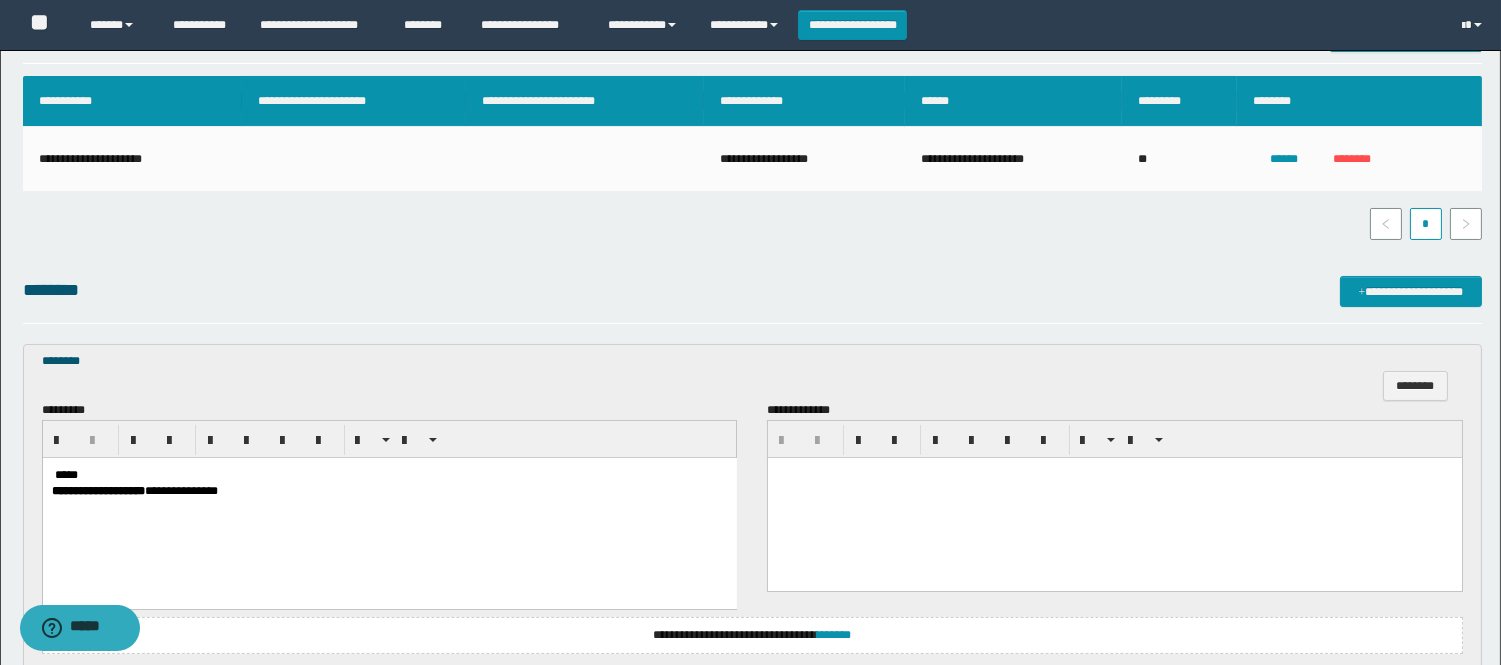 click at bounding box center (52, 474) 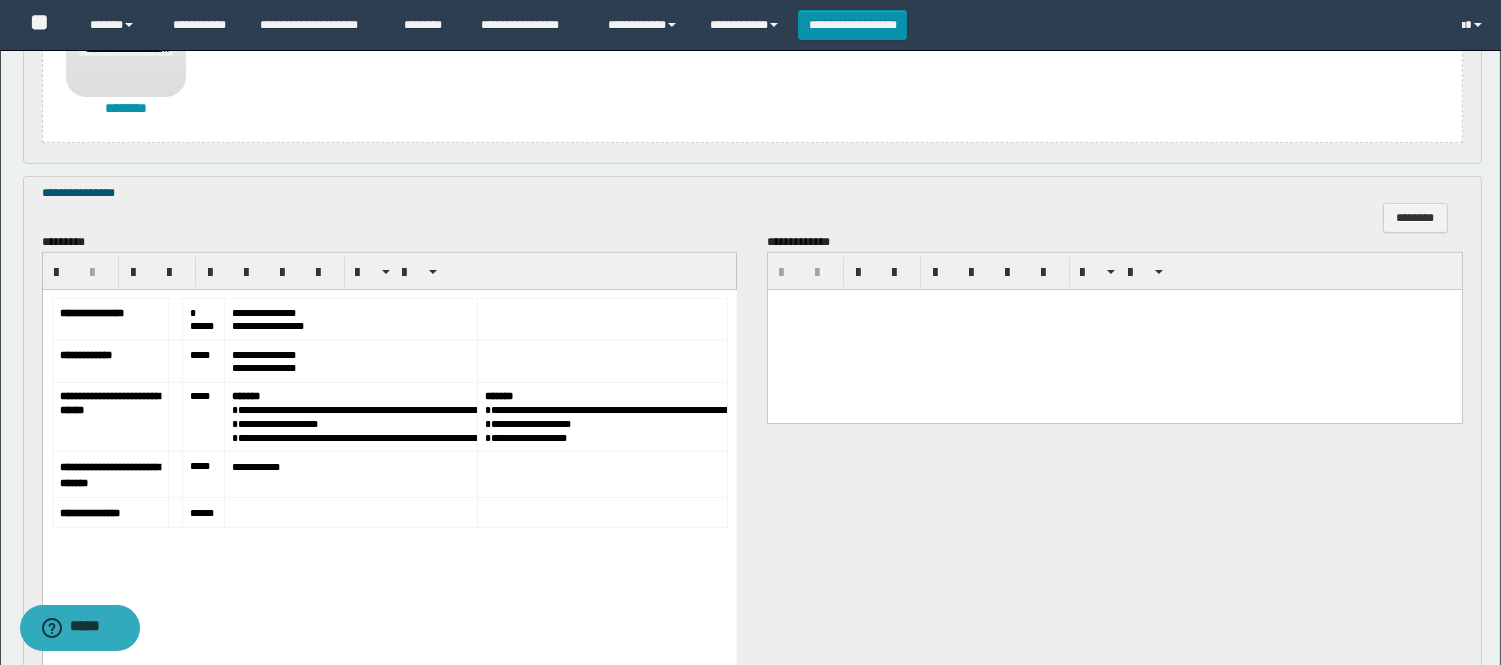 scroll, scrollTop: 1351, scrollLeft: 0, axis: vertical 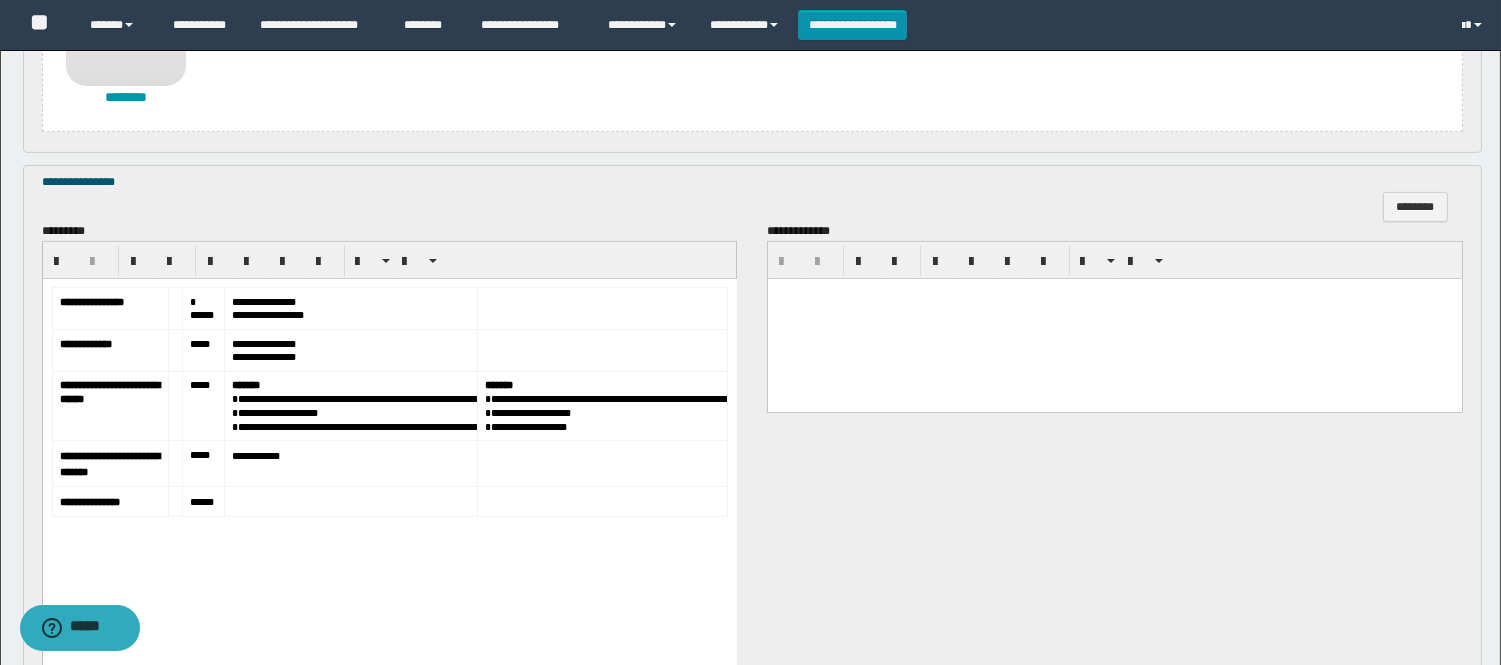 click on "*****" at bounding box center (203, 308) 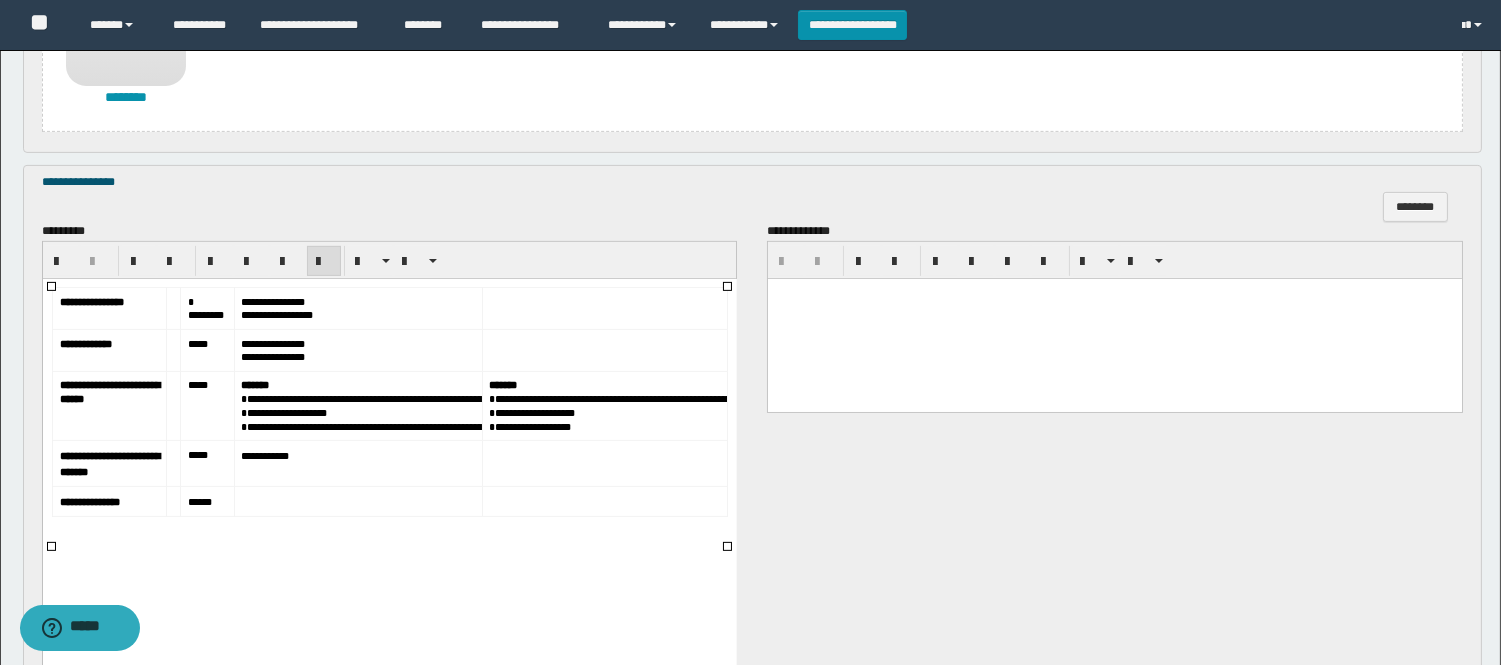 click on "*****" at bounding box center [206, 349] 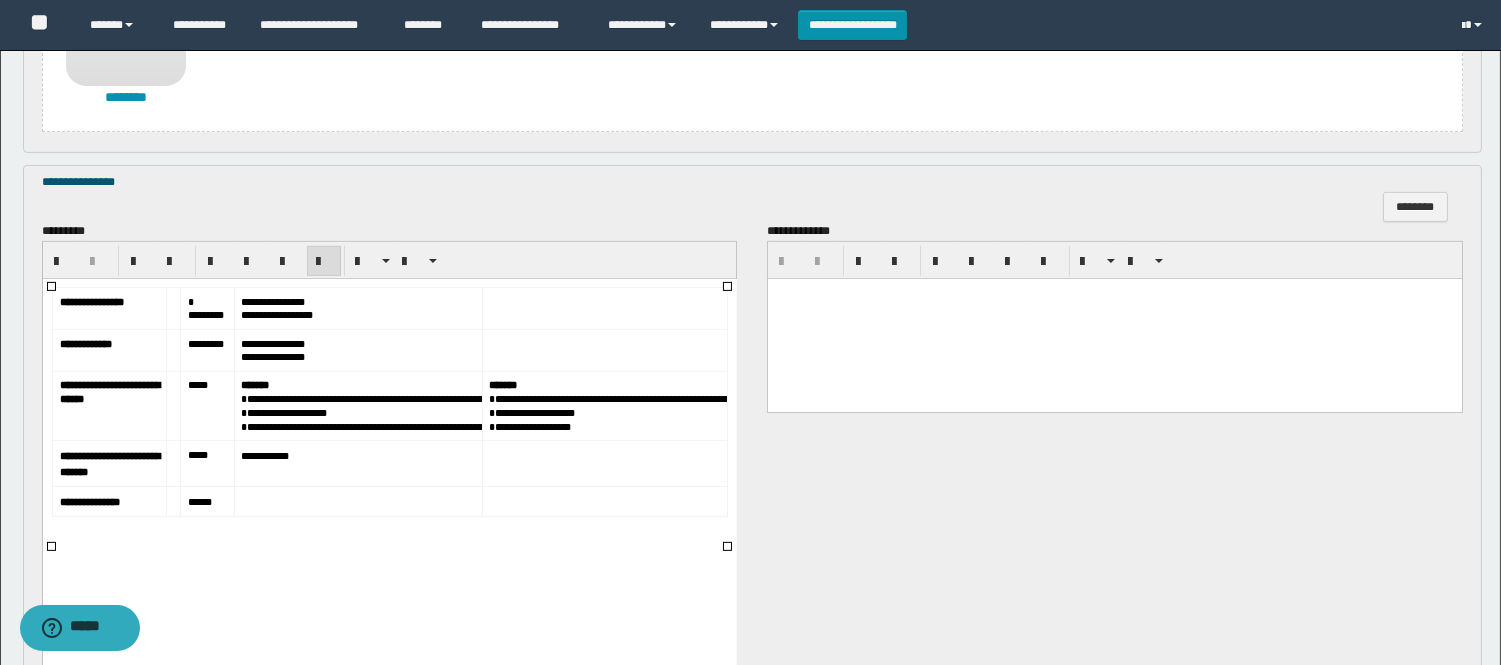 click on "*****" at bounding box center [206, 405] 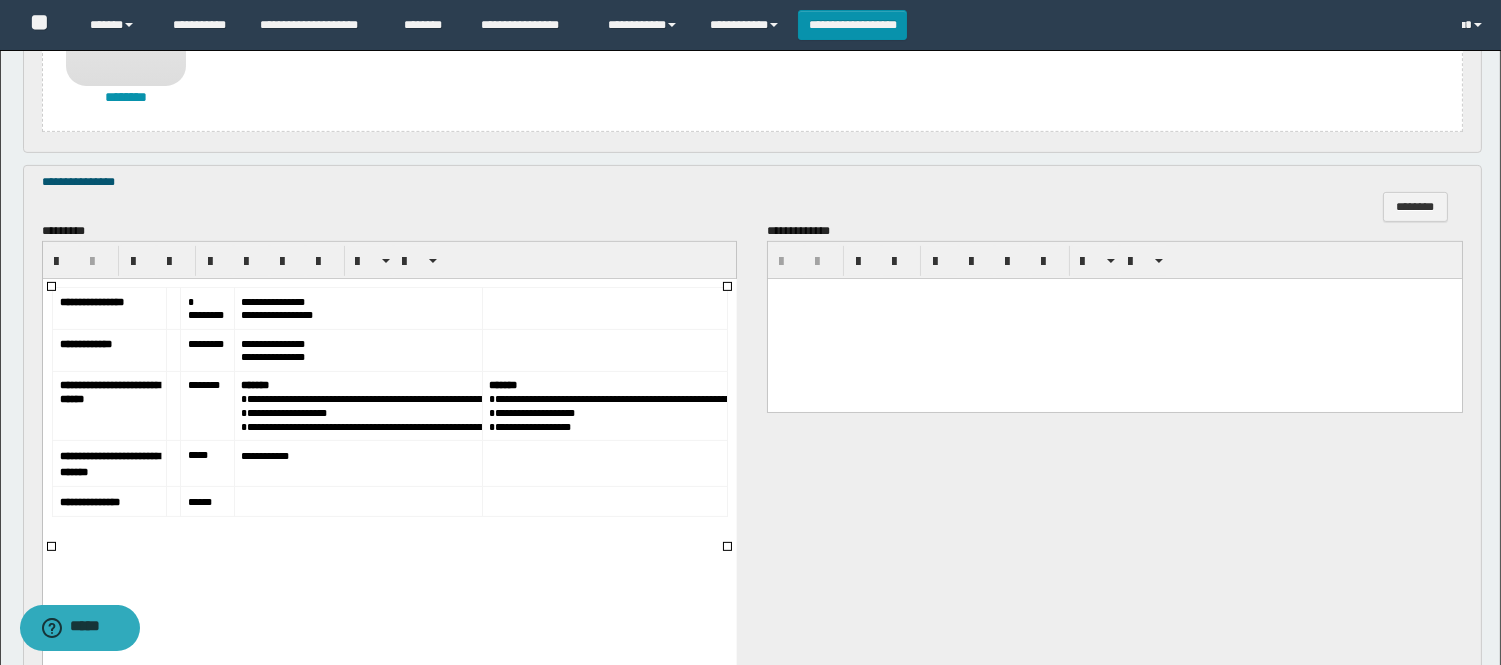 click on "*****" at bounding box center (206, 463) 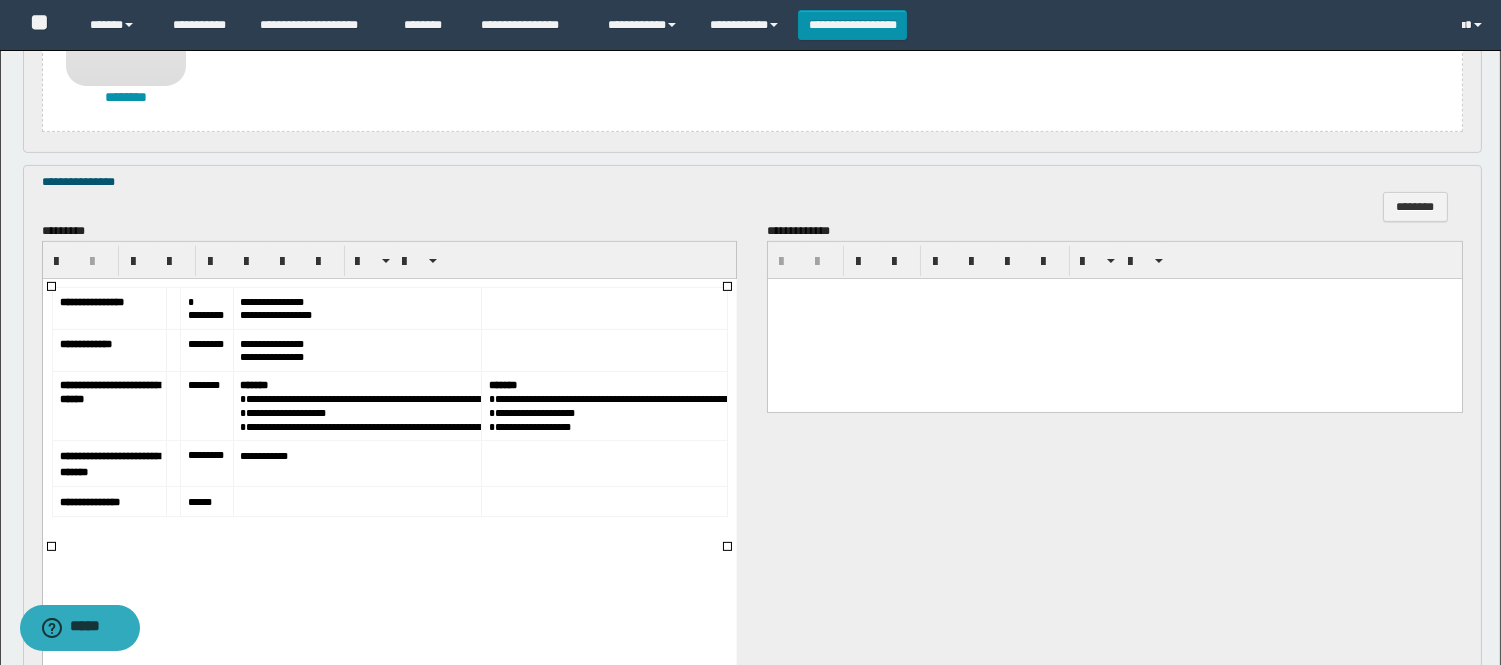 click on "*****" at bounding box center (206, 501) 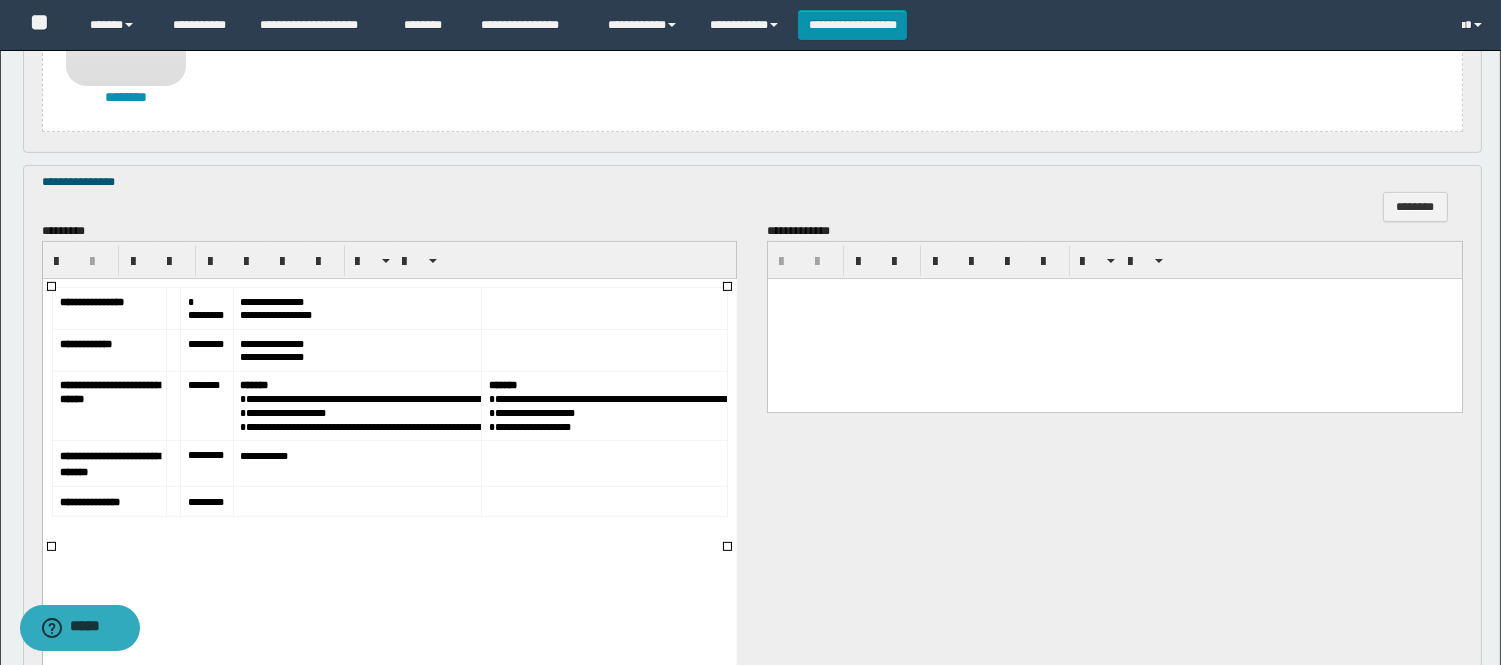scroll, scrollTop: 1573, scrollLeft: 0, axis: vertical 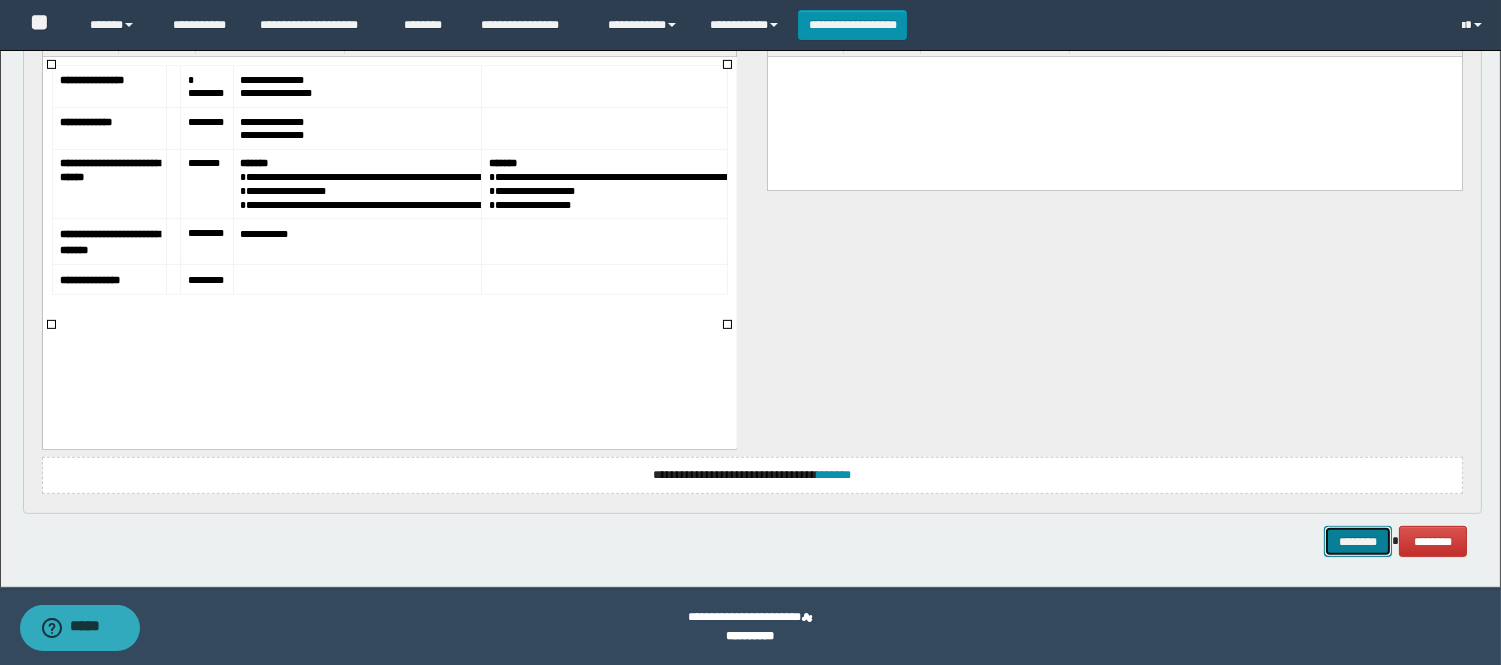 click on "********" at bounding box center (1358, 541) 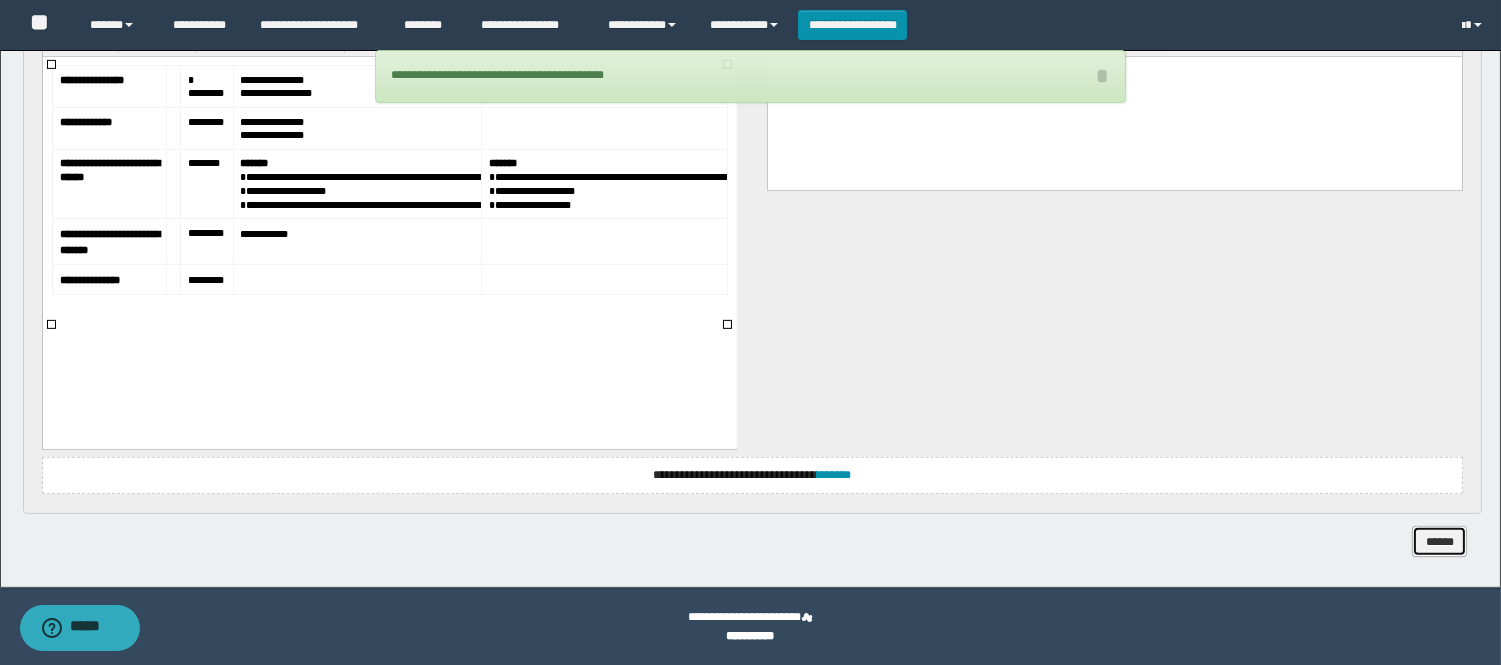 click on "******" at bounding box center (1439, 541) 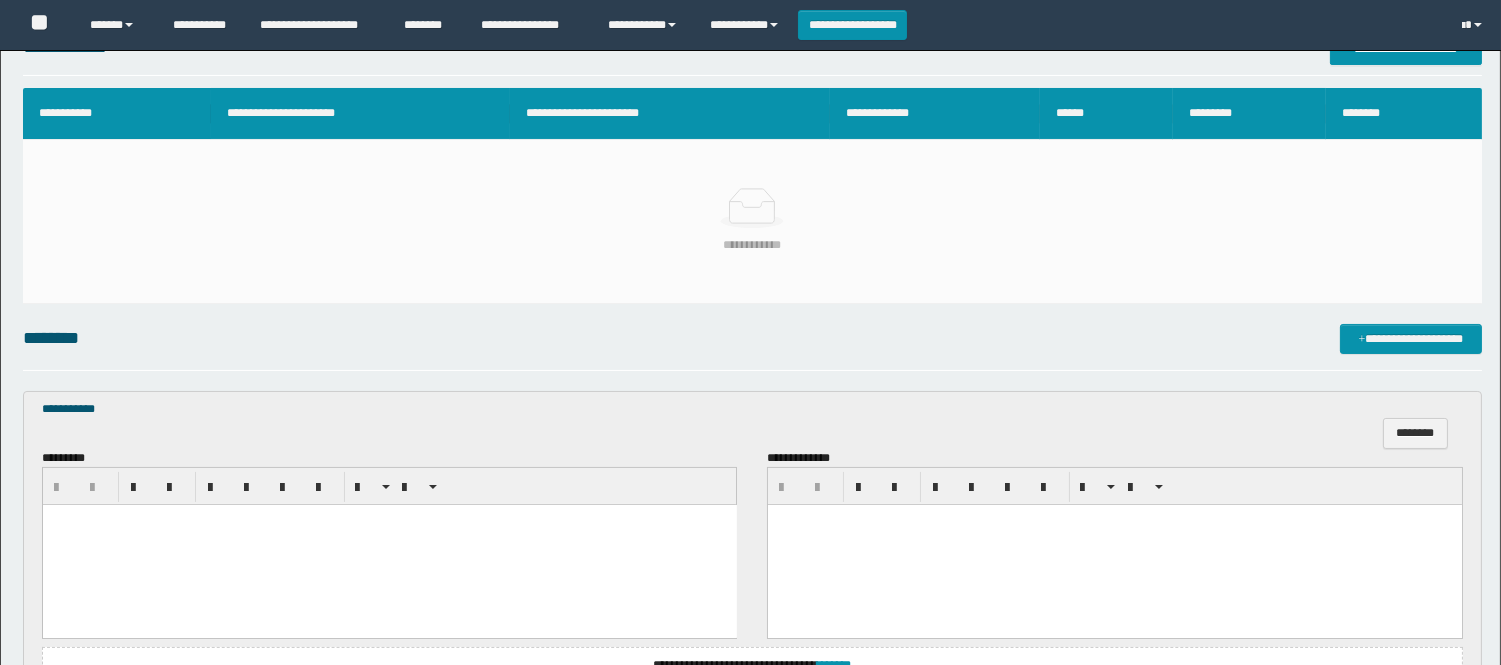 scroll, scrollTop: 0, scrollLeft: 0, axis: both 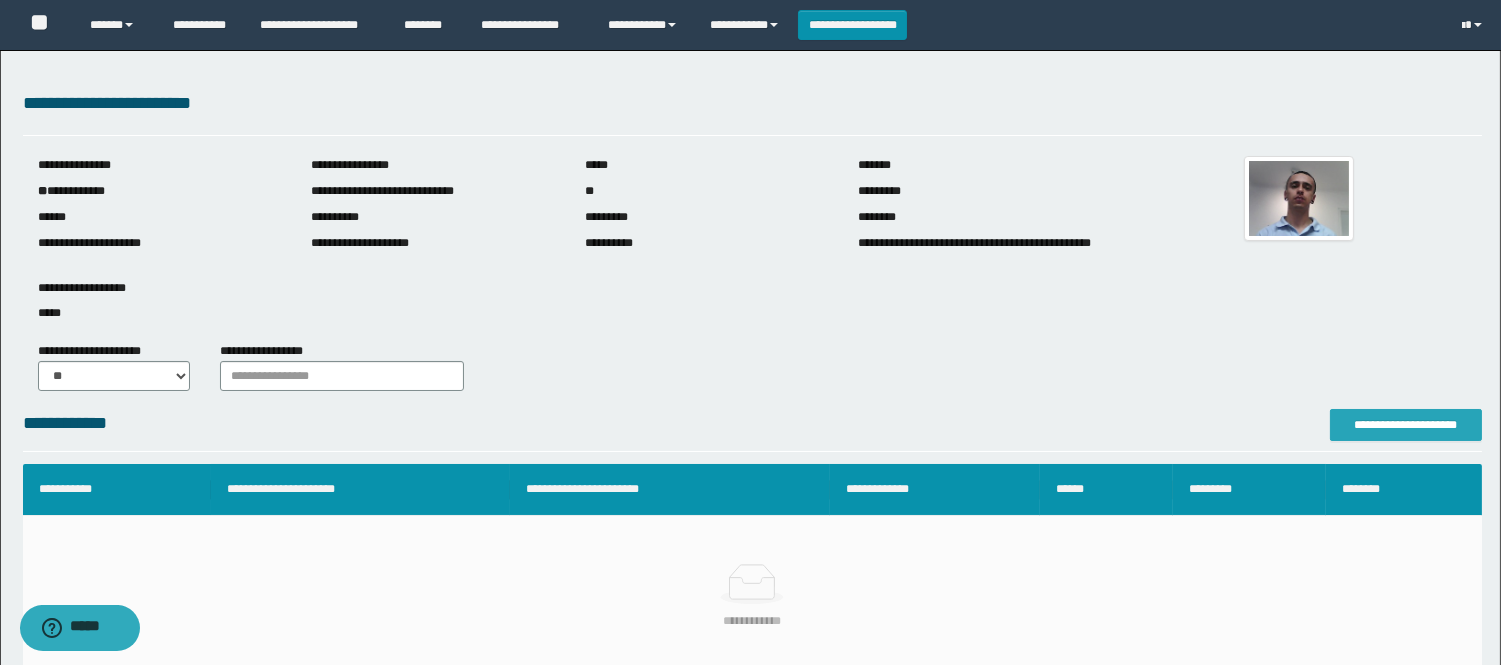 click on "**********" at bounding box center [1406, 425] 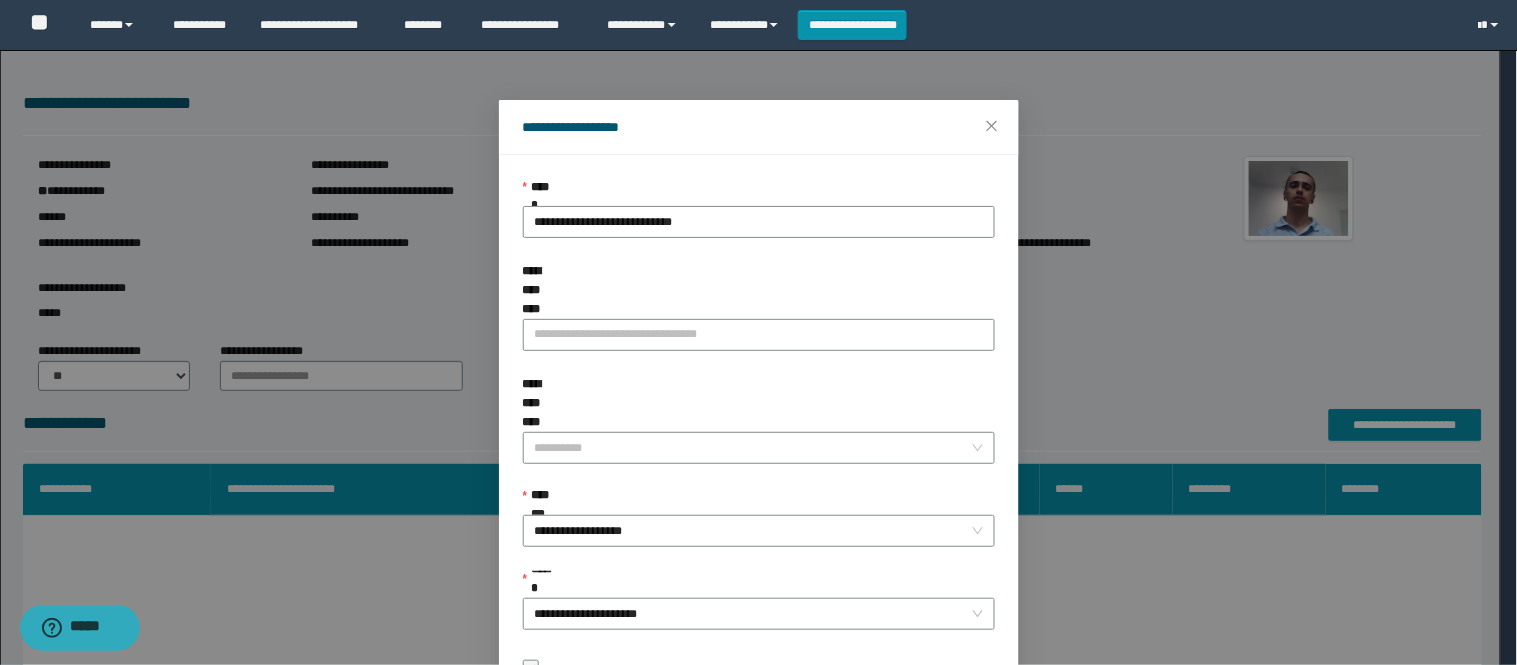 scroll, scrollTop: 87, scrollLeft: 0, axis: vertical 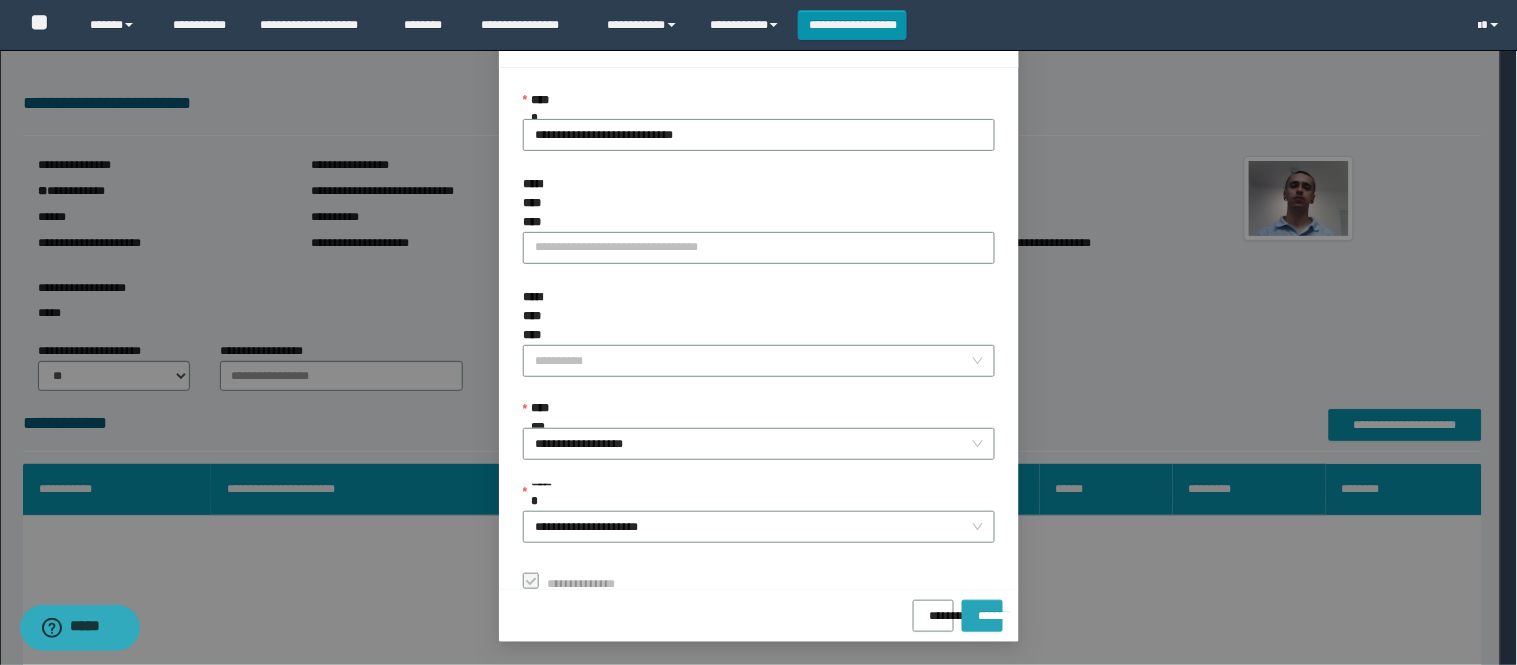 click on "*******" at bounding box center [982, 609] 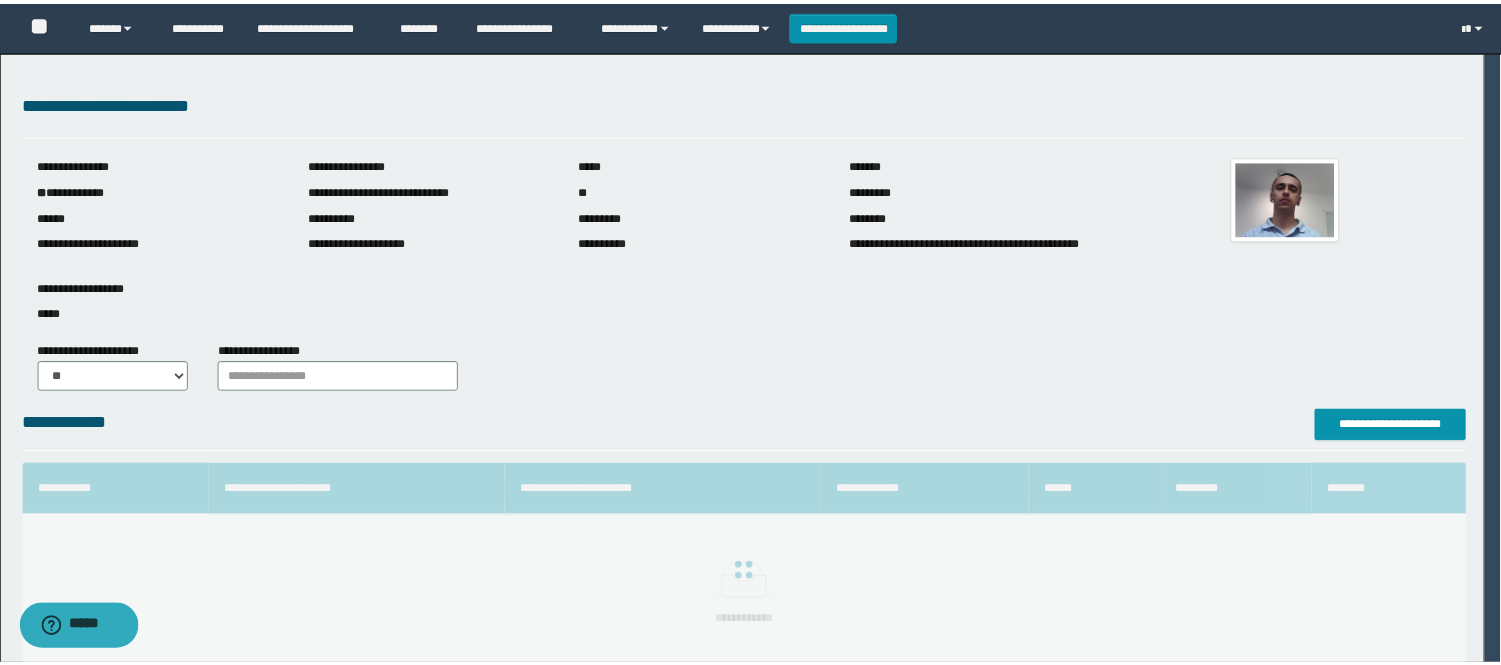scroll, scrollTop: 41, scrollLeft: 0, axis: vertical 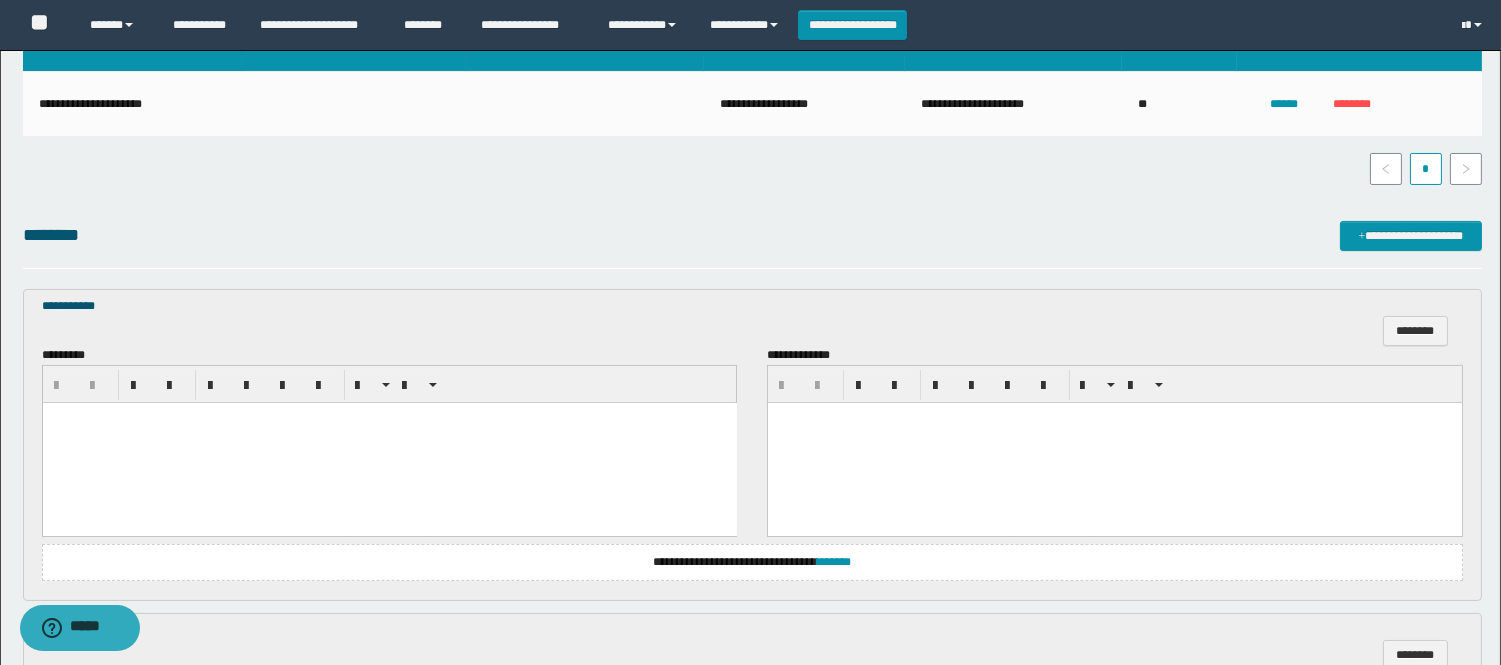 click at bounding box center [389, 442] 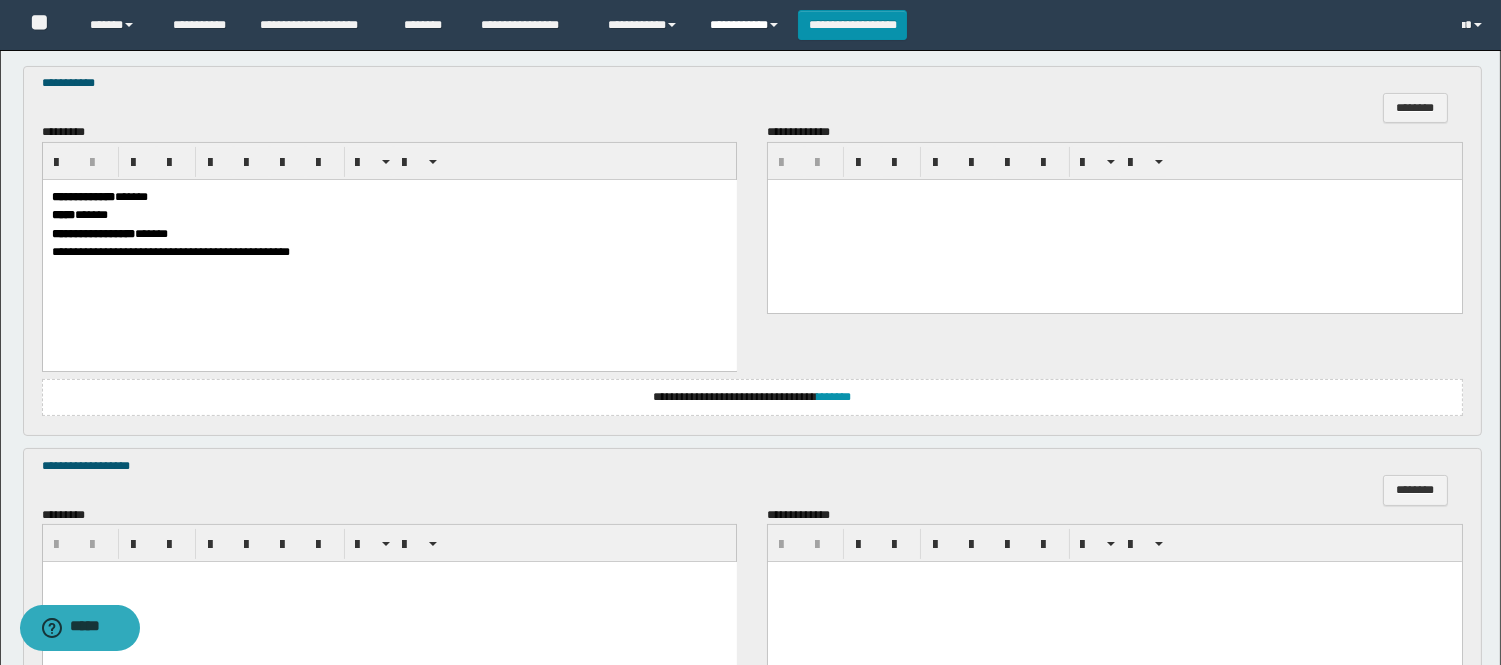 scroll, scrollTop: 666, scrollLeft: 0, axis: vertical 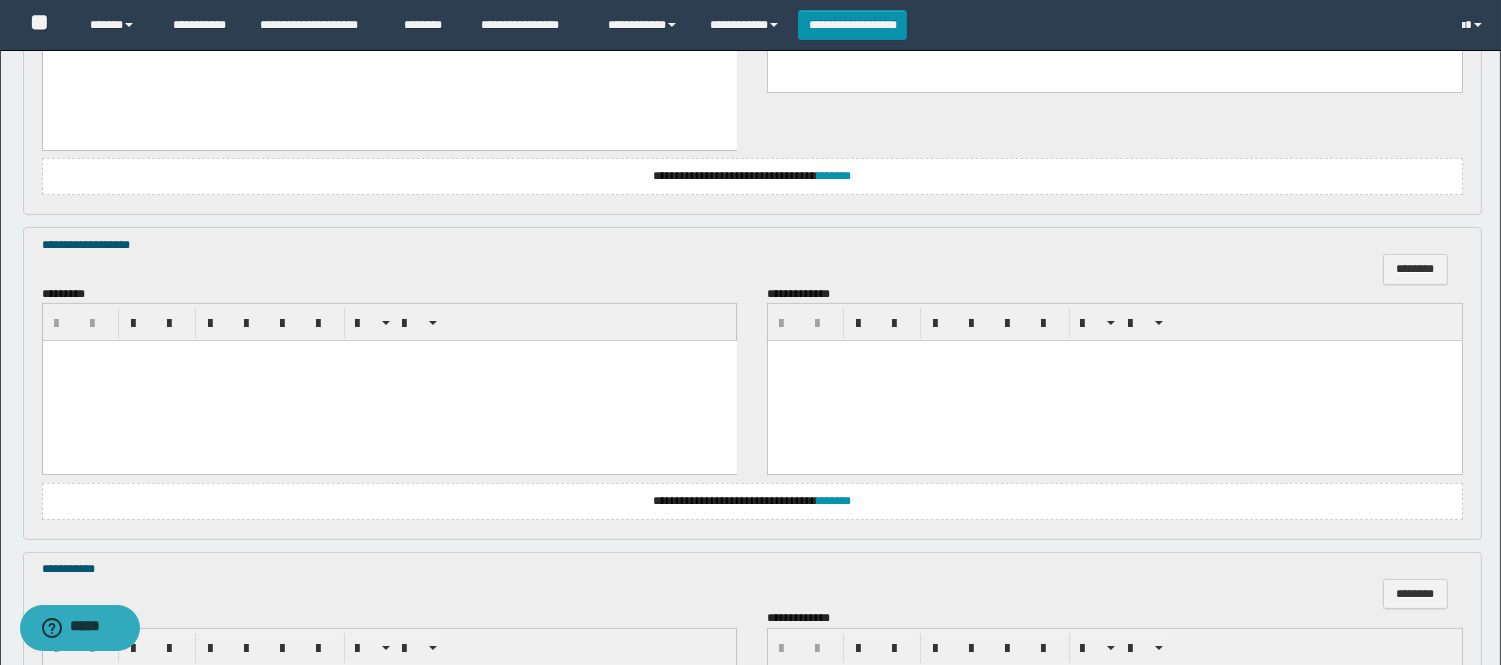 click at bounding box center (389, 381) 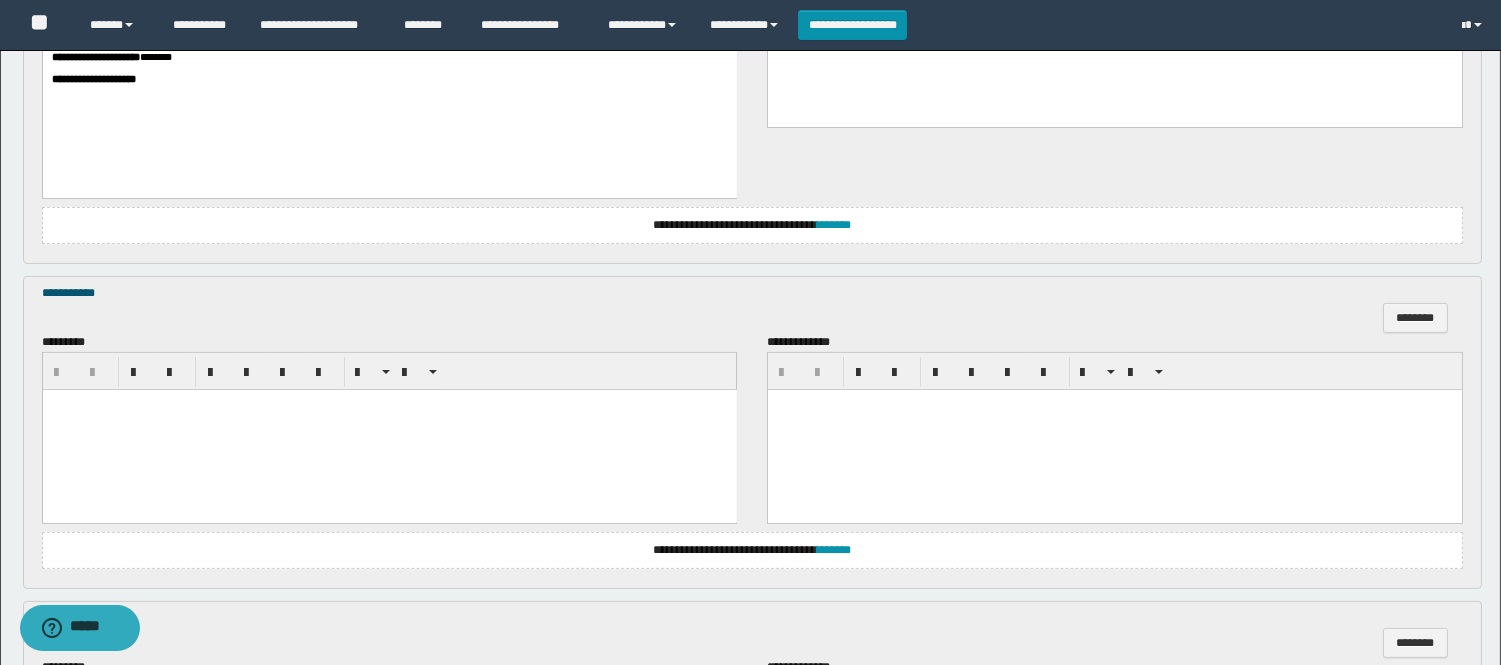 scroll, scrollTop: 1333, scrollLeft: 0, axis: vertical 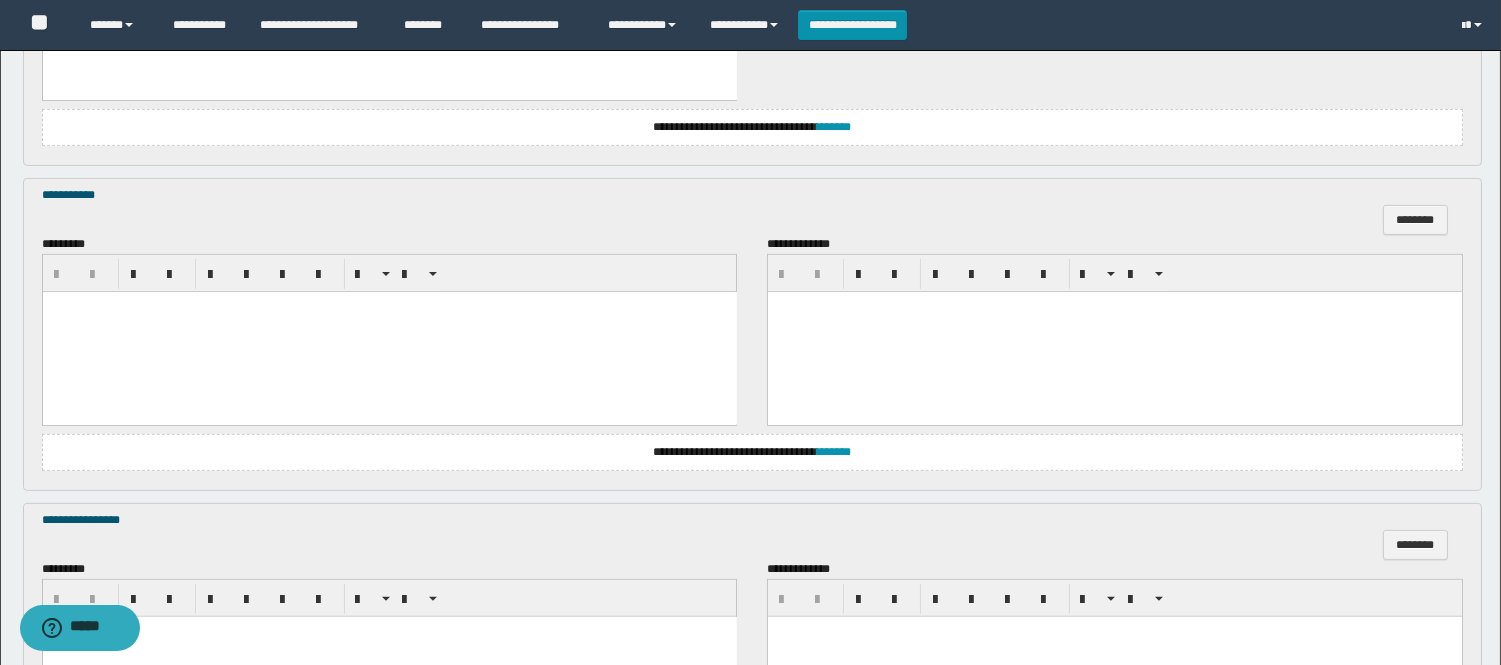 click at bounding box center [389, 332] 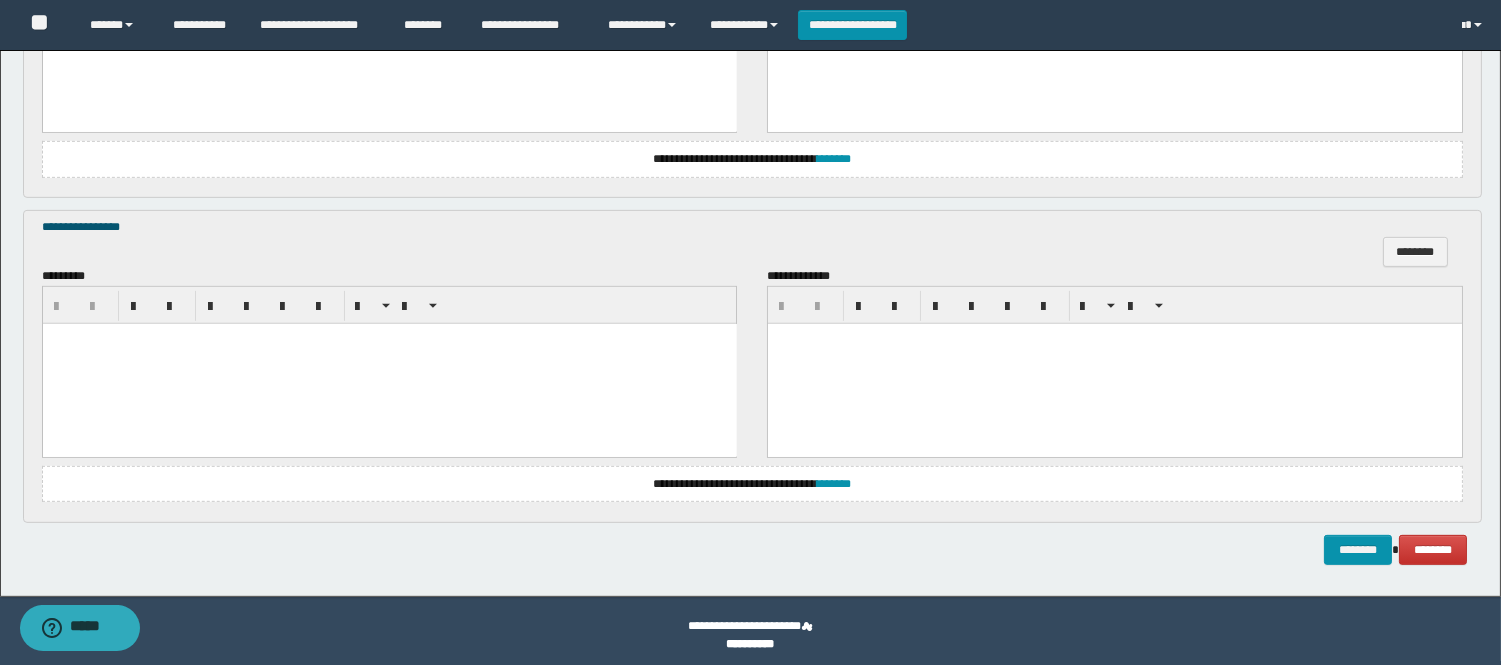 scroll, scrollTop: 1634, scrollLeft: 0, axis: vertical 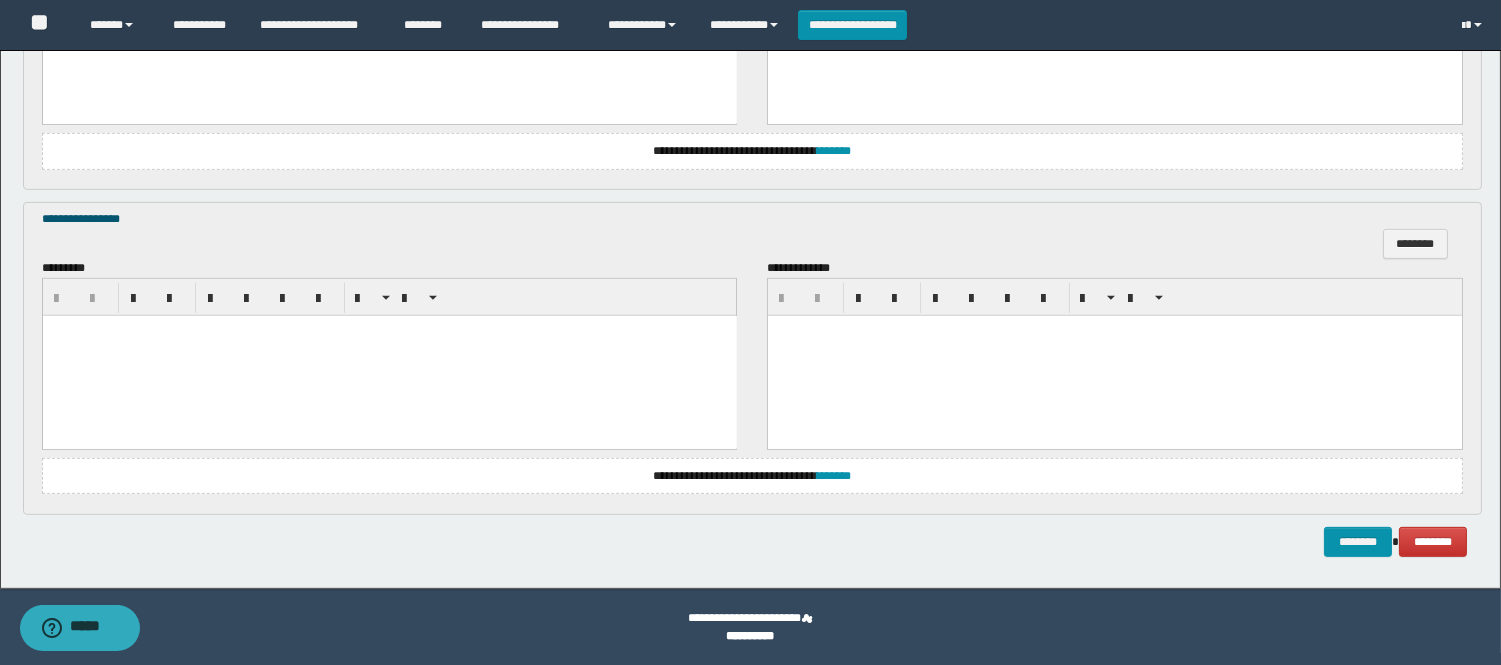 click at bounding box center [389, 356] 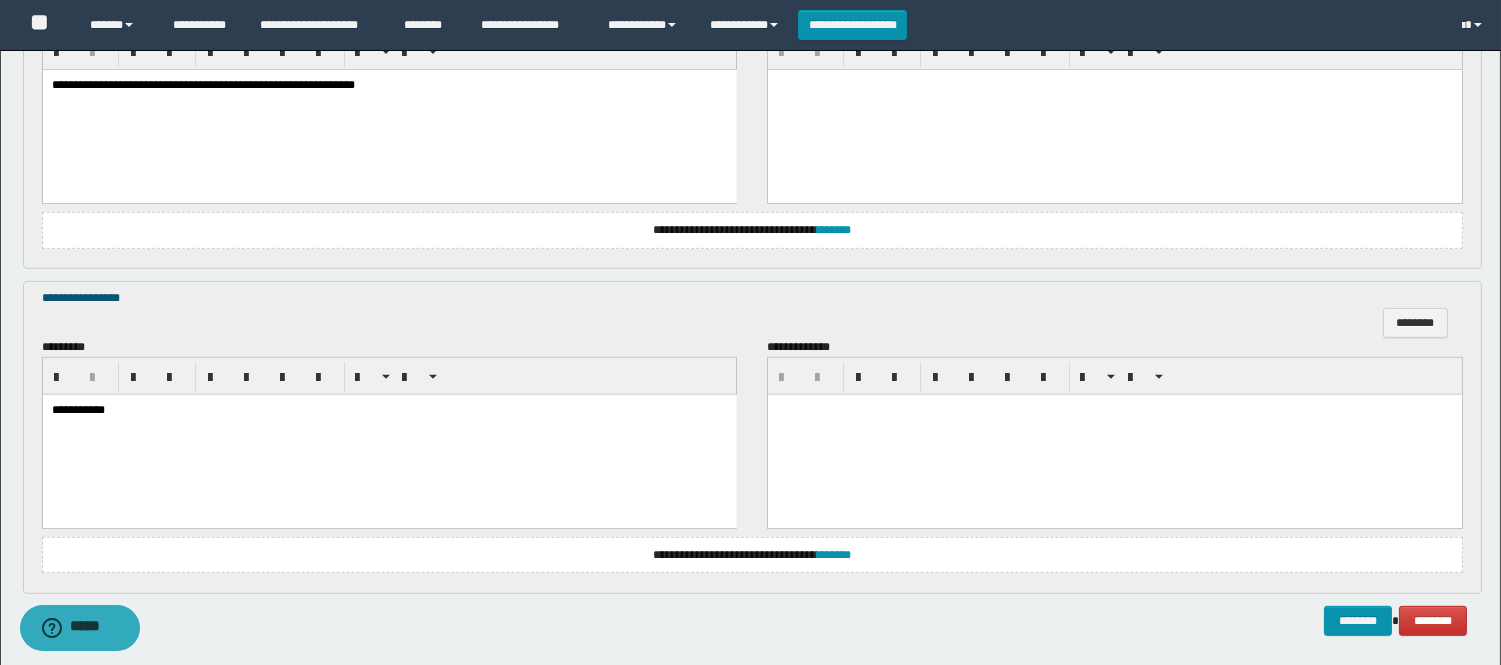 scroll, scrollTop: 1634, scrollLeft: 0, axis: vertical 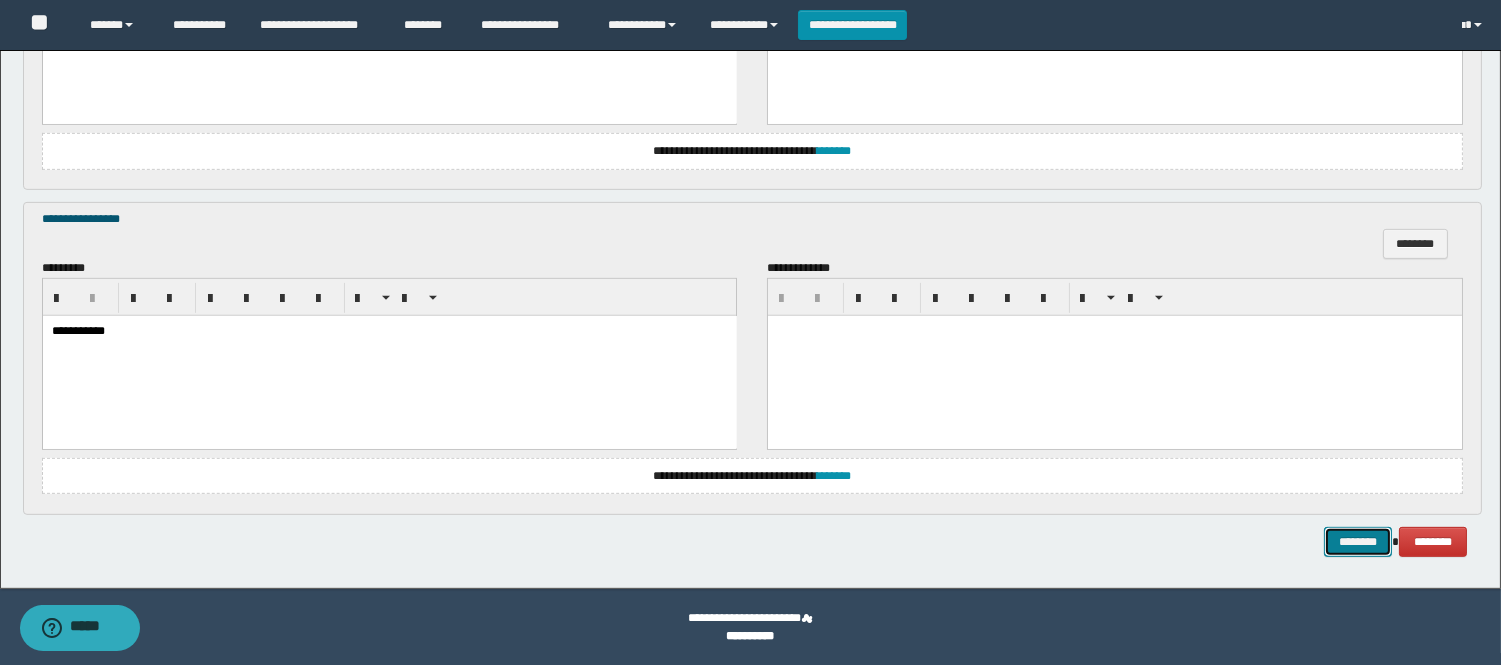 click on "********" at bounding box center (1358, 542) 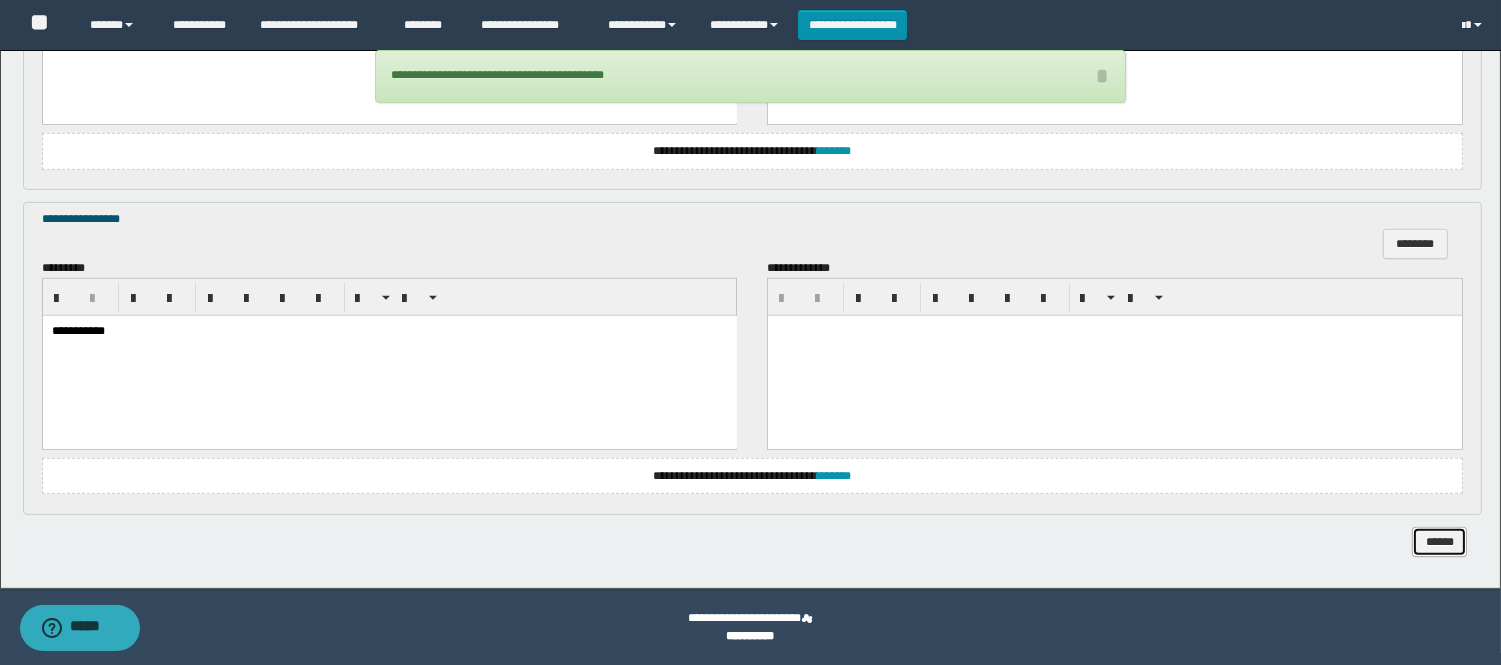 click on "******" at bounding box center (1439, 542) 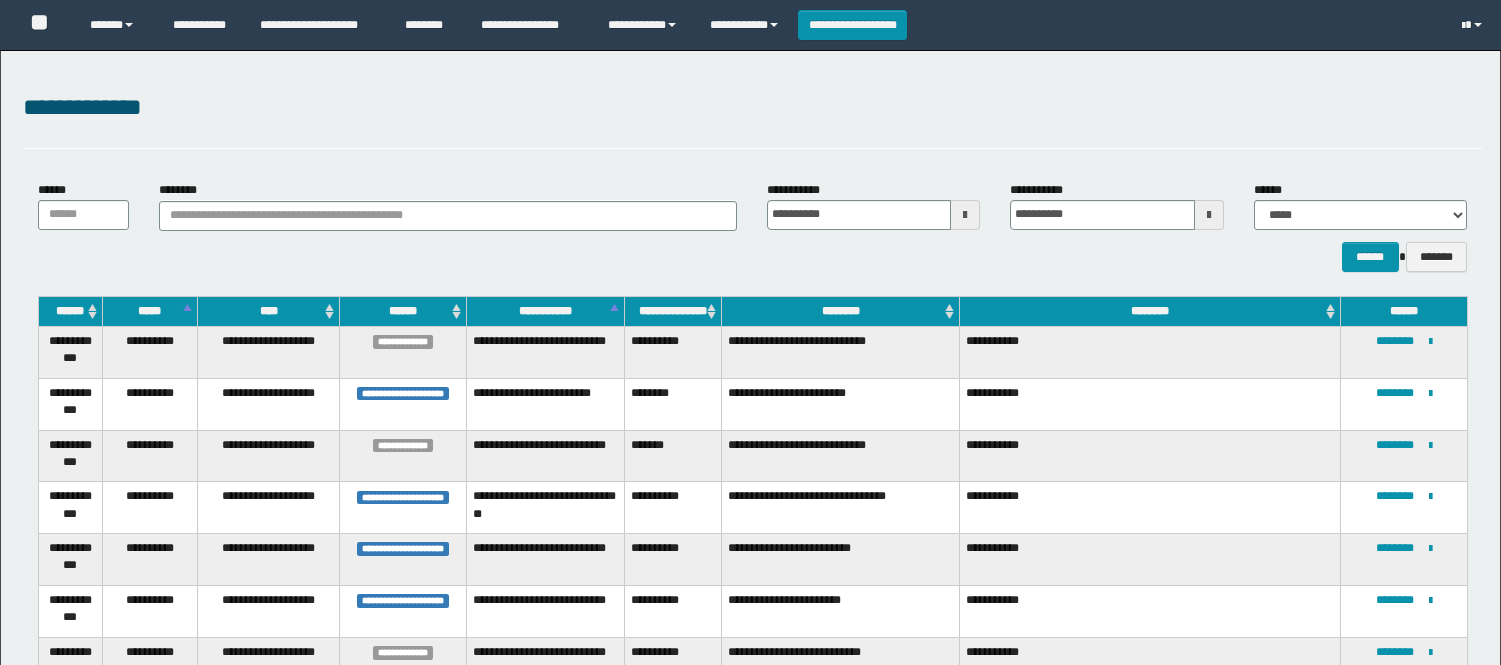 scroll, scrollTop: 614, scrollLeft: 0, axis: vertical 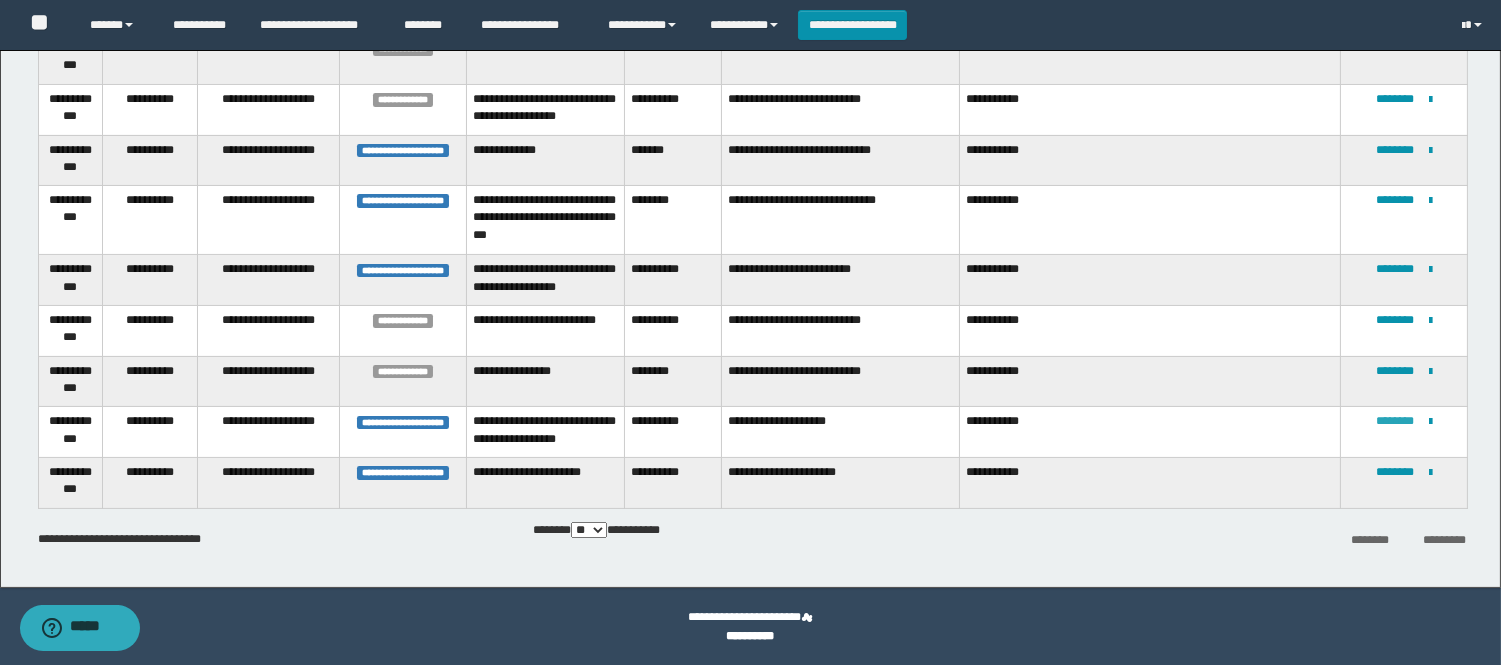 click on "********" at bounding box center (1395, 421) 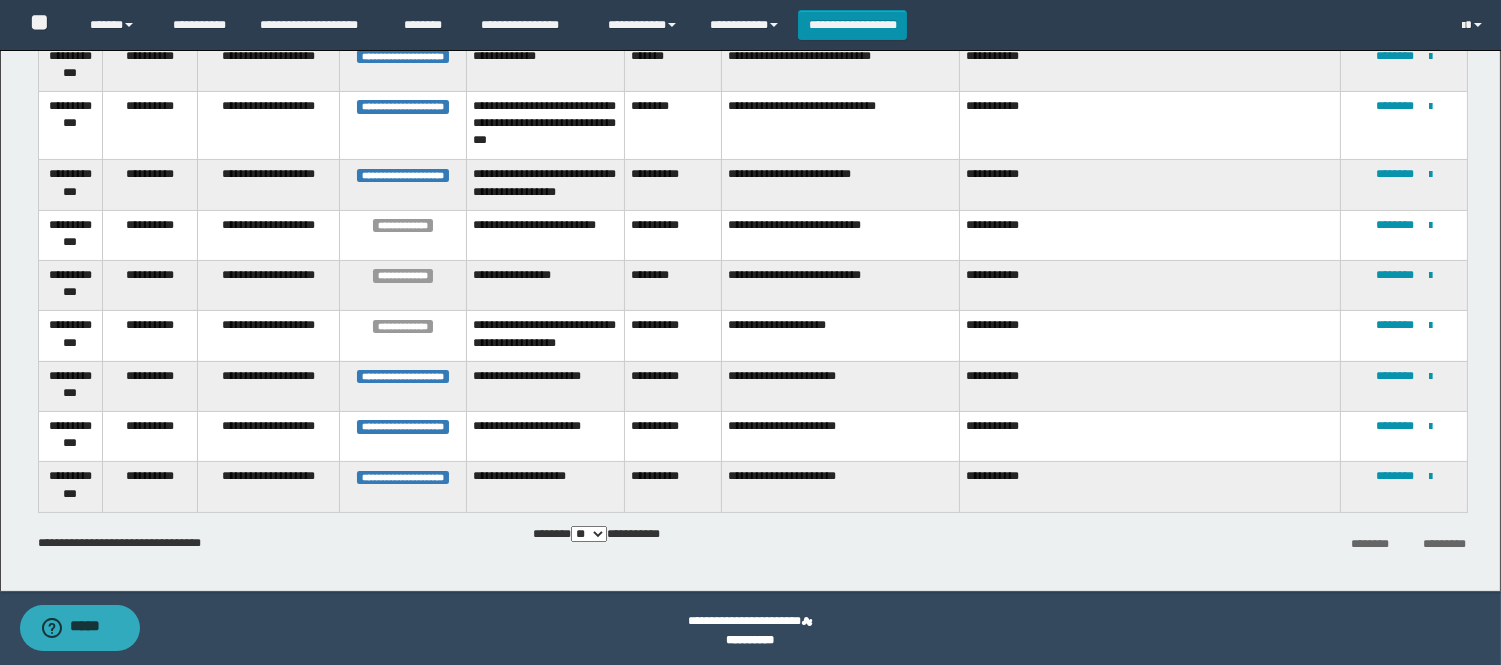 scroll, scrollTop: 692, scrollLeft: 0, axis: vertical 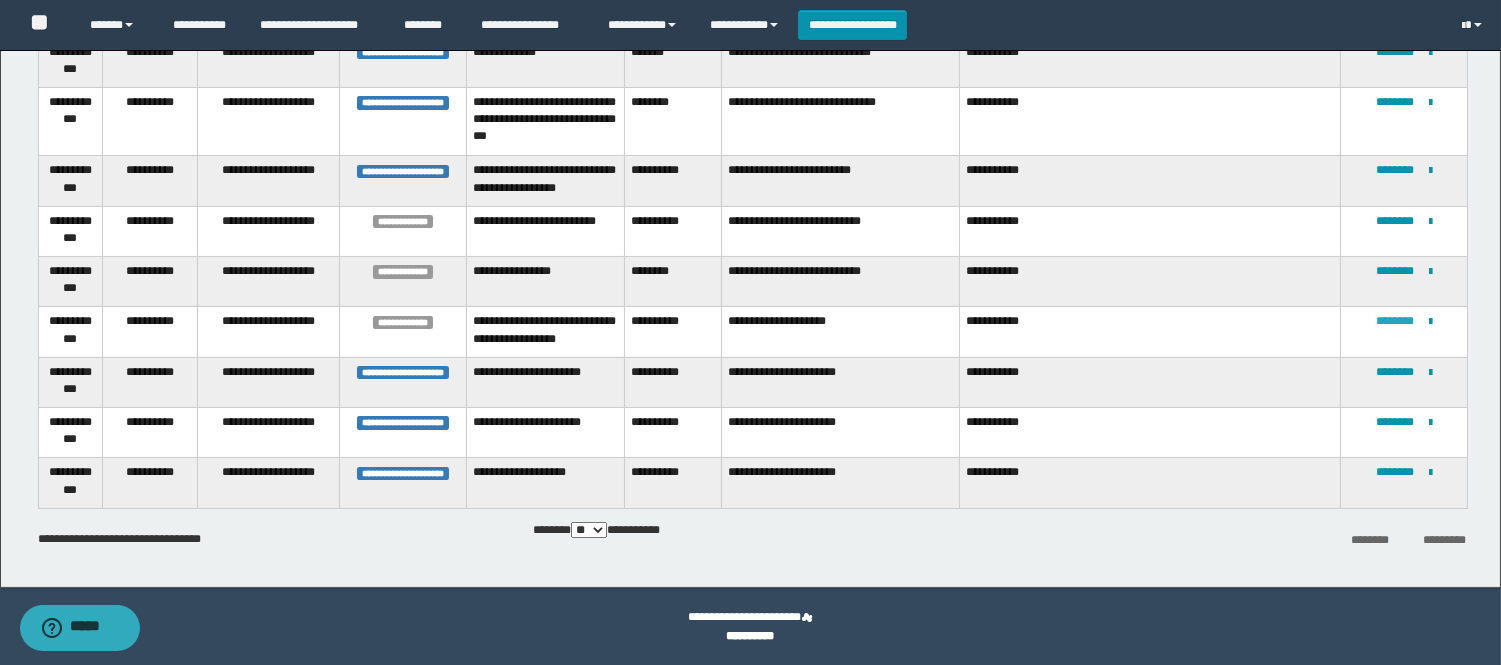 click on "********" at bounding box center (1395, 321) 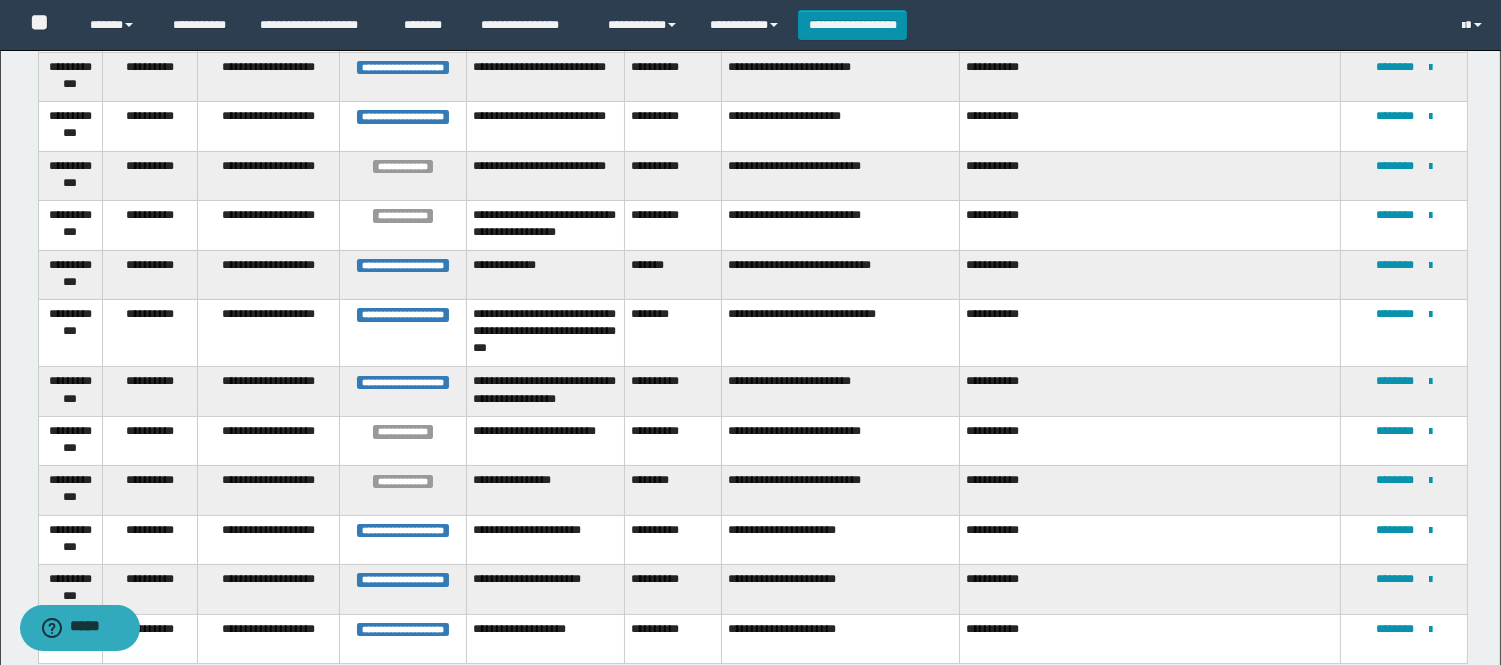 scroll, scrollTop: 627, scrollLeft: 0, axis: vertical 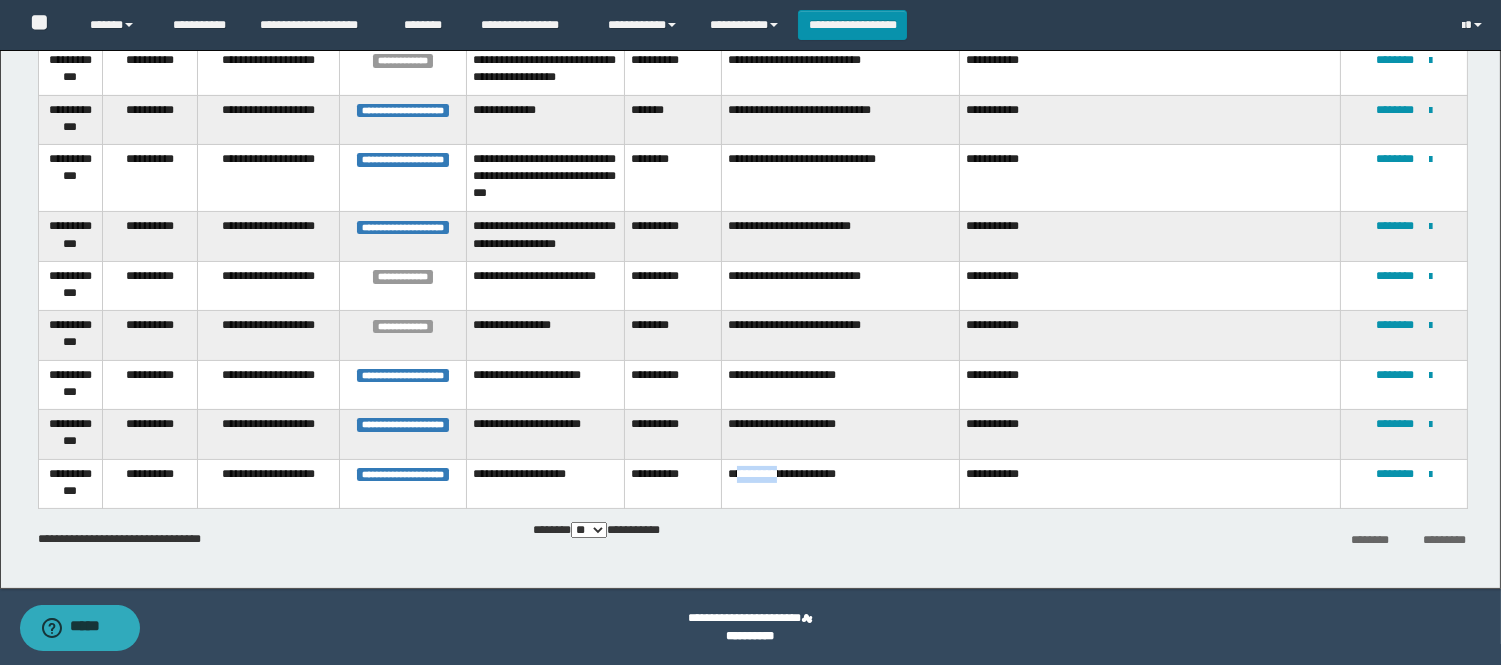 click on "**********" at bounding box center (841, 484) 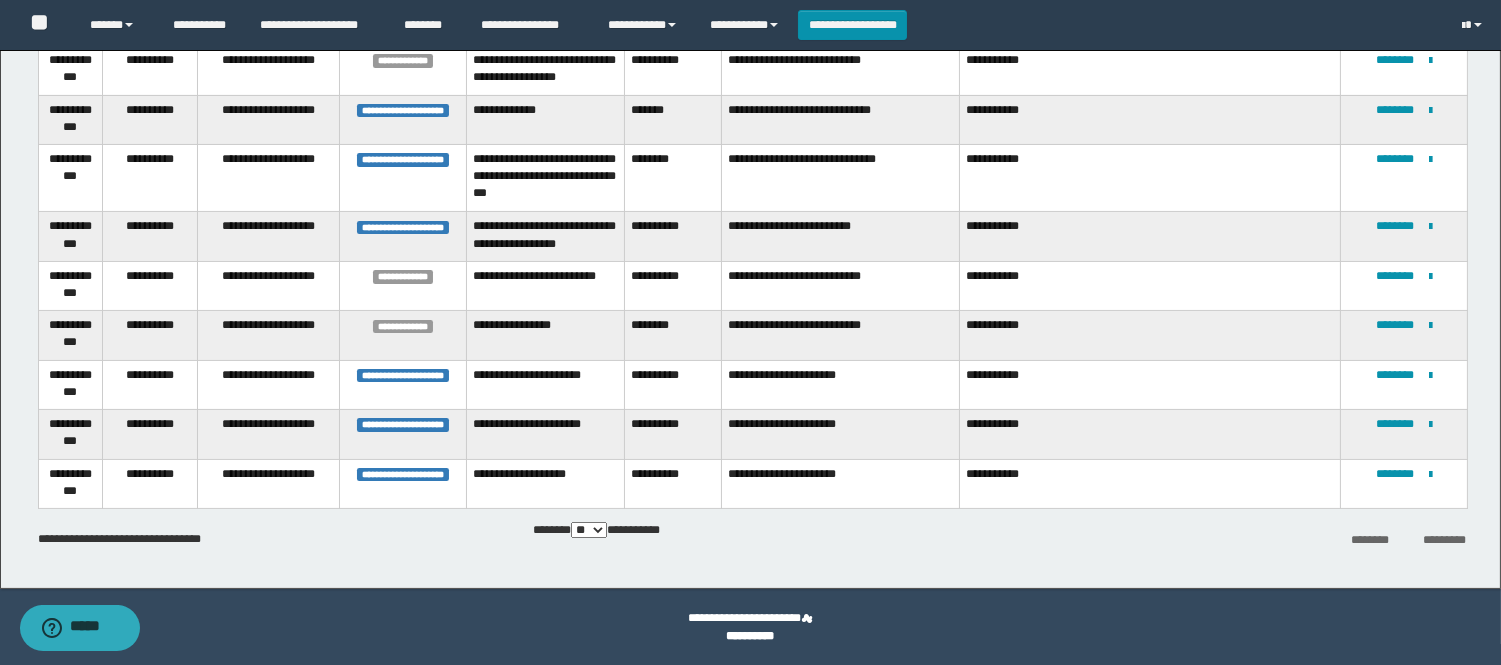 click on "**********" at bounding box center [841, 484] 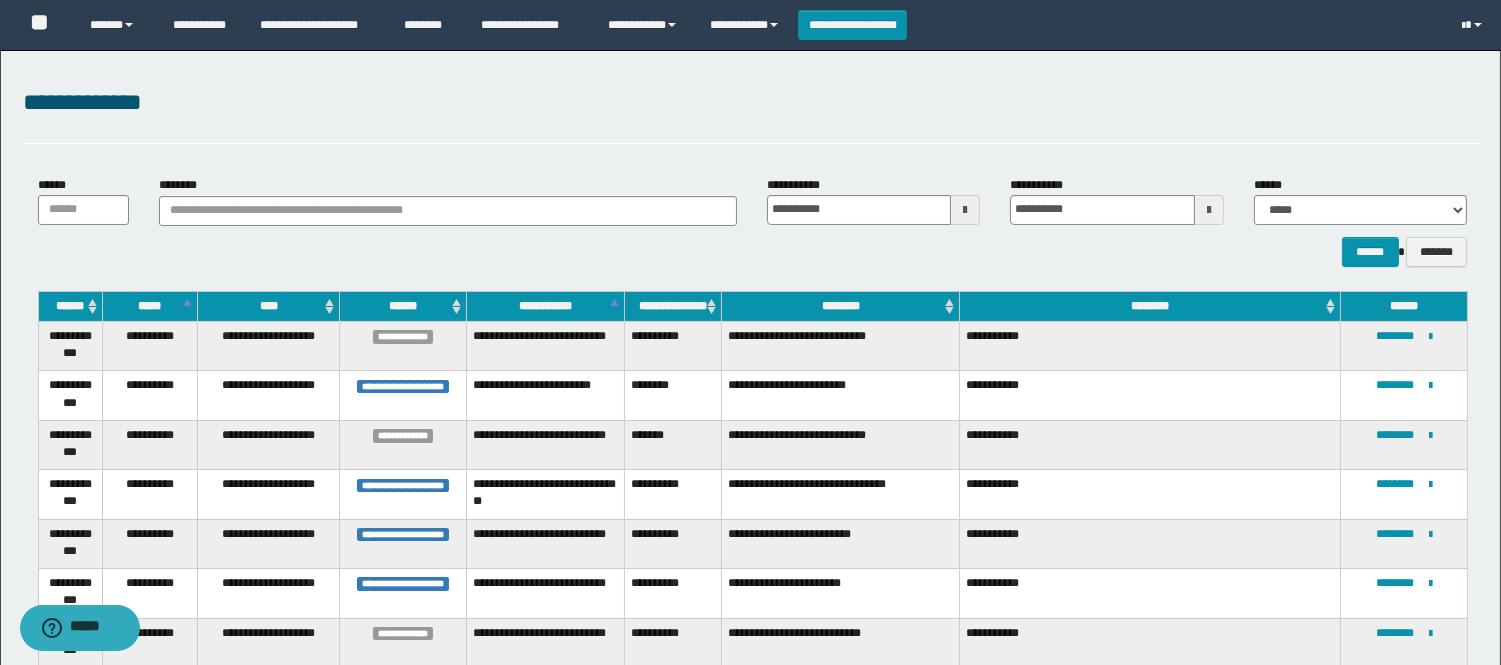 scroll, scrollTop: 0, scrollLeft: 0, axis: both 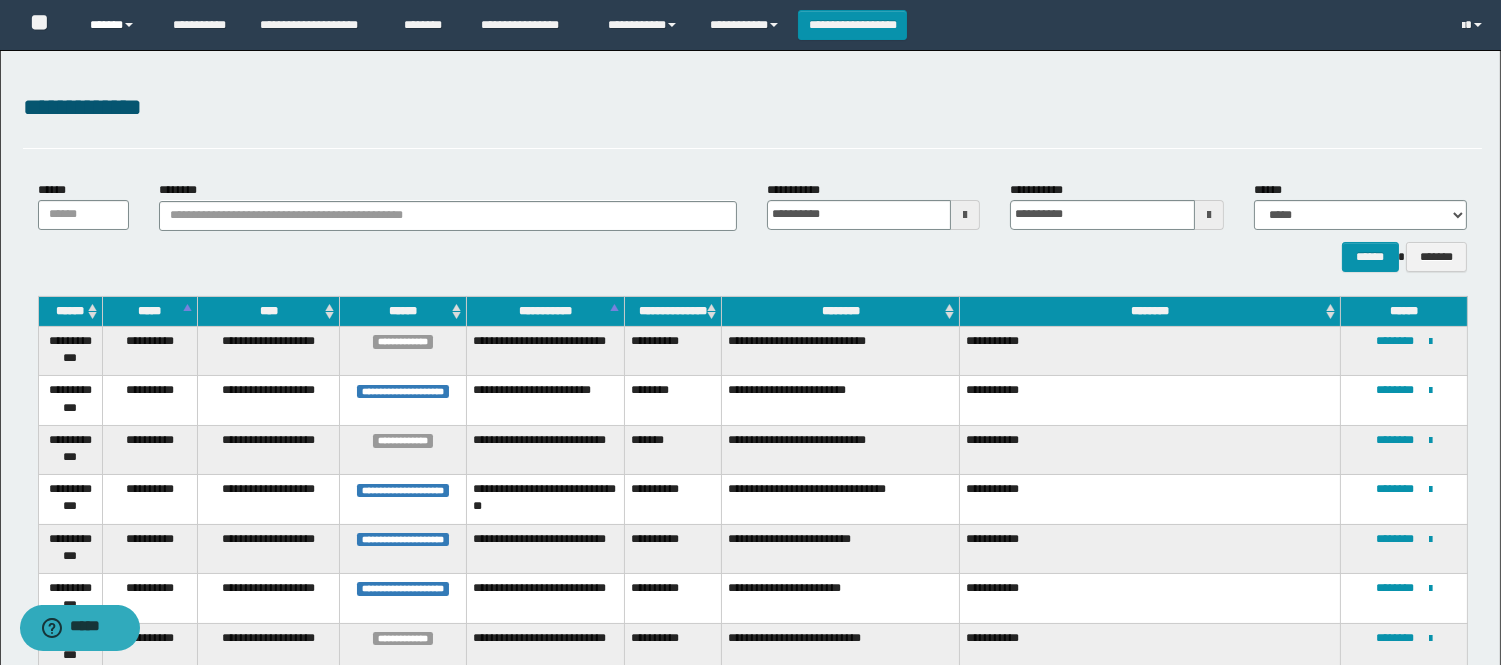 click on "******" at bounding box center [116, 25] 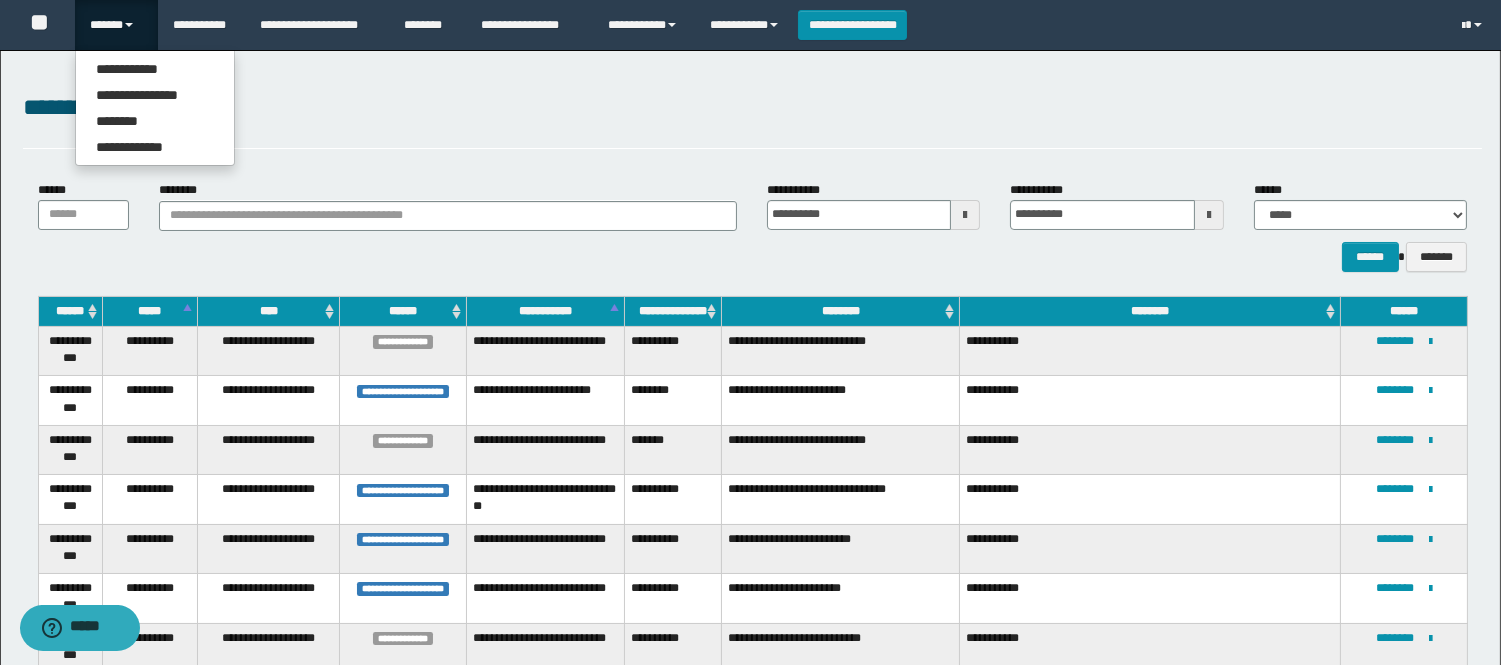 click on "**" at bounding box center (45, 25) 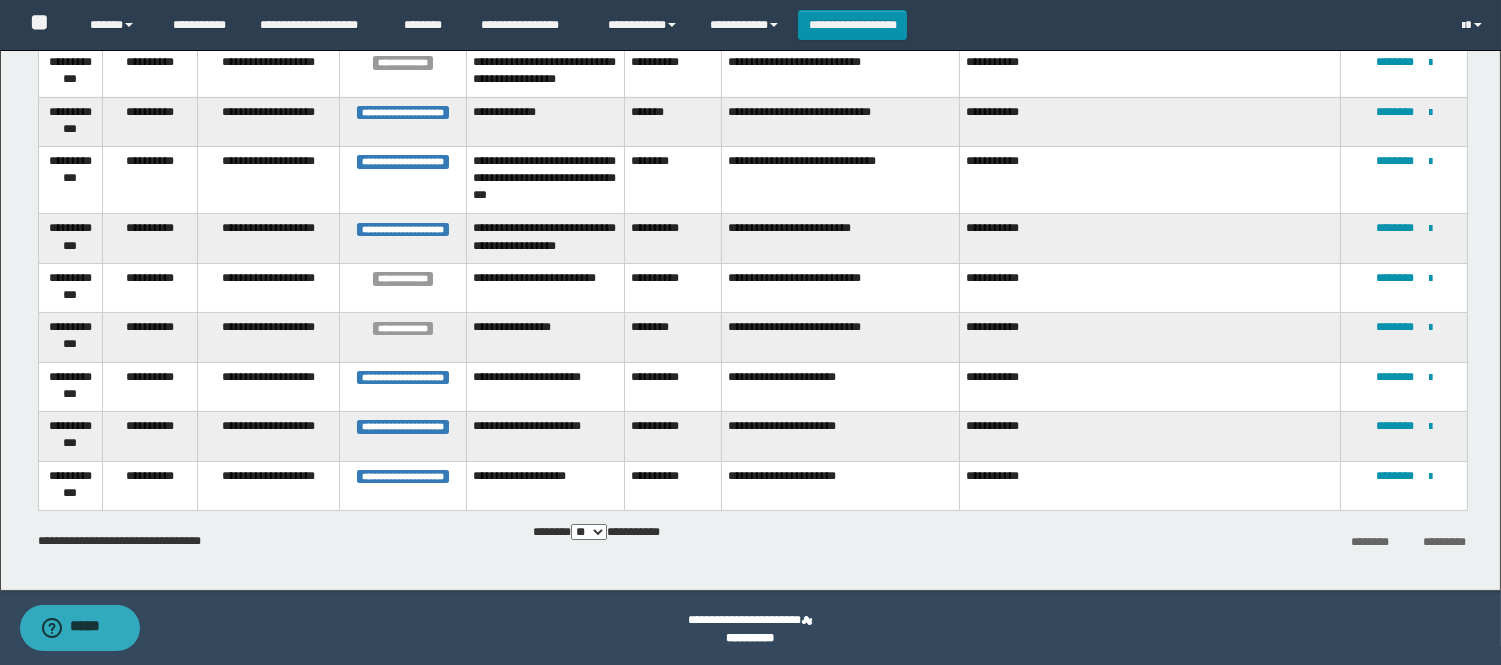 scroll, scrollTop: 627, scrollLeft: 0, axis: vertical 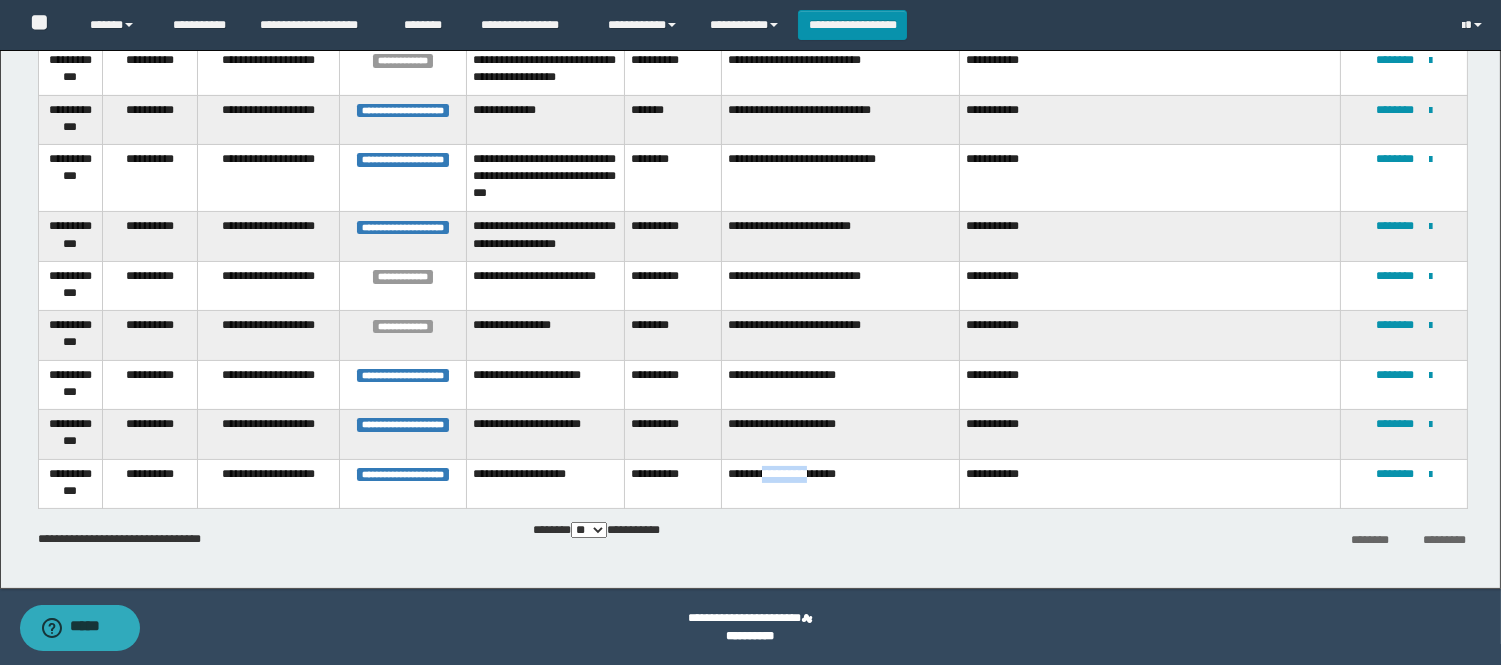 drag, startPoint x: 775, startPoint y: 481, endPoint x: 852, endPoint y: 502, distance: 79.81228 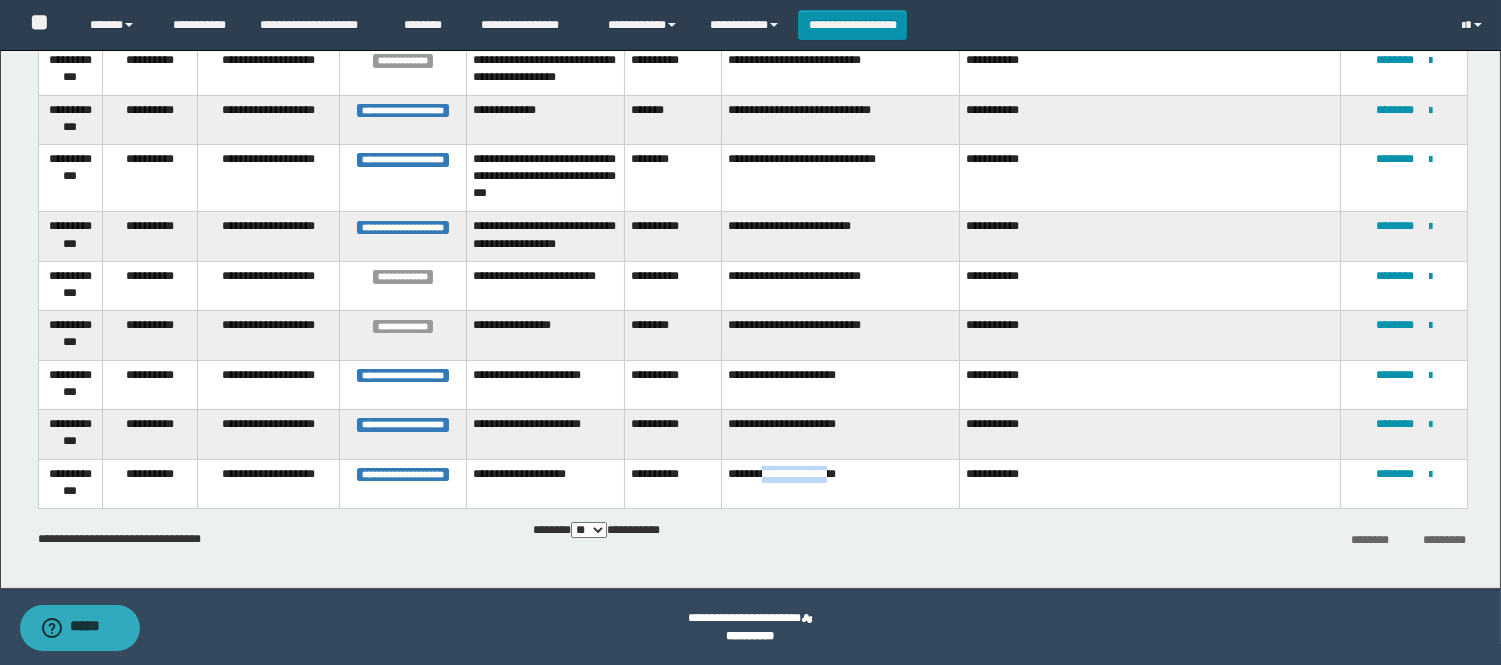 drag, startPoint x: 846, startPoint y: 498, endPoint x: 847, endPoint y: 485, distance: 13.038404 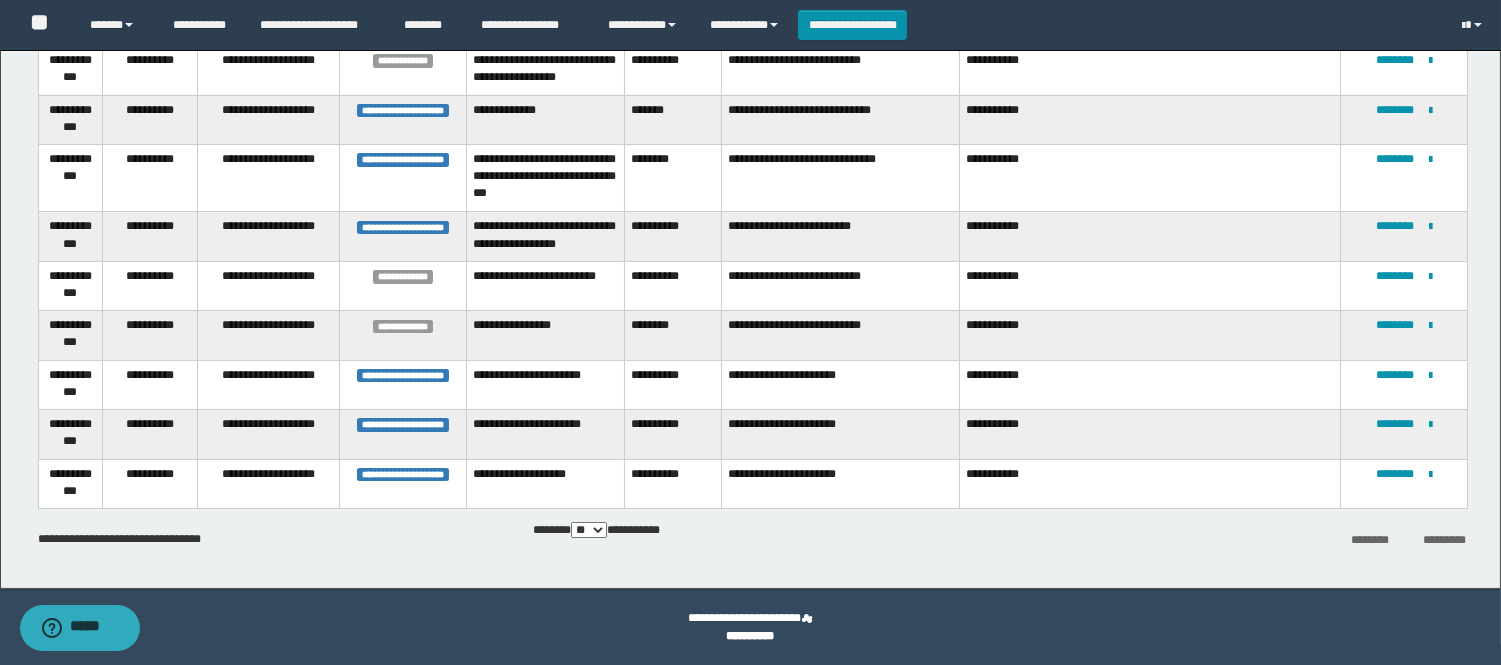click on "**********" at bounding box center [841, 434] 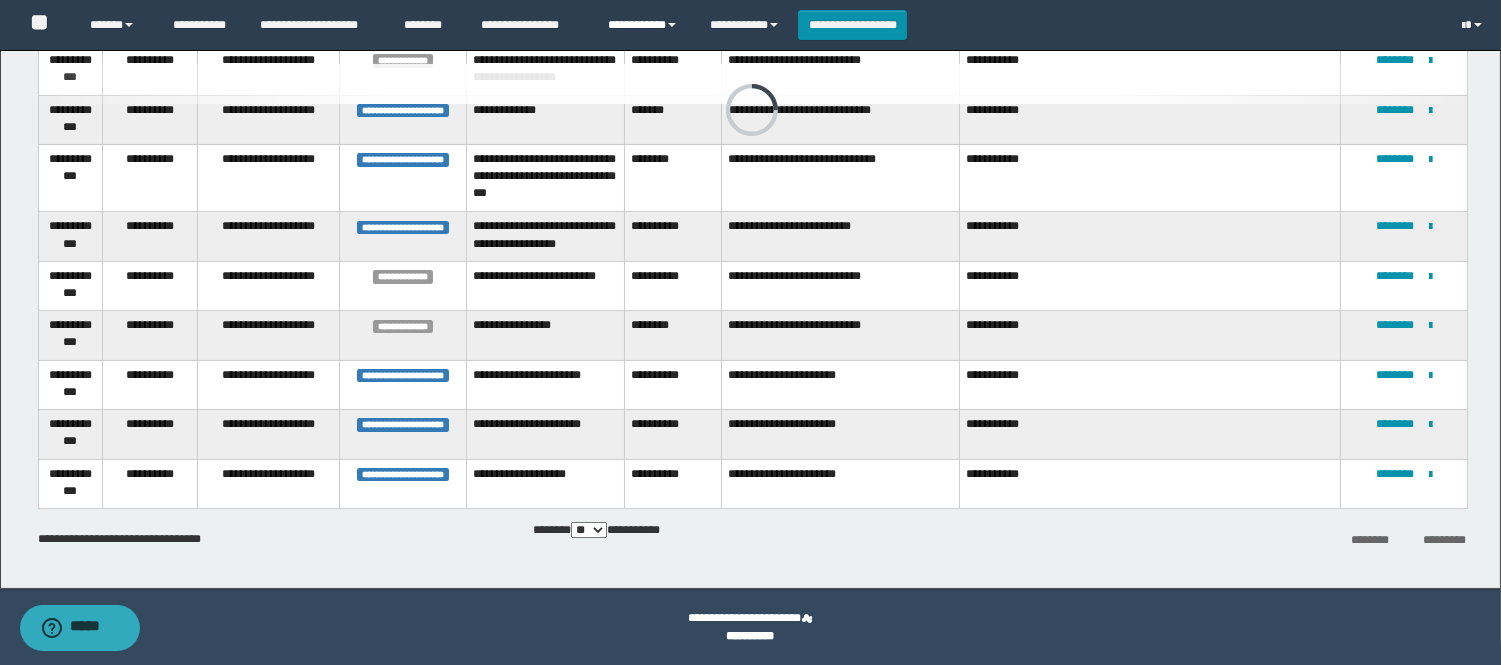 scroll, scrollTop: 533, scrollLeft: 0, axis: vertical 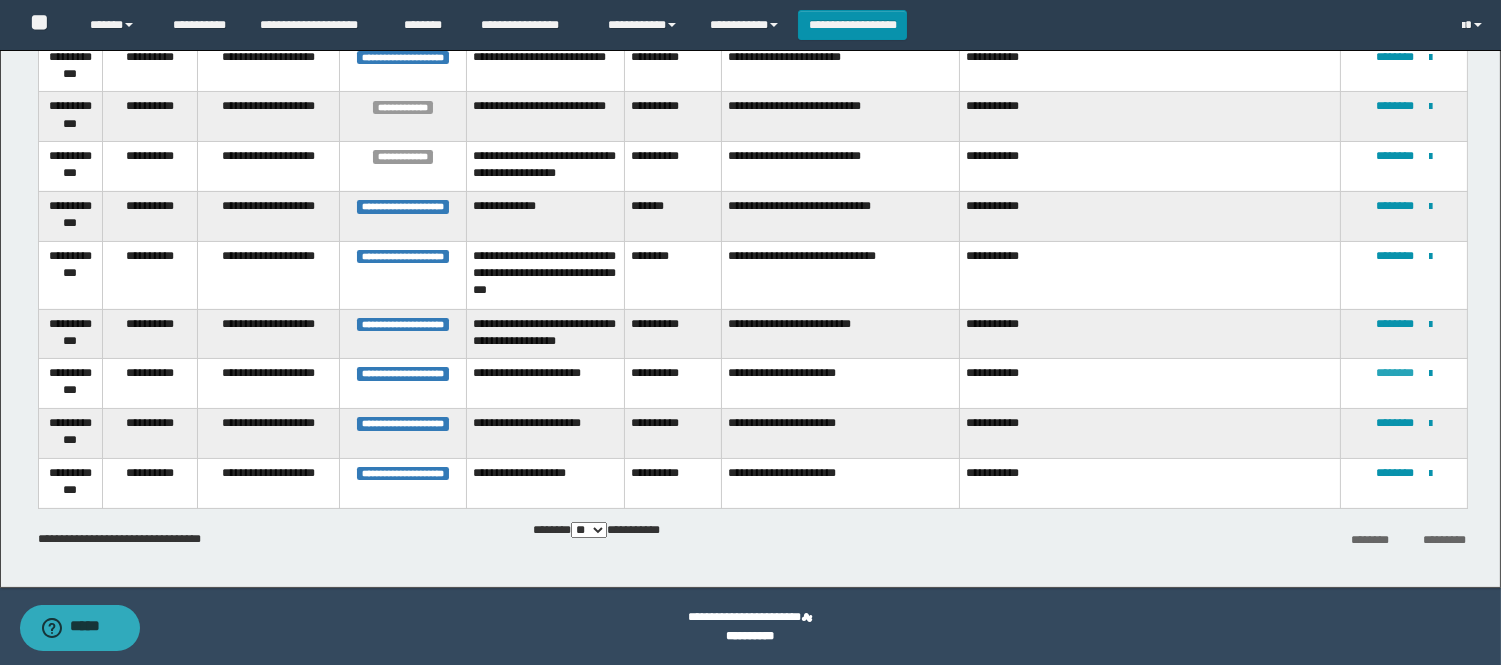 click on "********" at bounding box center (1395, 373) 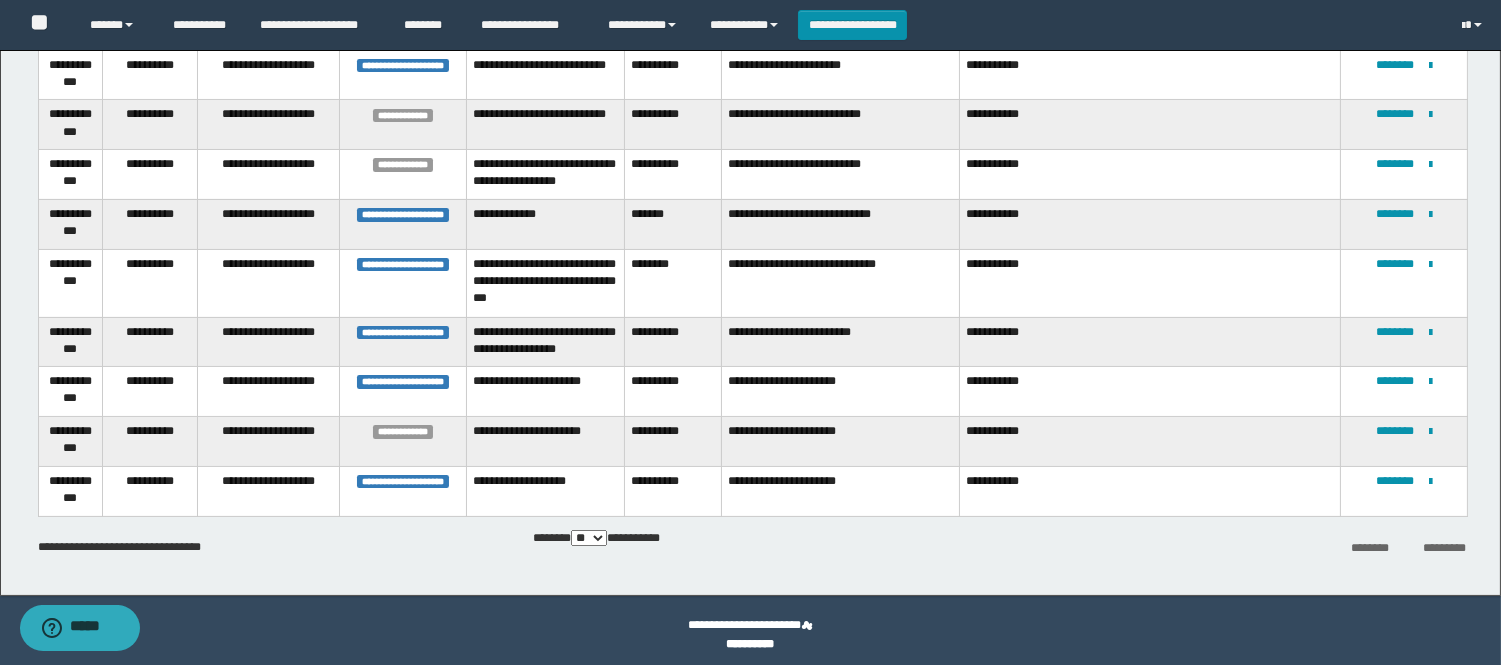 scroll, scrollTop: 533, scrollLeft: 0, axis: vertical 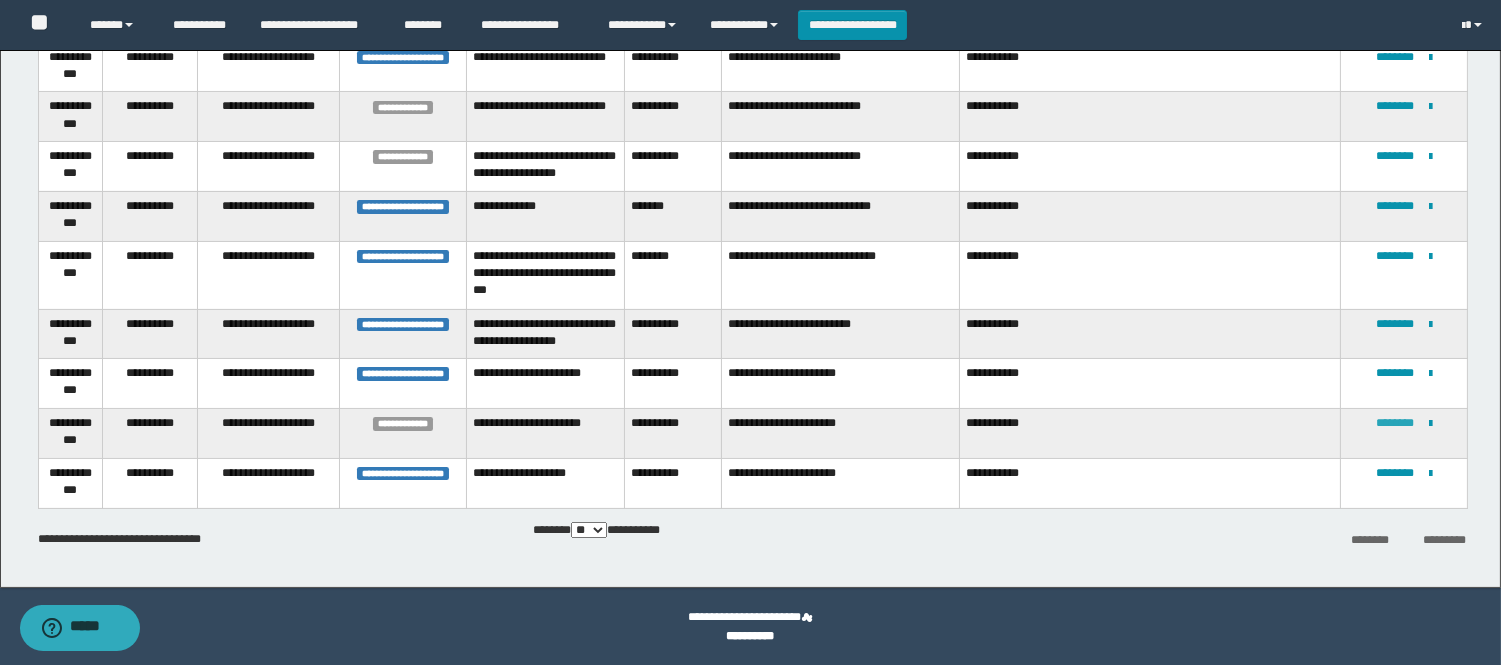 click on "********" at bounding box center [1395, 423] 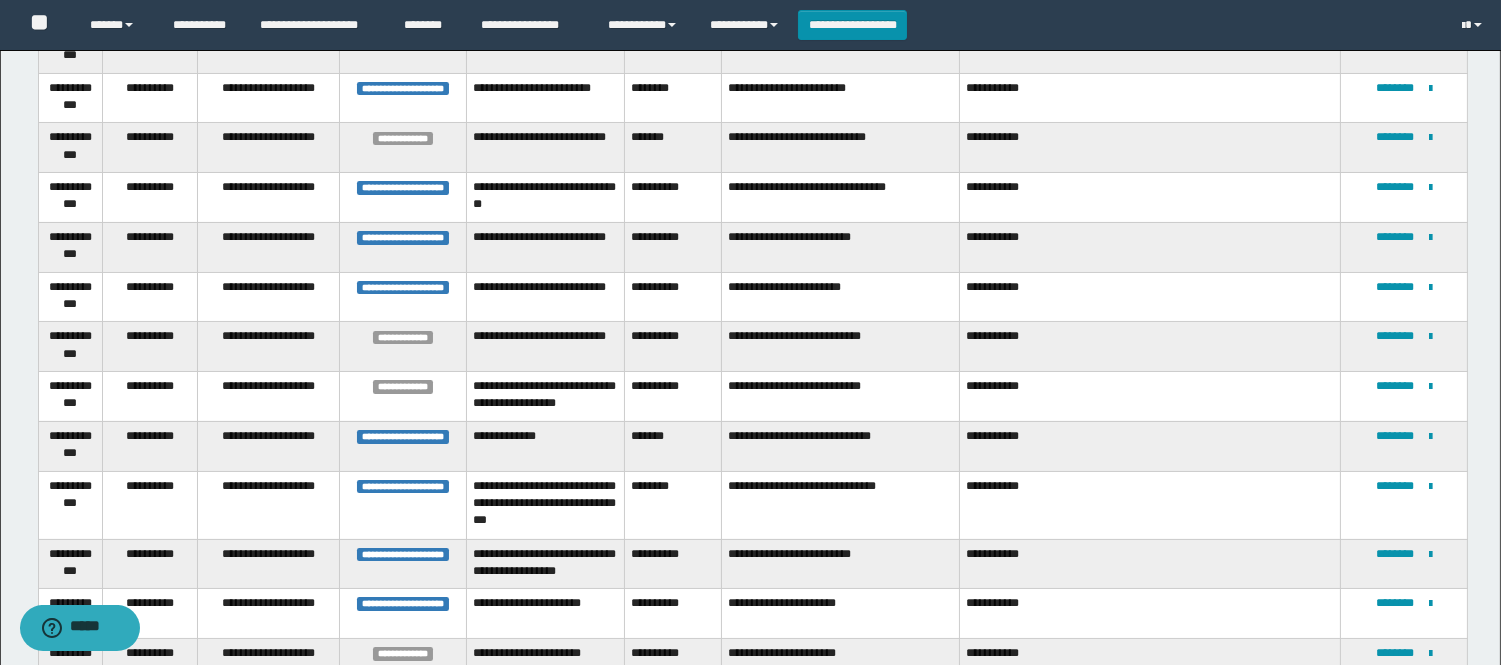 scroll, scrollTop: 533, scrollLeft: 0, axis: vertical 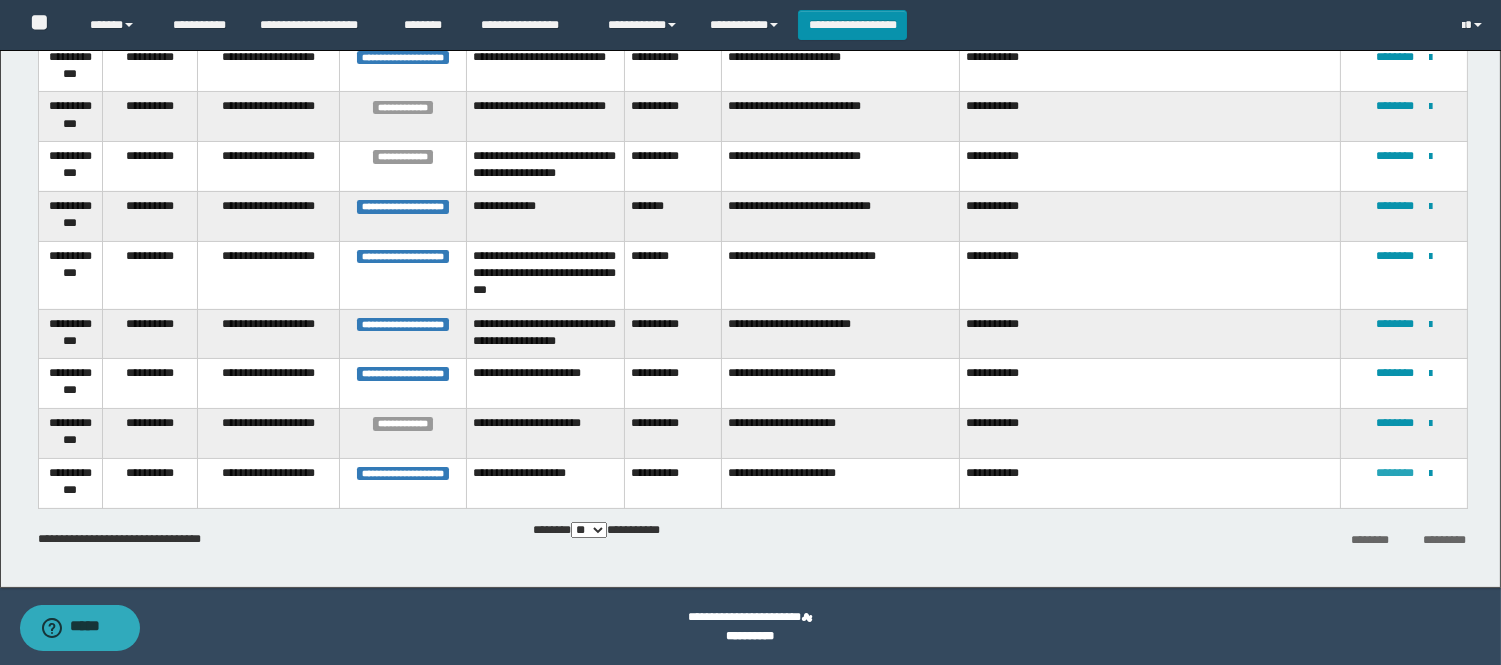 click on "********" at bounding box center [1395, 473] 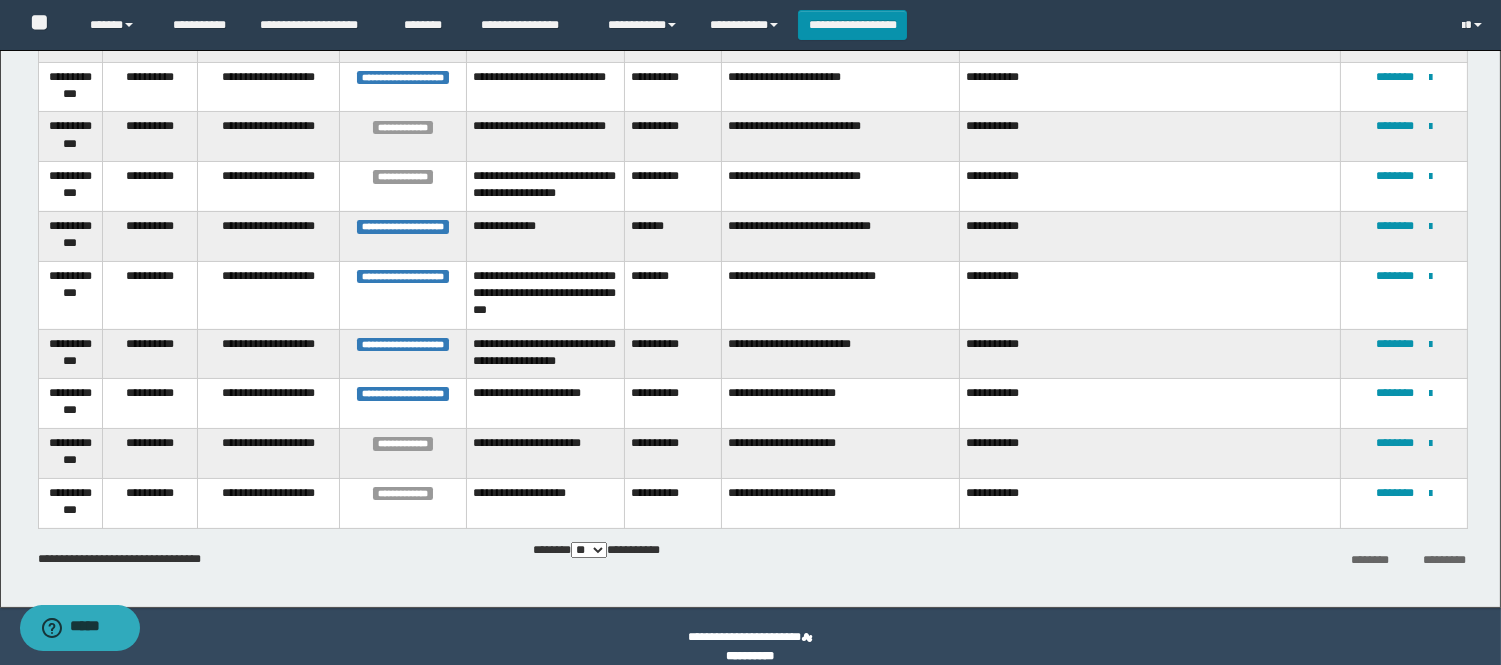 scroll, scrollTop: 533, scrollLeft: 0, axis: vertical 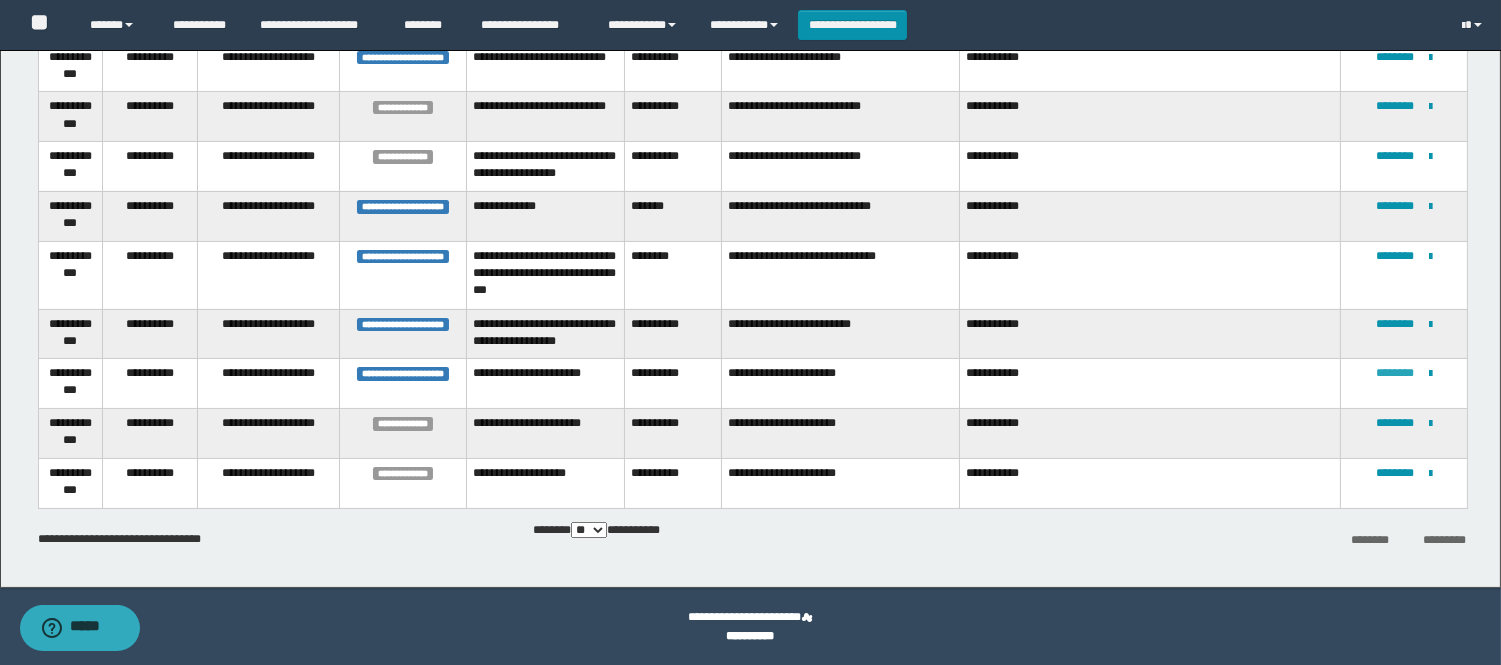 click on "********" at bounding box center (1395, 373) 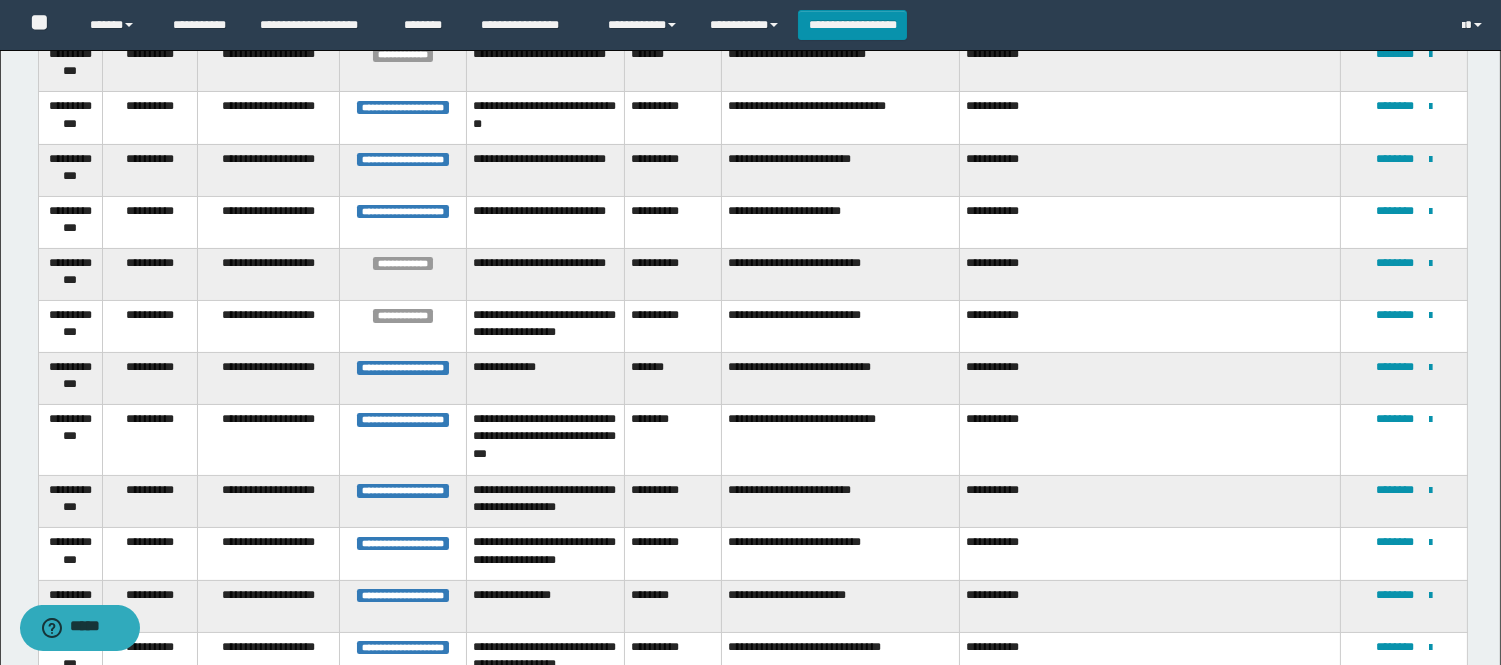 scroll, scrollTop: 533, scrollLeft: 0, axis: vertical 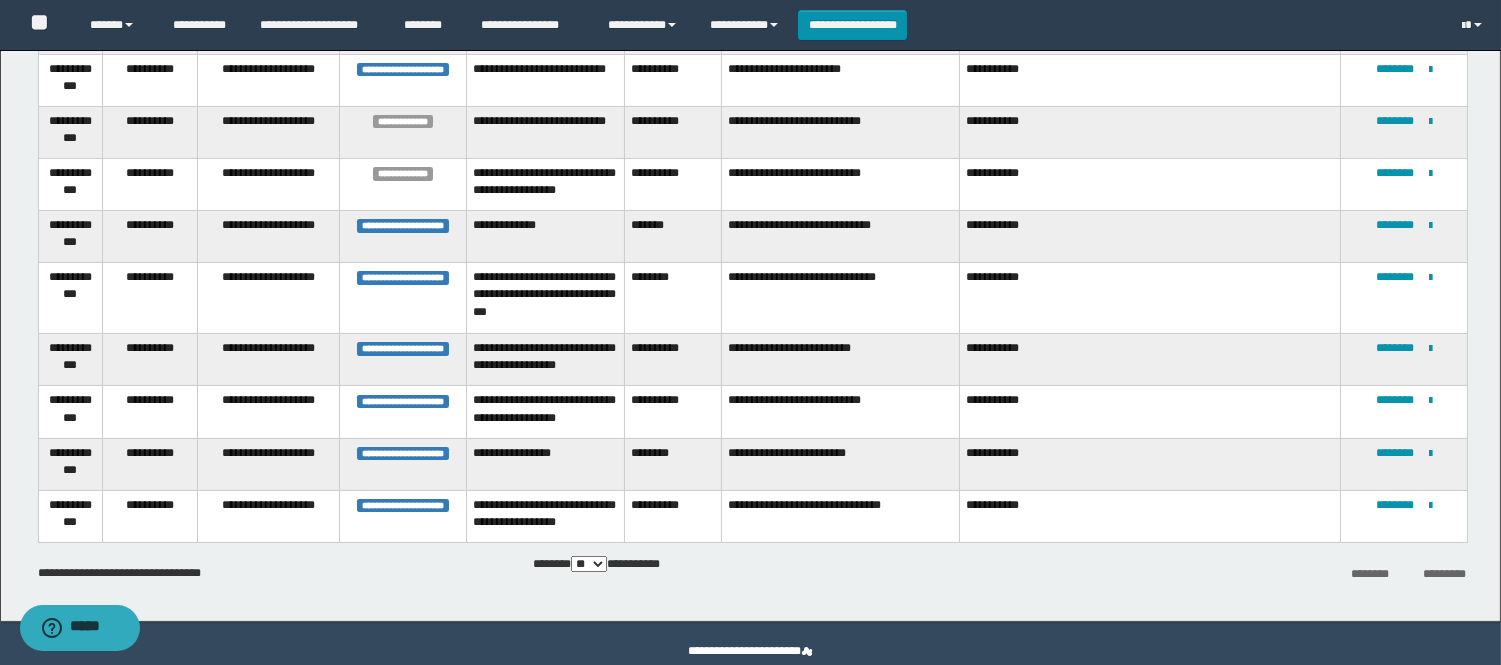click on "**********" at bounding box center [750, 69] 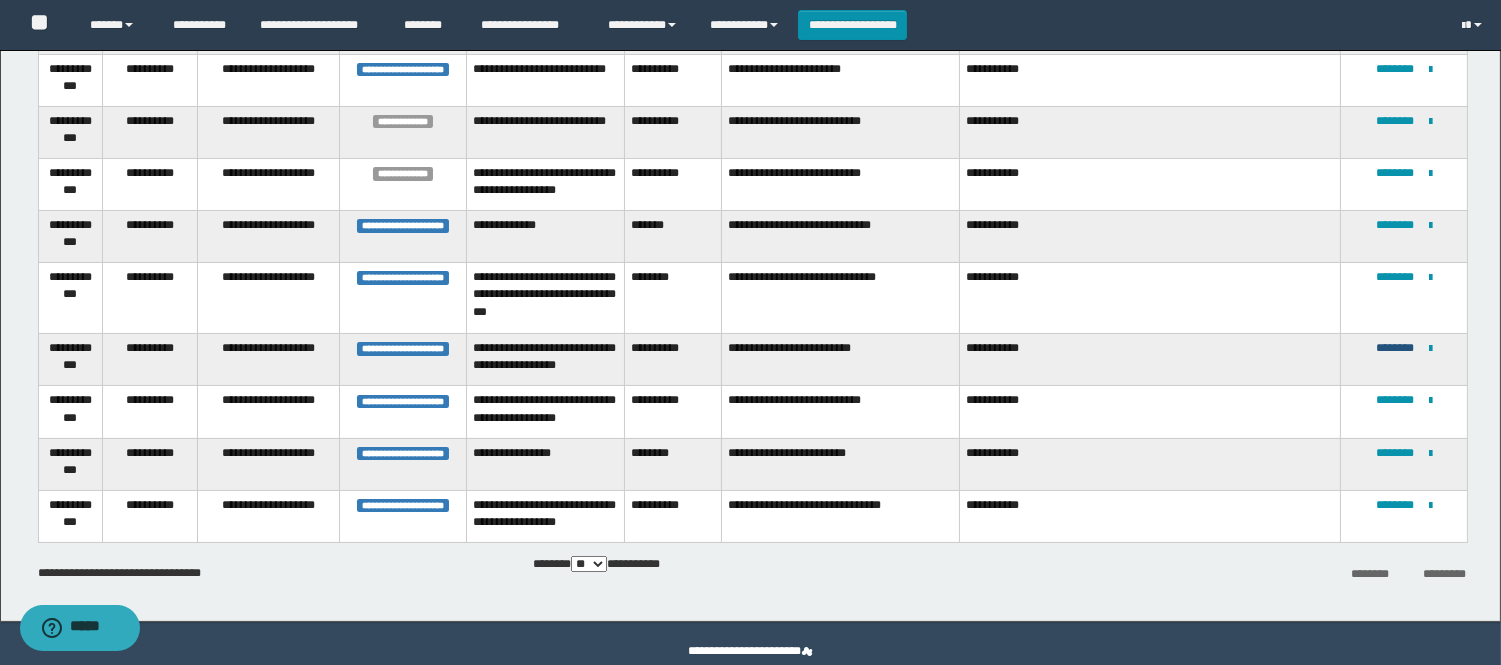 click on "********" at bounding box center [1395, 348] 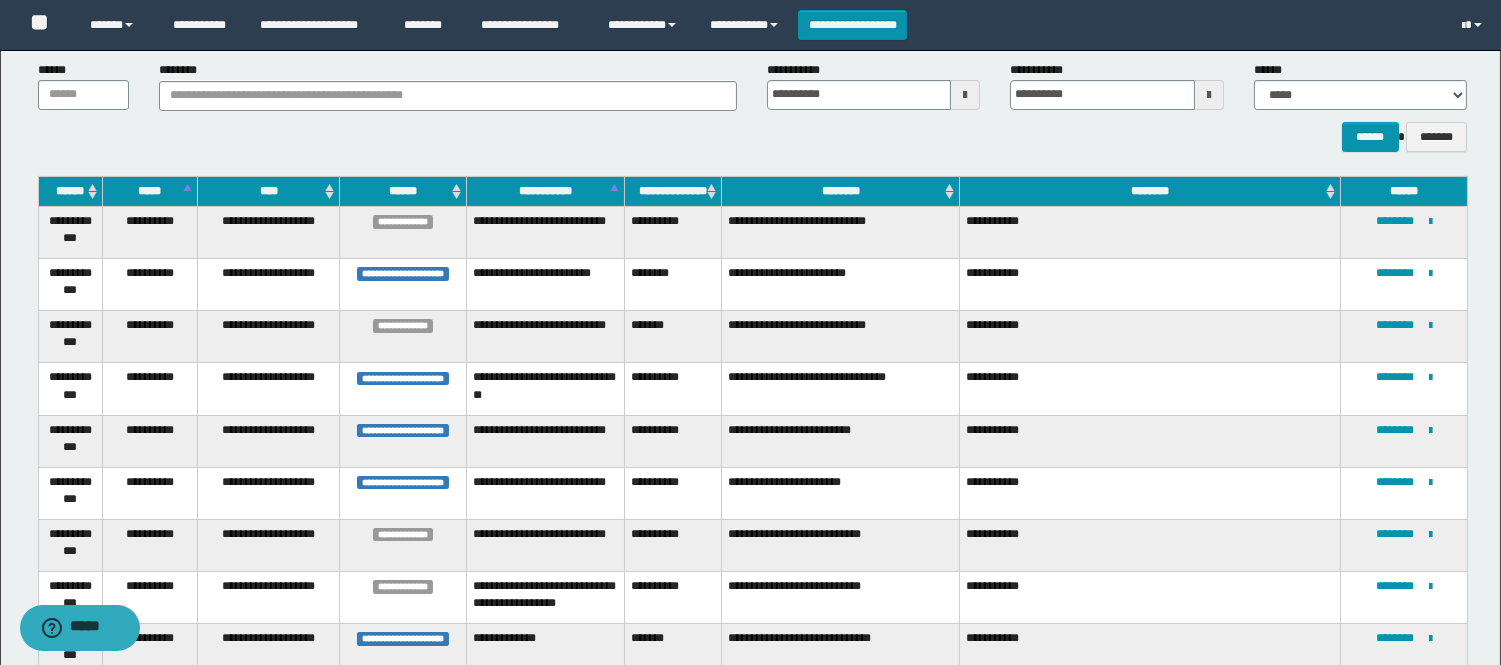 scroll, scrollTop: 392, scrollLeft: 0, axis: vertical 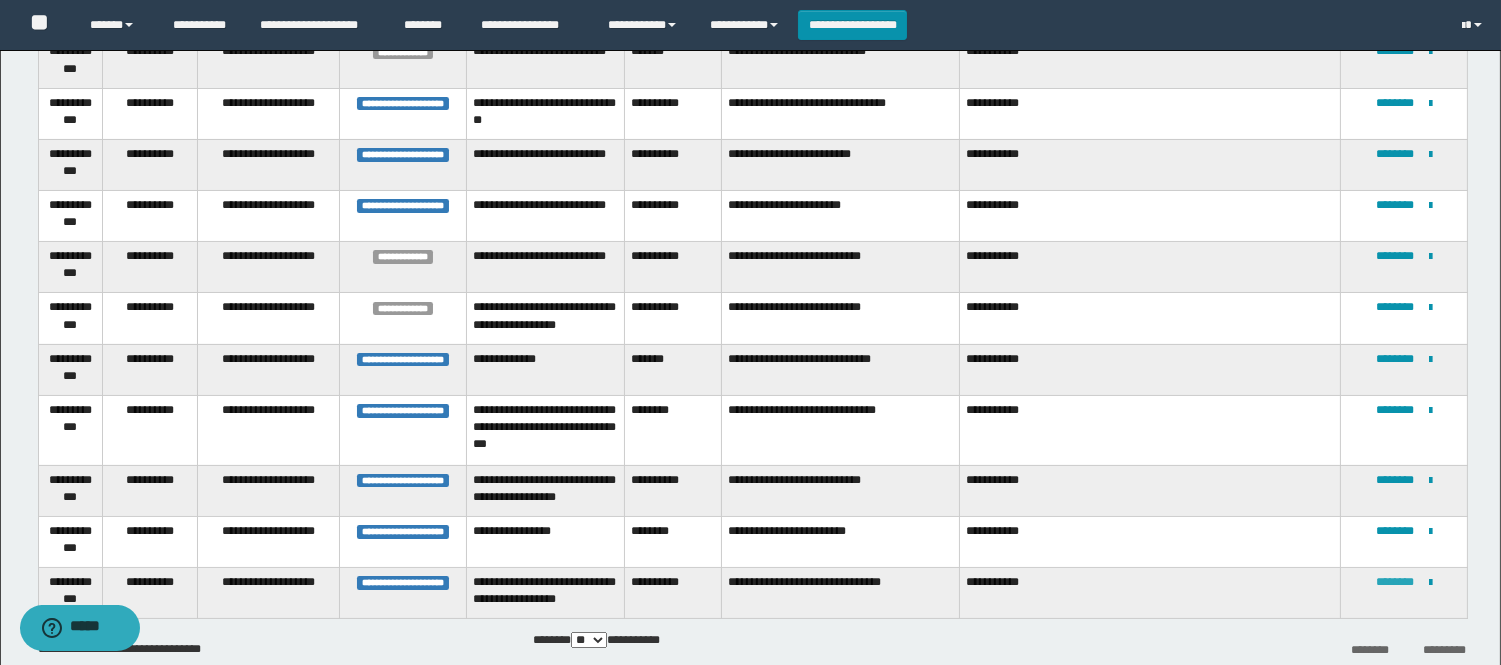 click on "********" at bounding box center [1395, 582] 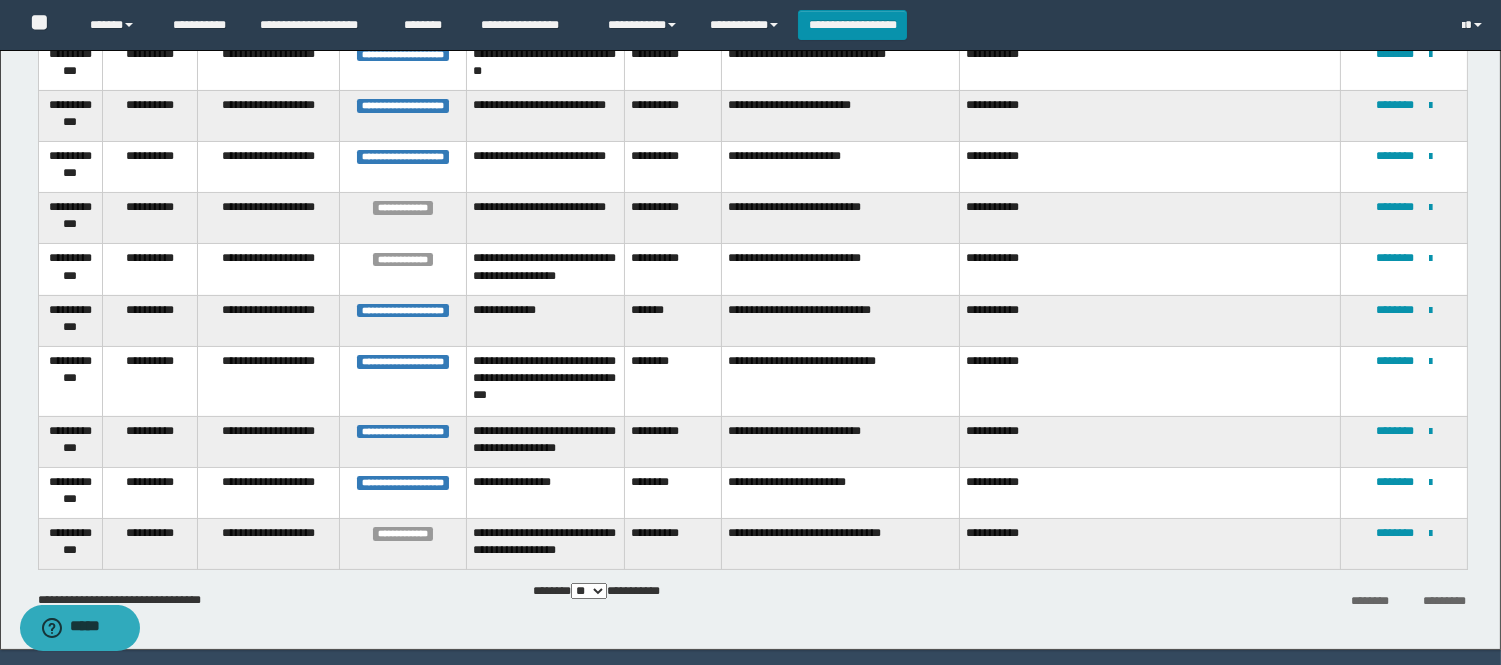 scroll, scrollTop: 444, scrollLeft: 0, axis: vertical 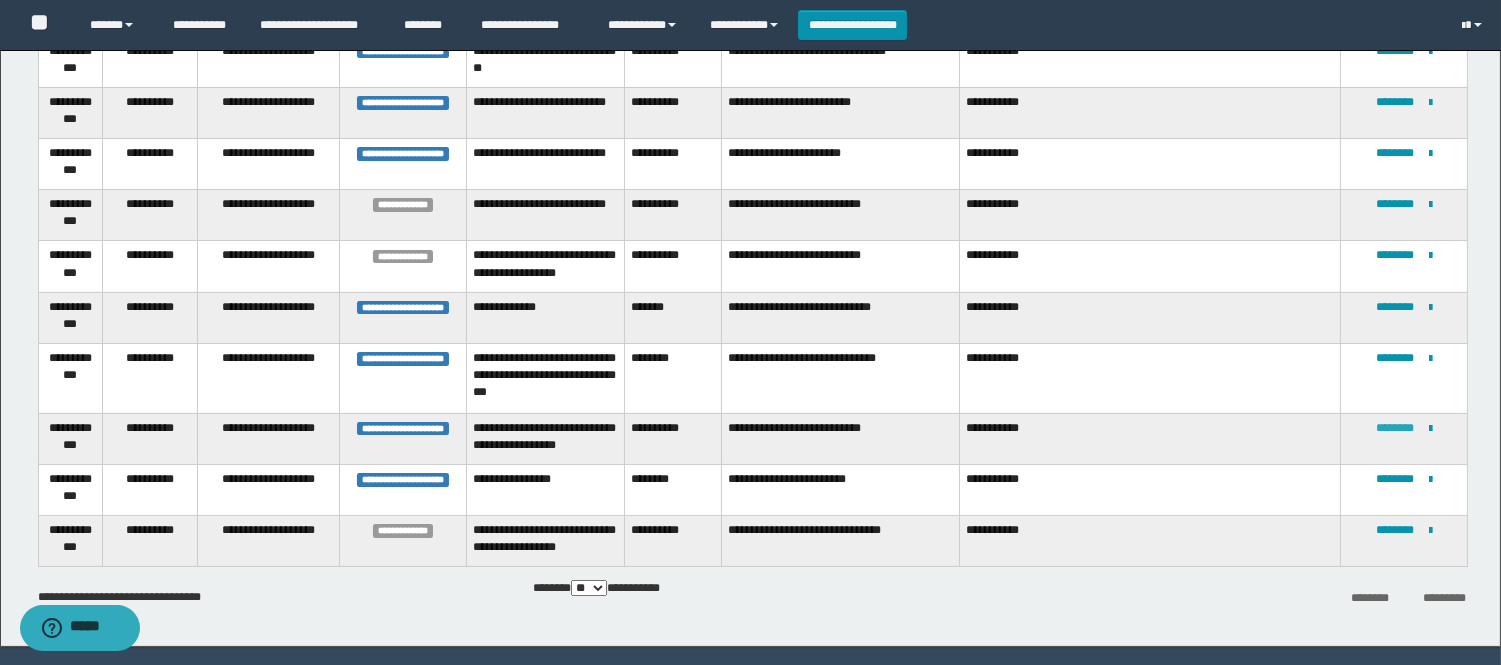 click on "********" at bounding box center [1395, 428] 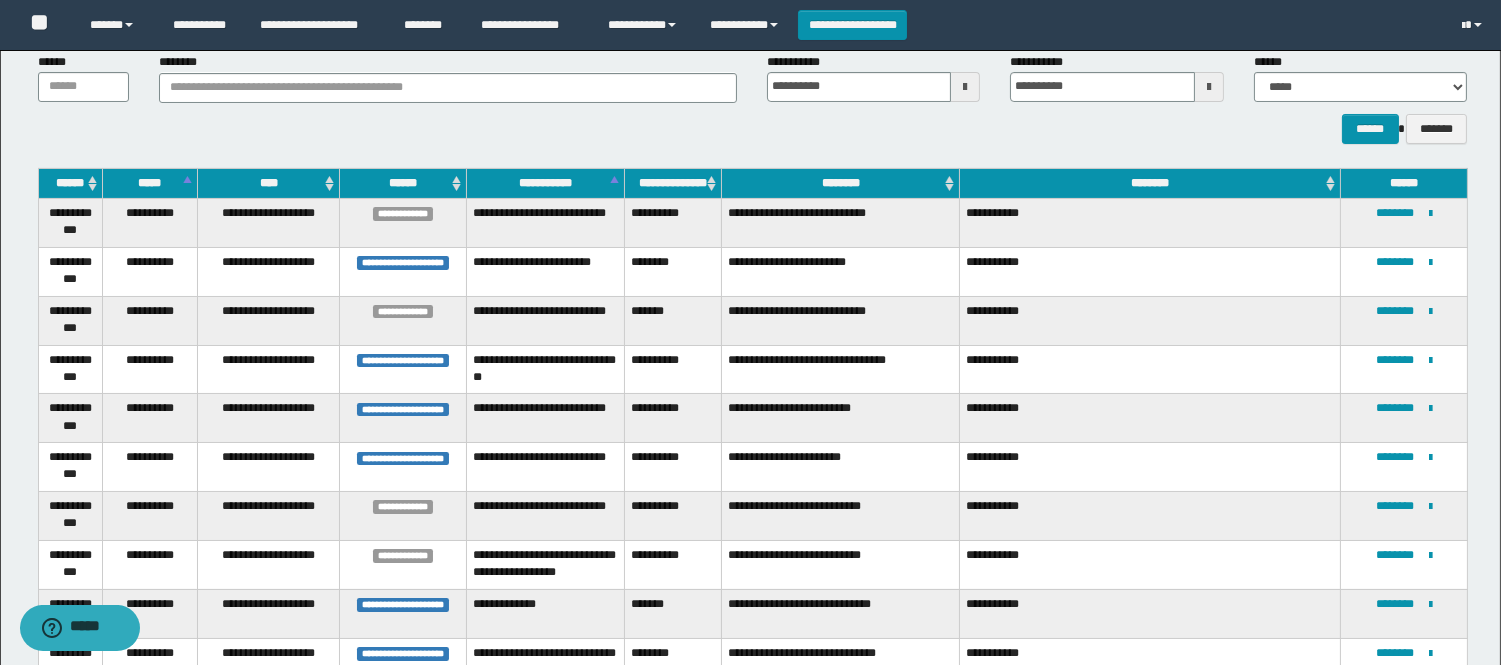 scroll, scrollTop: 373, scrollLeft: 0, axis: vertical 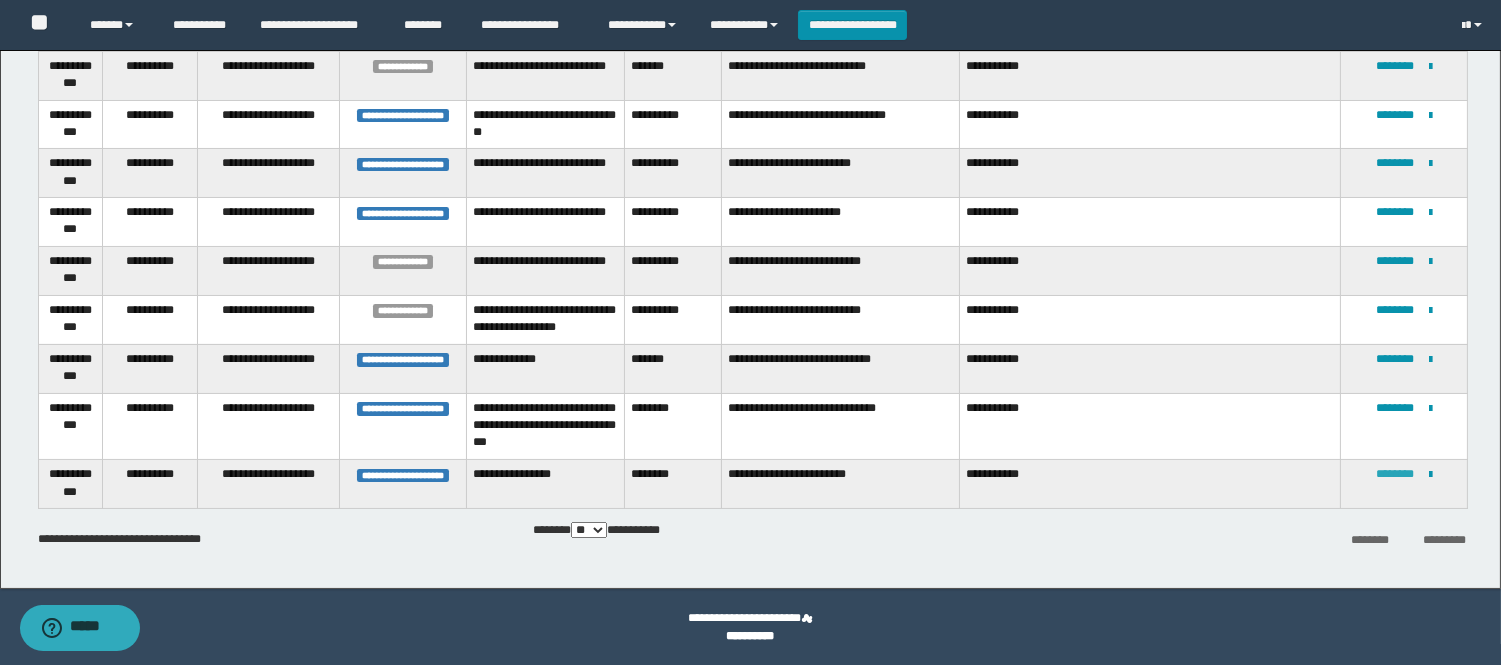 click on "********" at bounding box center (1395, 474) 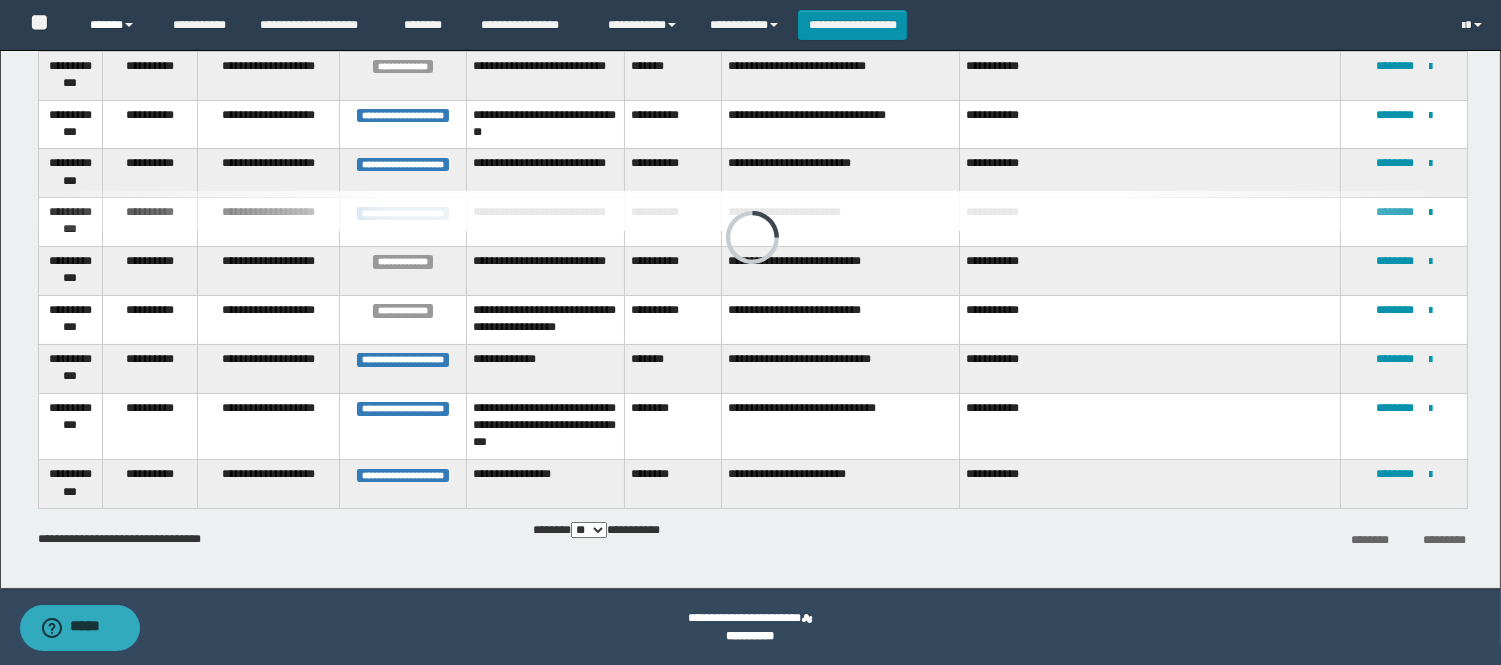 scroll, scrollTop: 0, scrollLeft: 0, axis: both 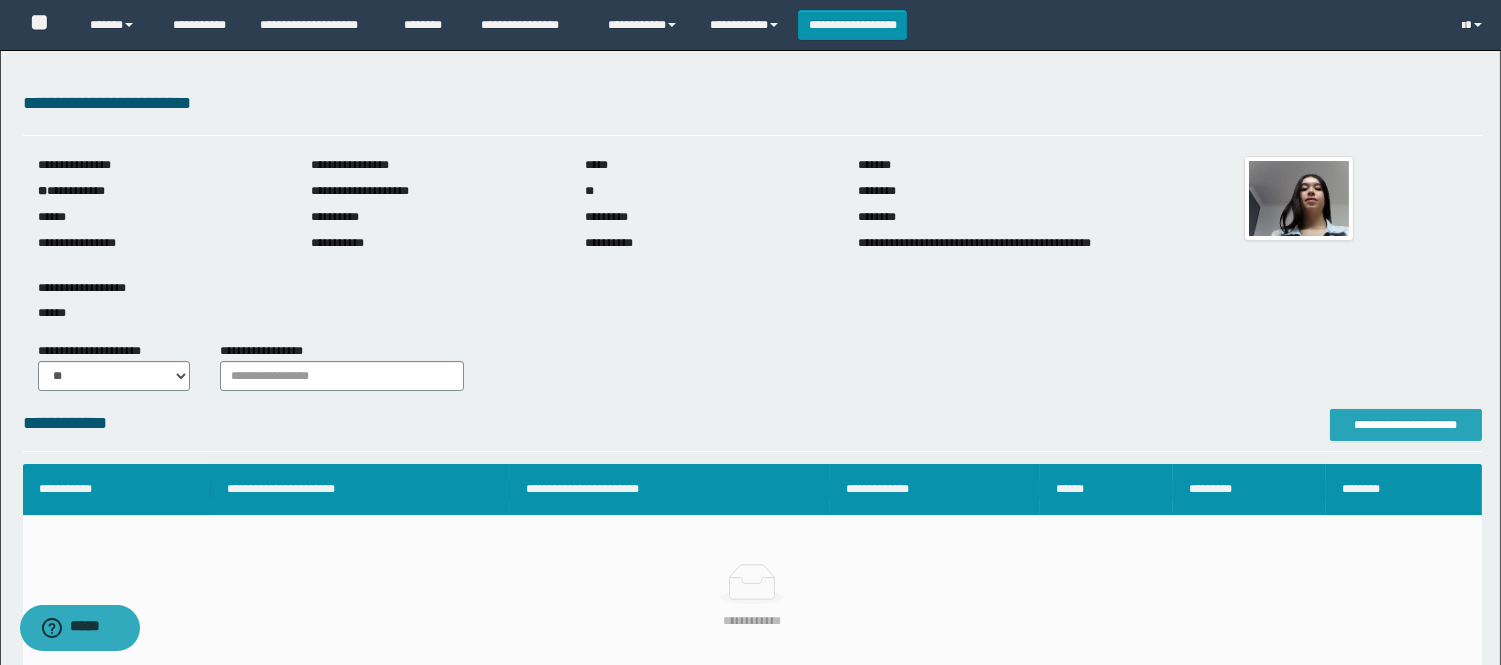 click on "**********" at bounding box center [1406, 425] 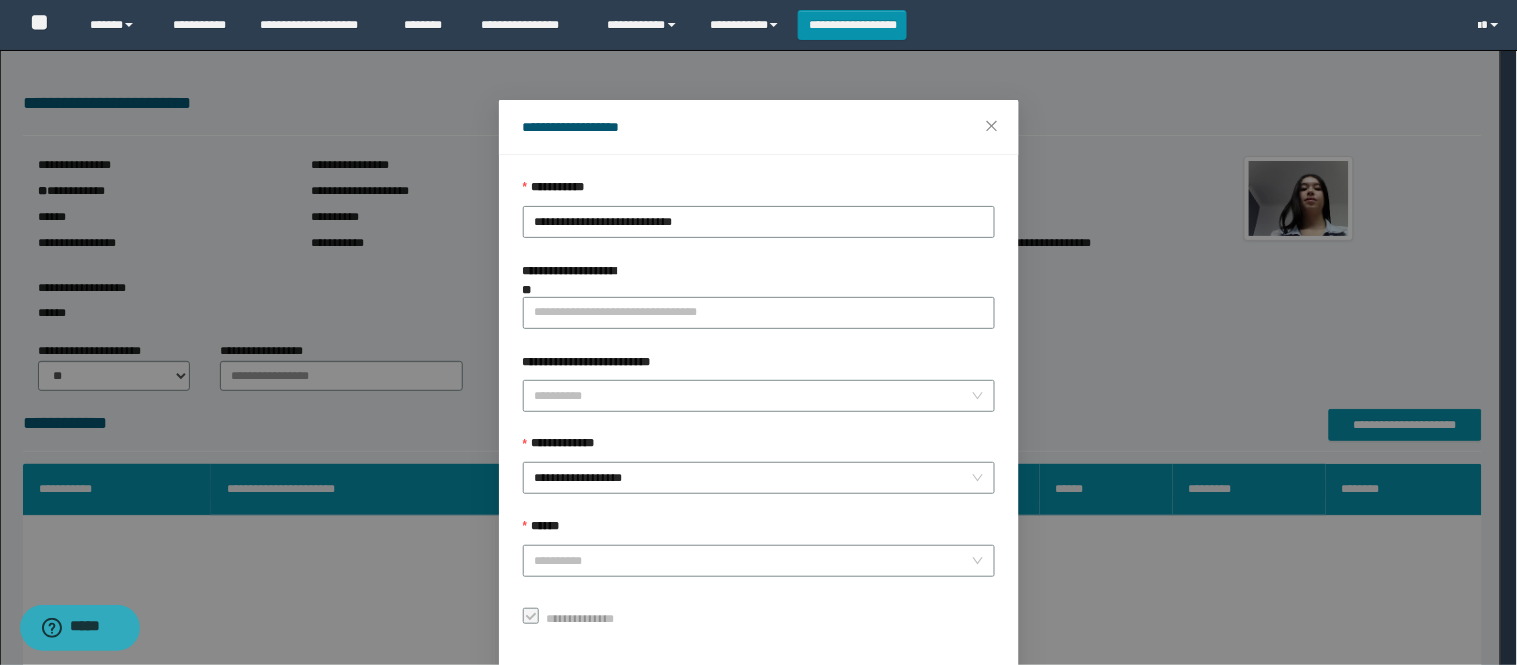 scroll, scrollTop: 87, scrollLeft: 0, axis: vertical 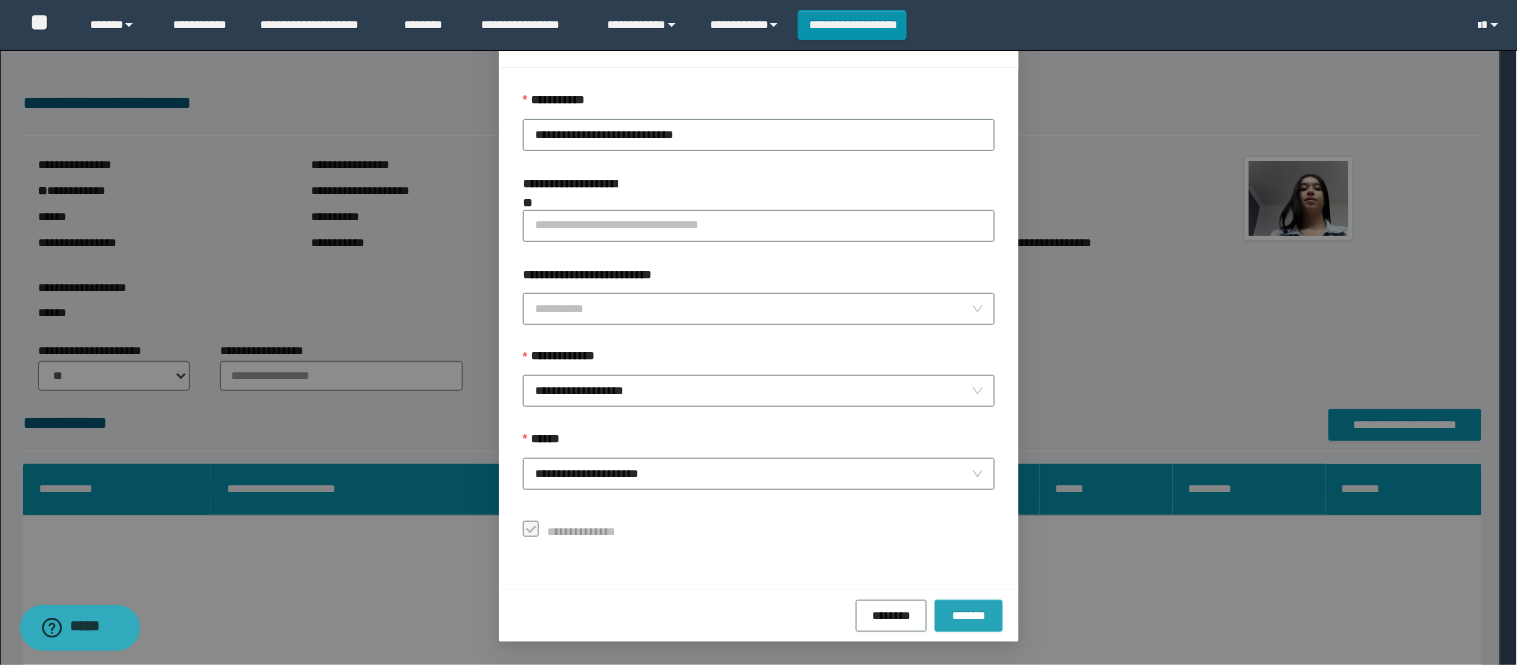 click on "*******" at bounding box center [969, 615] 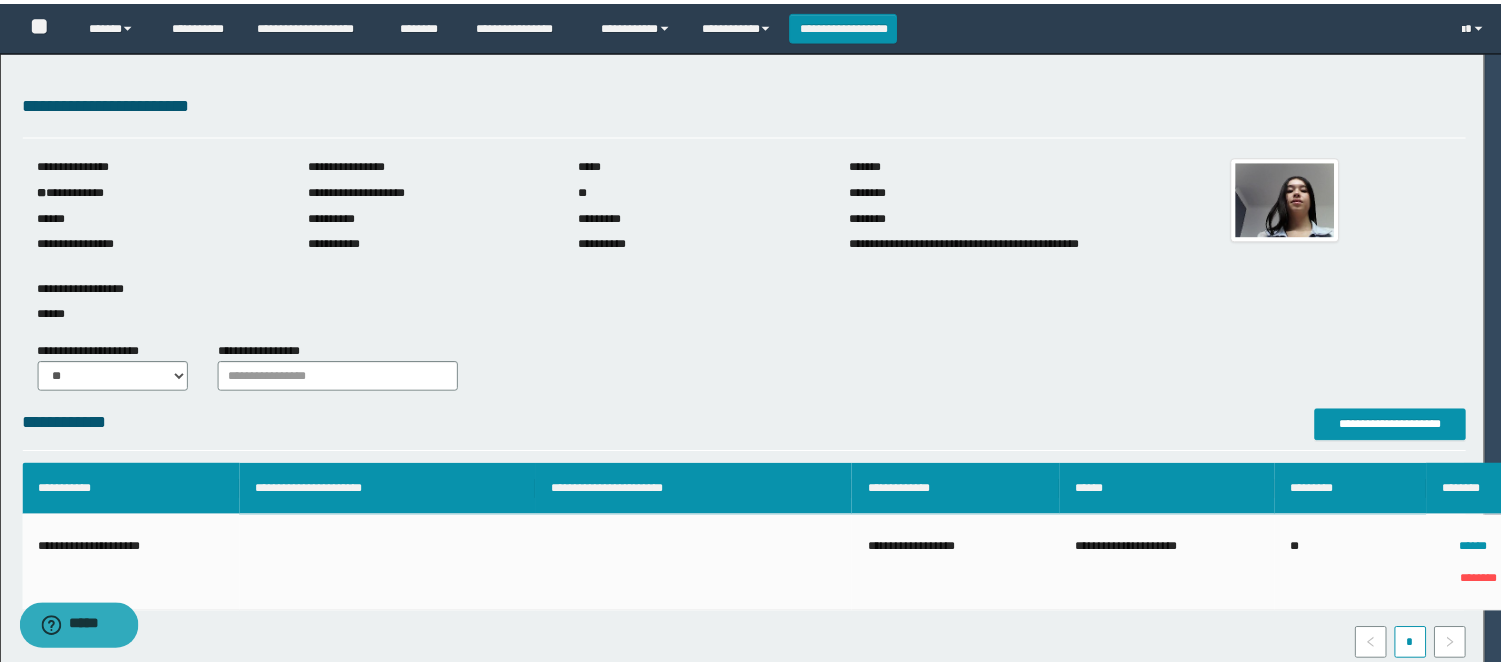 scroll, scrollTop: 41, scrollLeft: 0, axis: vertical 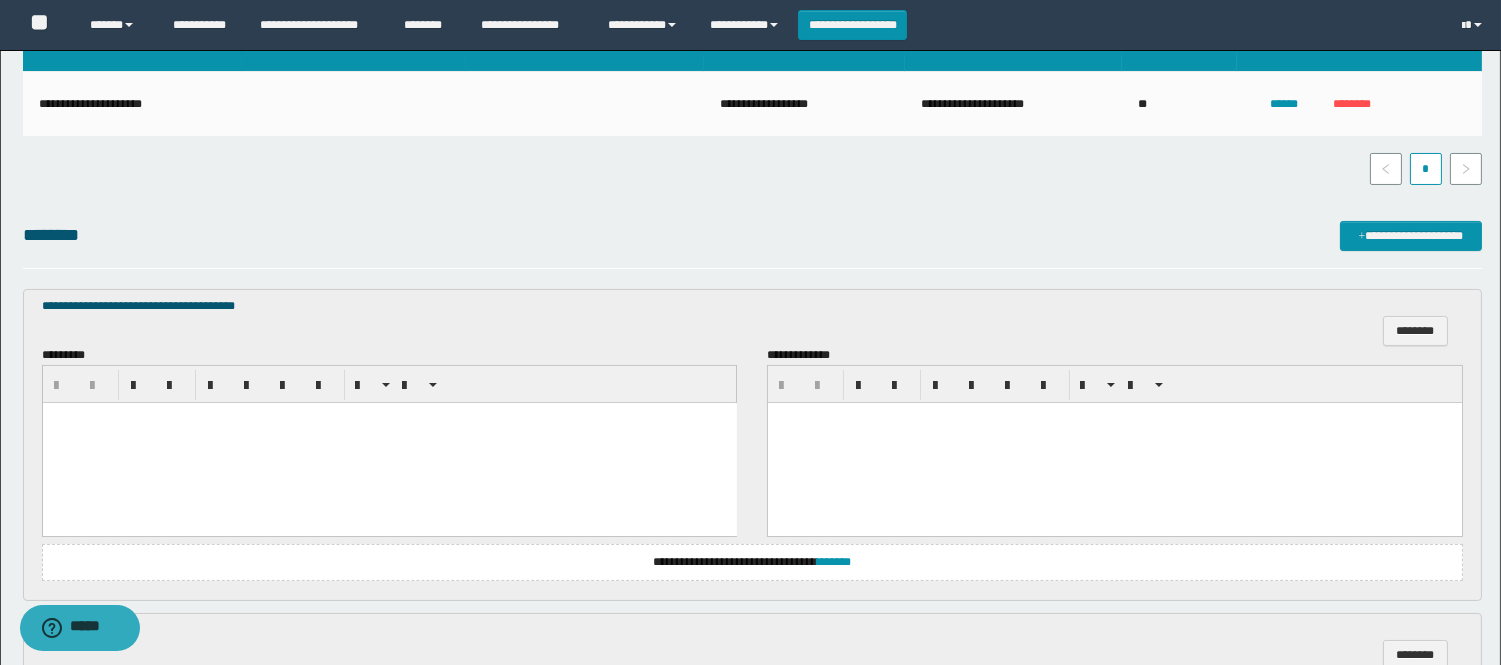click at bounding box center [389, 442] 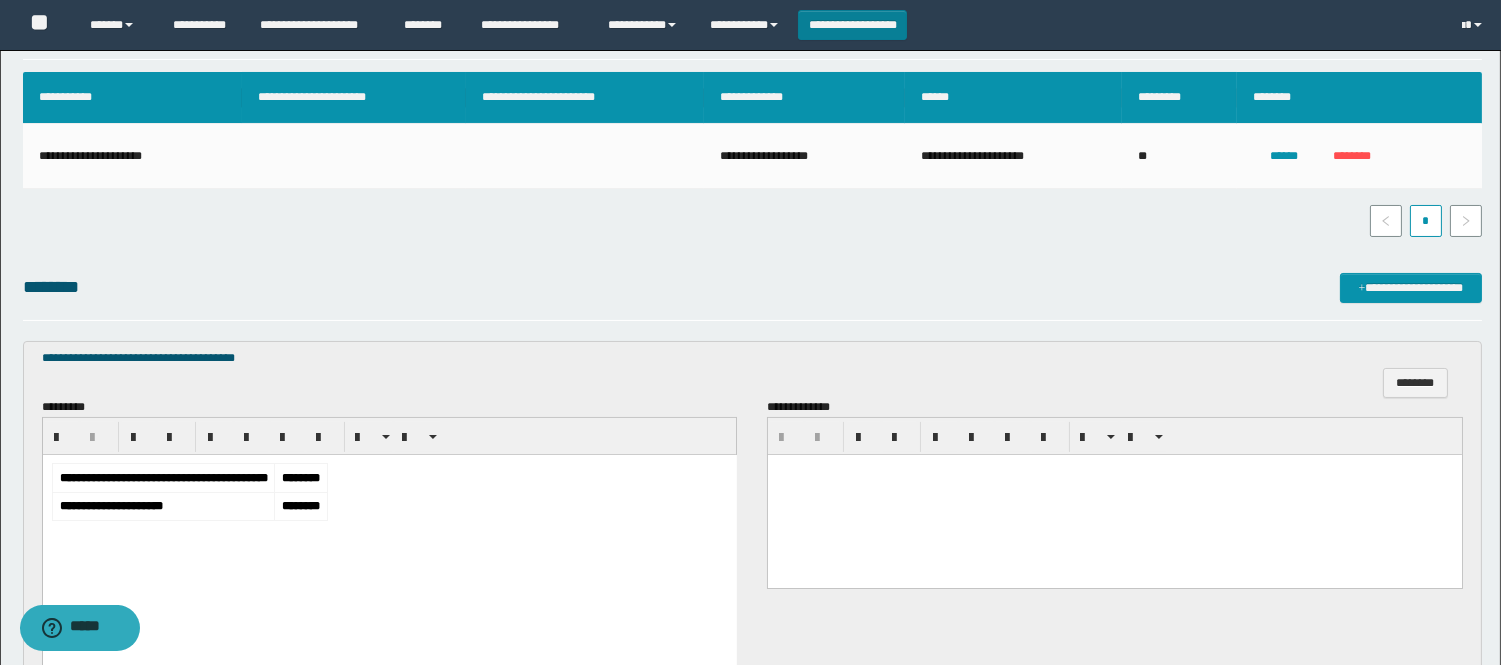 scroll, scrollTop: 281, scrollLeft: 0, axis: vertical 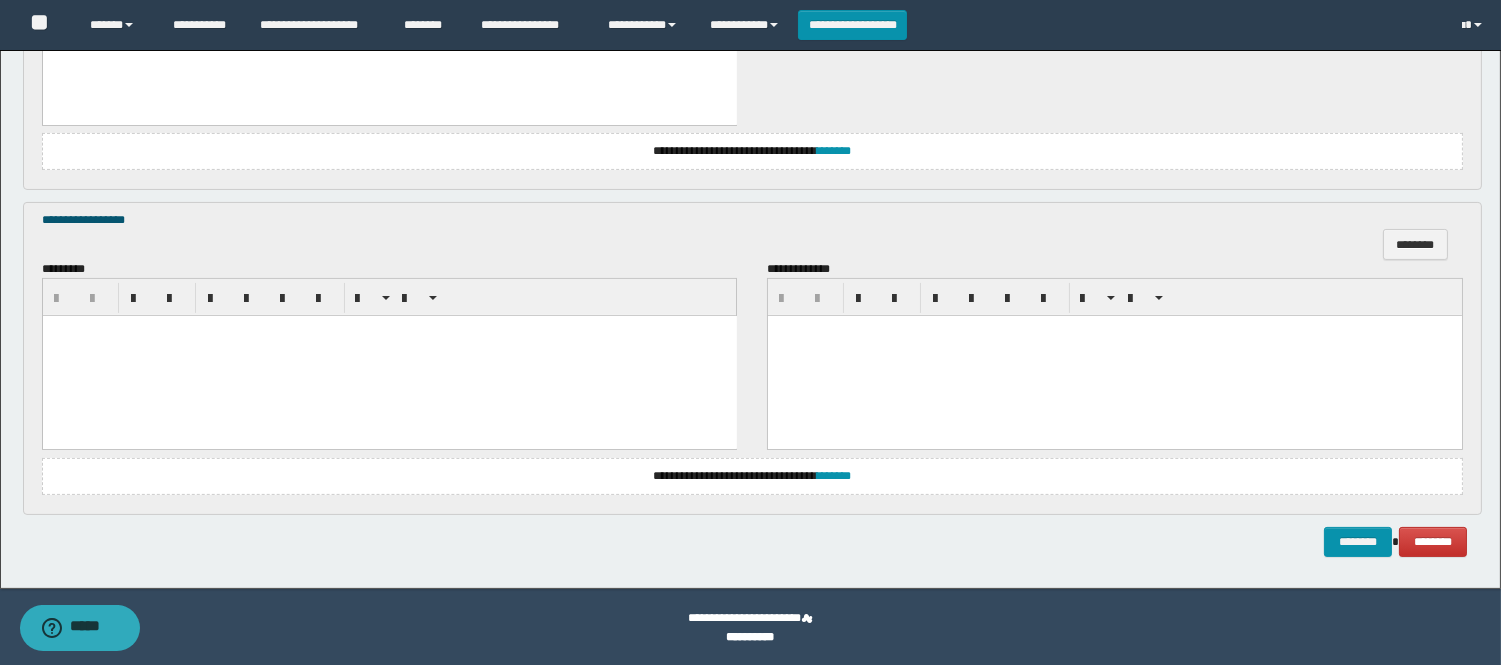 paste 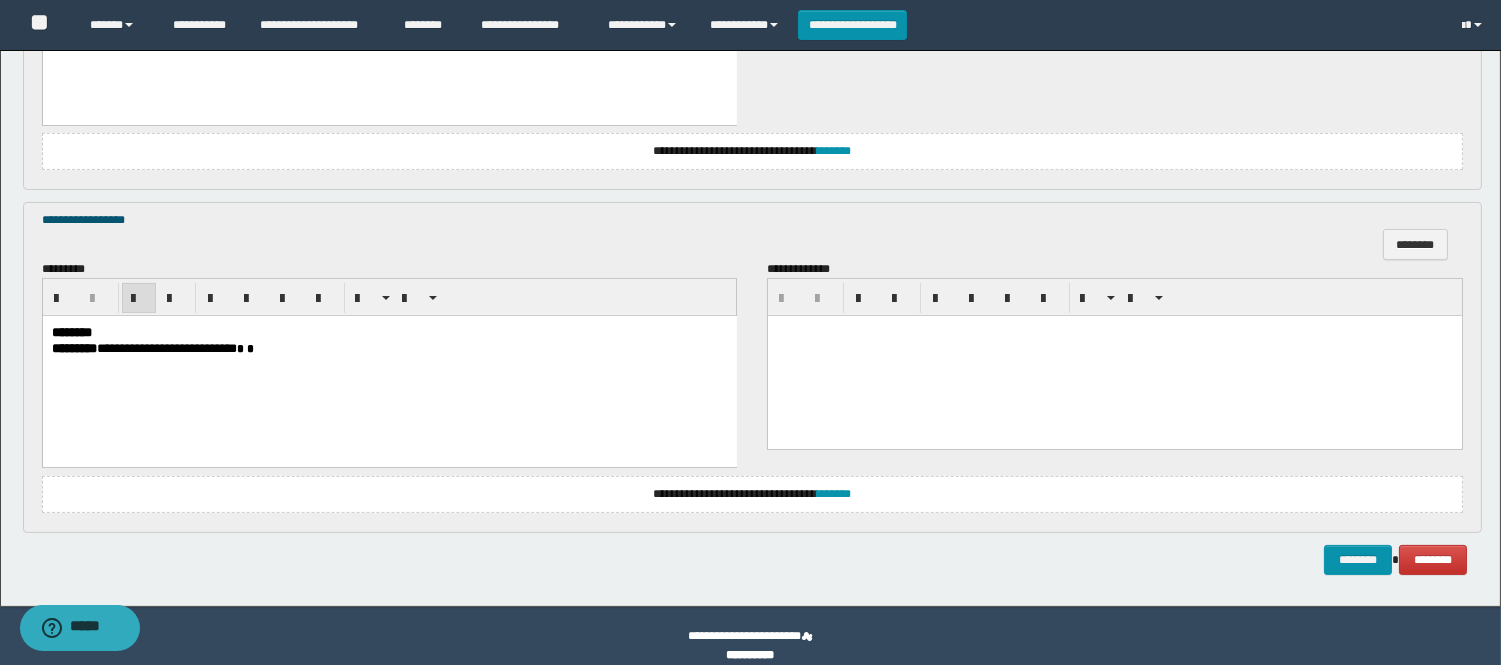 click on "**********" at bounding box center [389, 365] 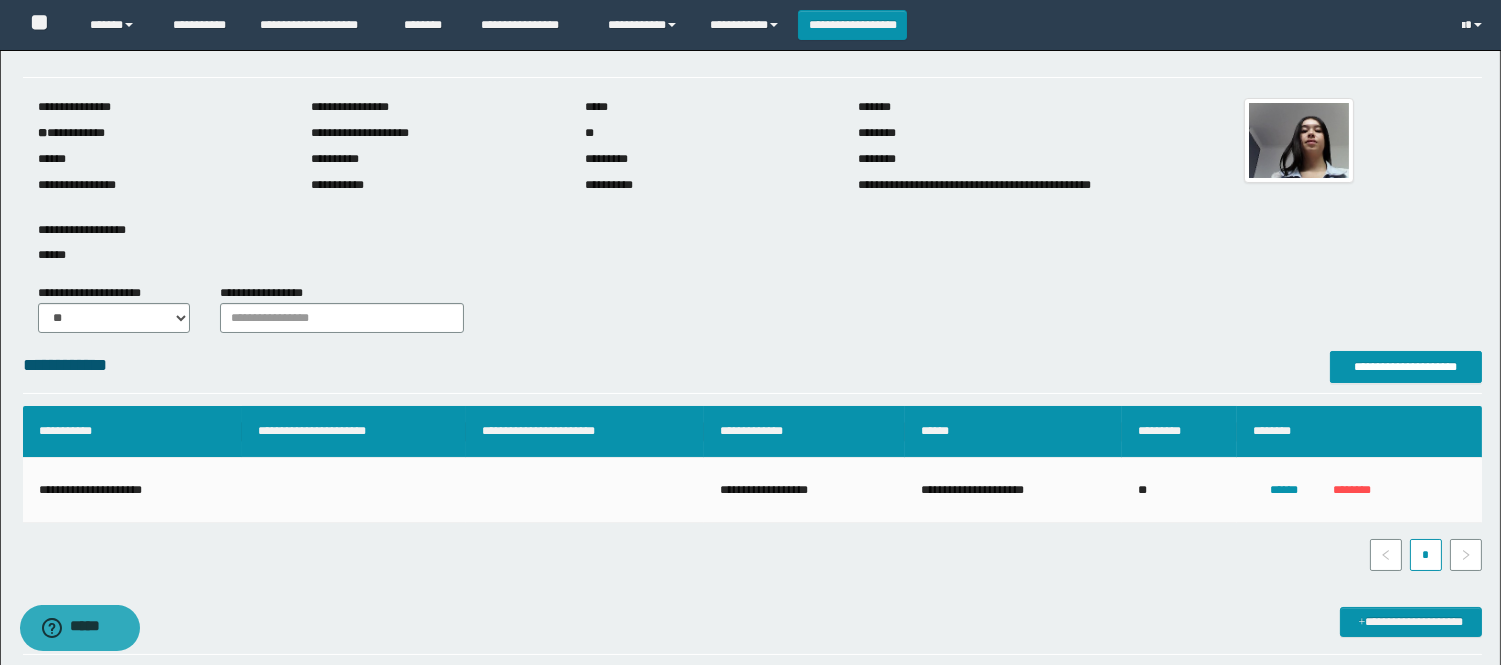 scroll, scrollTop: 0, scrollLeft: 0, axis: both 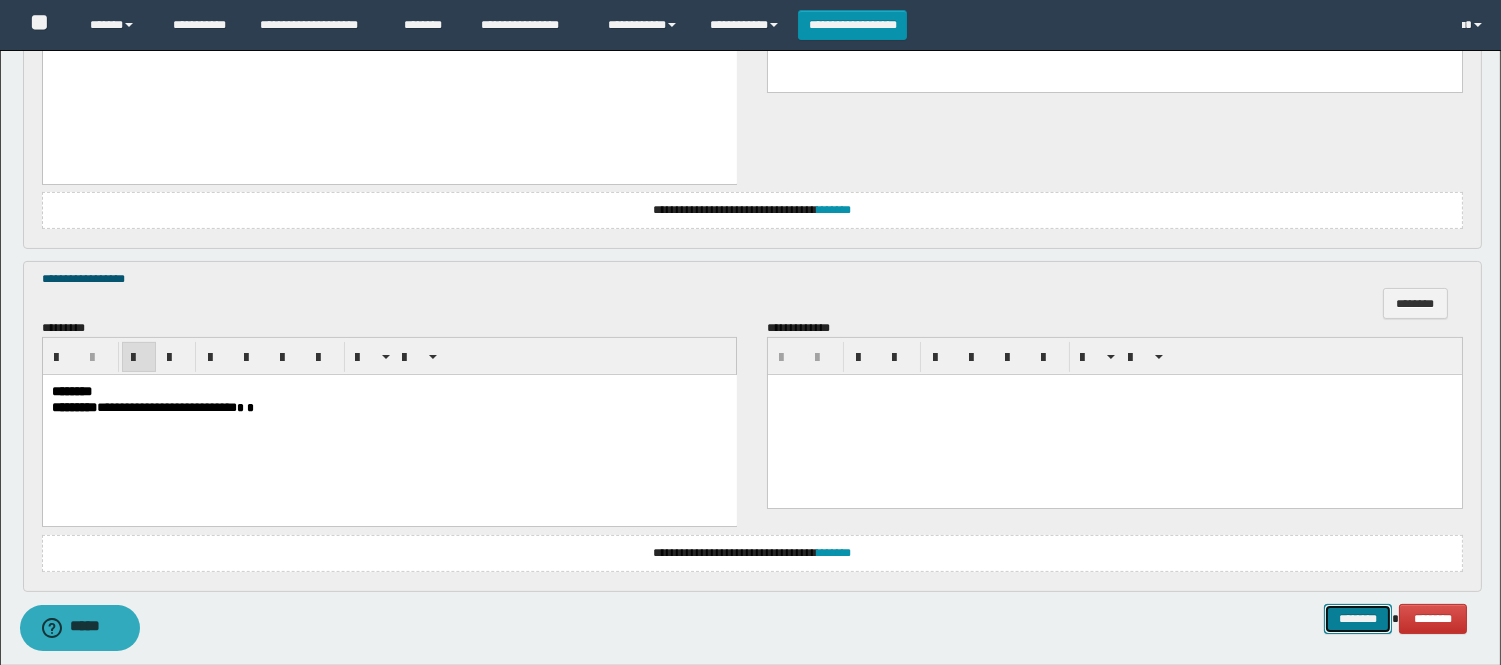 click on "********" at bounding box center [1358, 619] 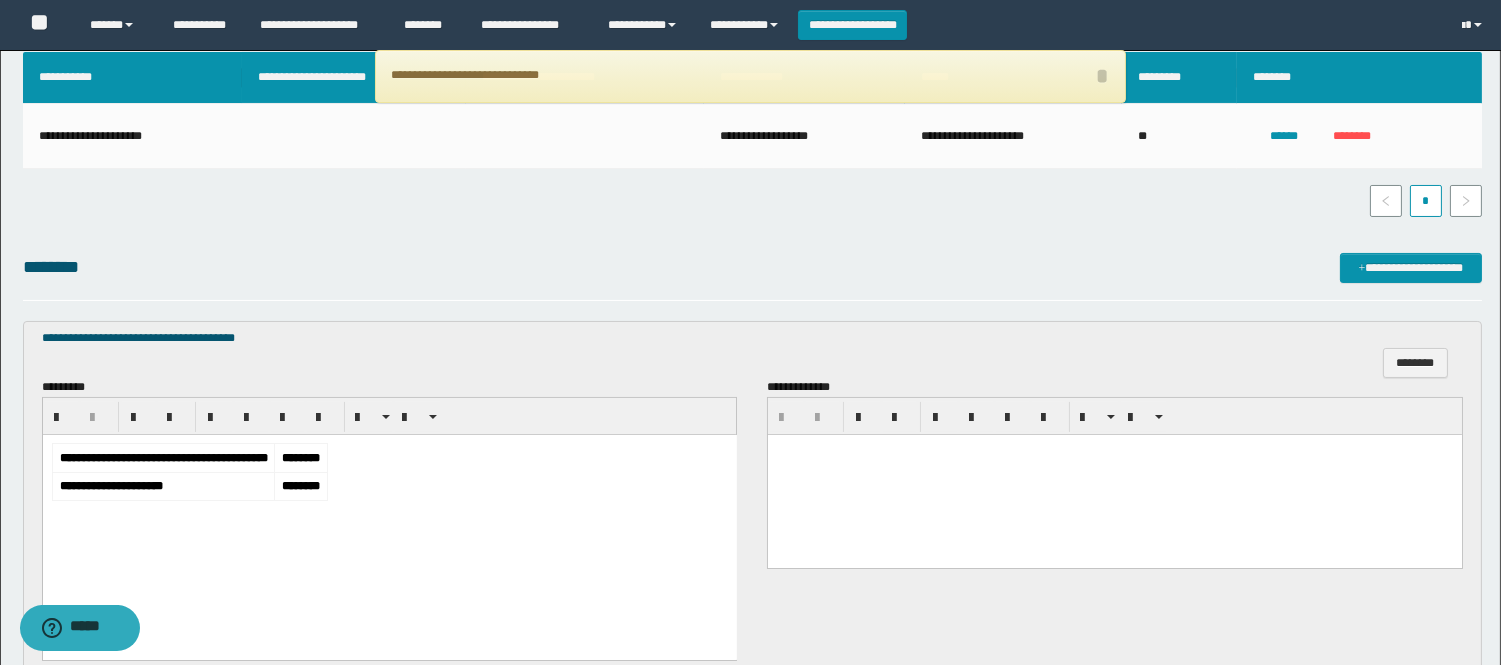 scroll, scrollTop: 333, scrollLeft: 0, axis: vertical 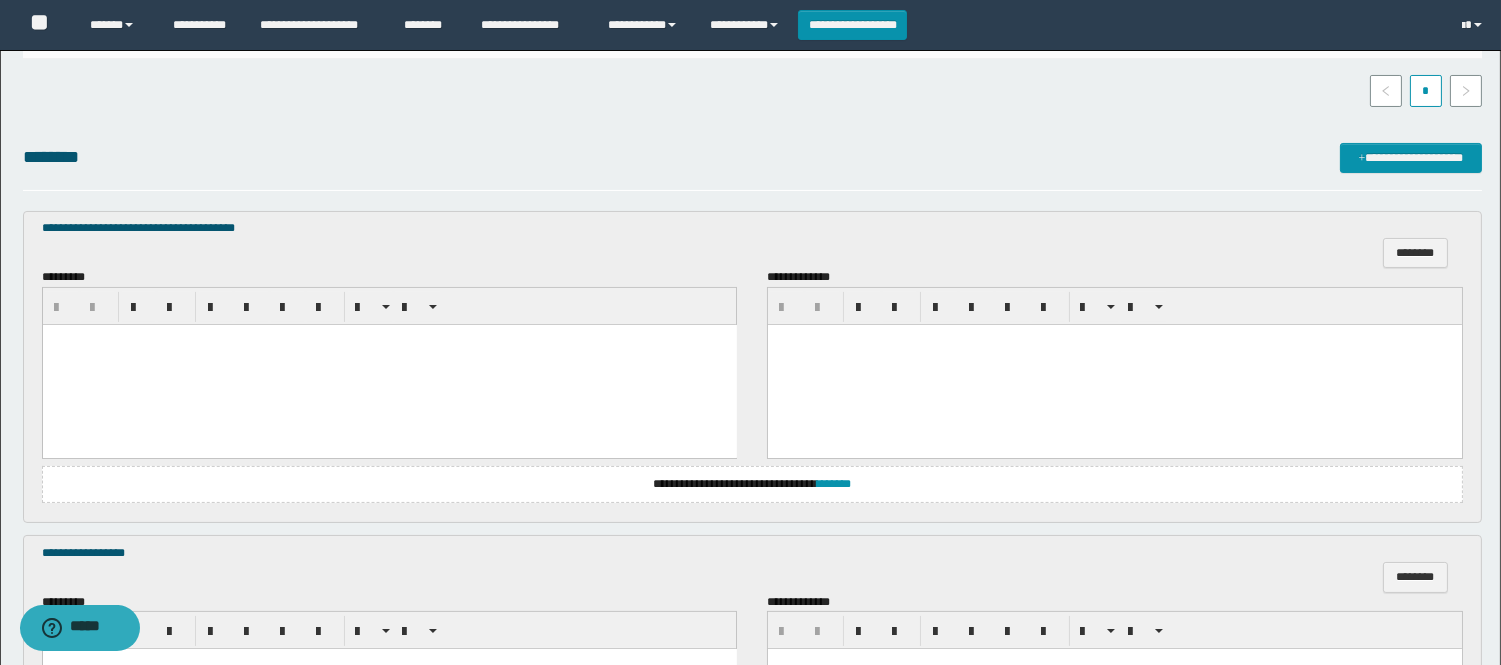 click at bounding box center (389, 364) 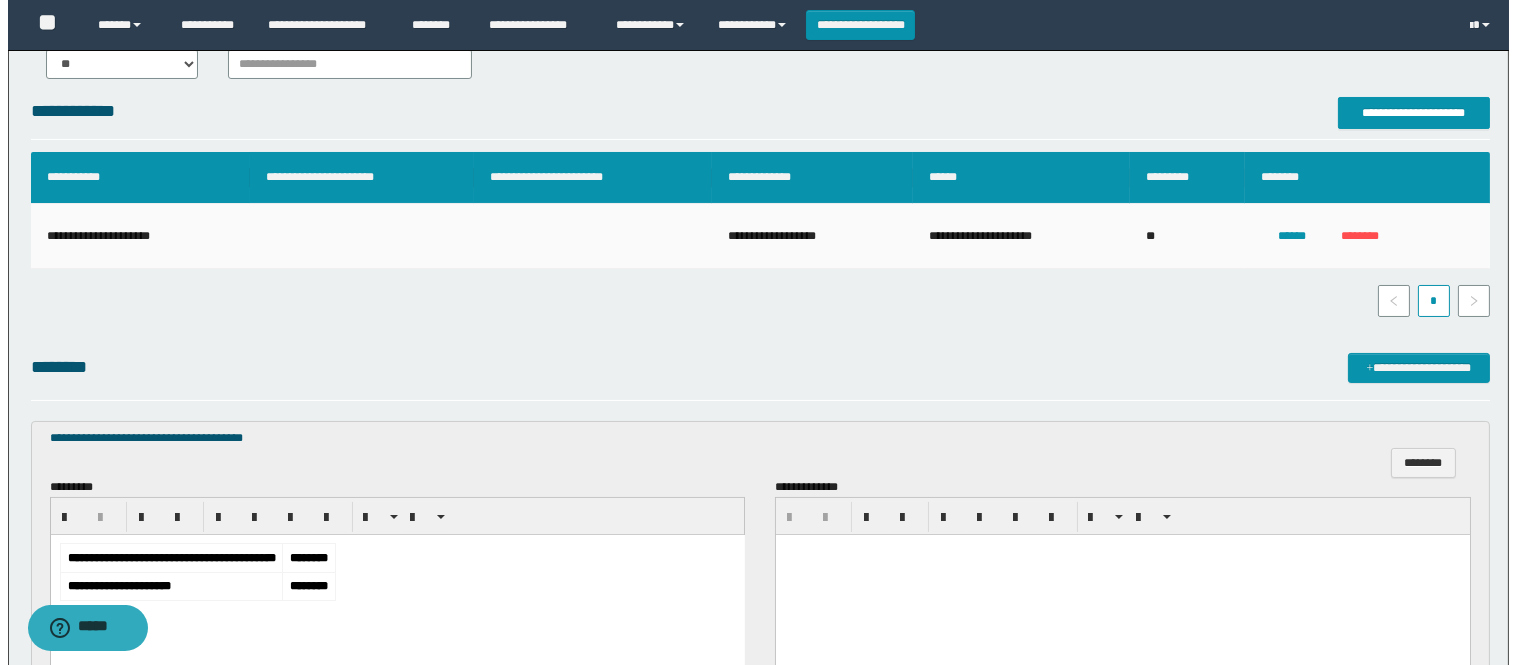 scroll, scrollTop: 300, scrollLeft: 0, axis: vertical 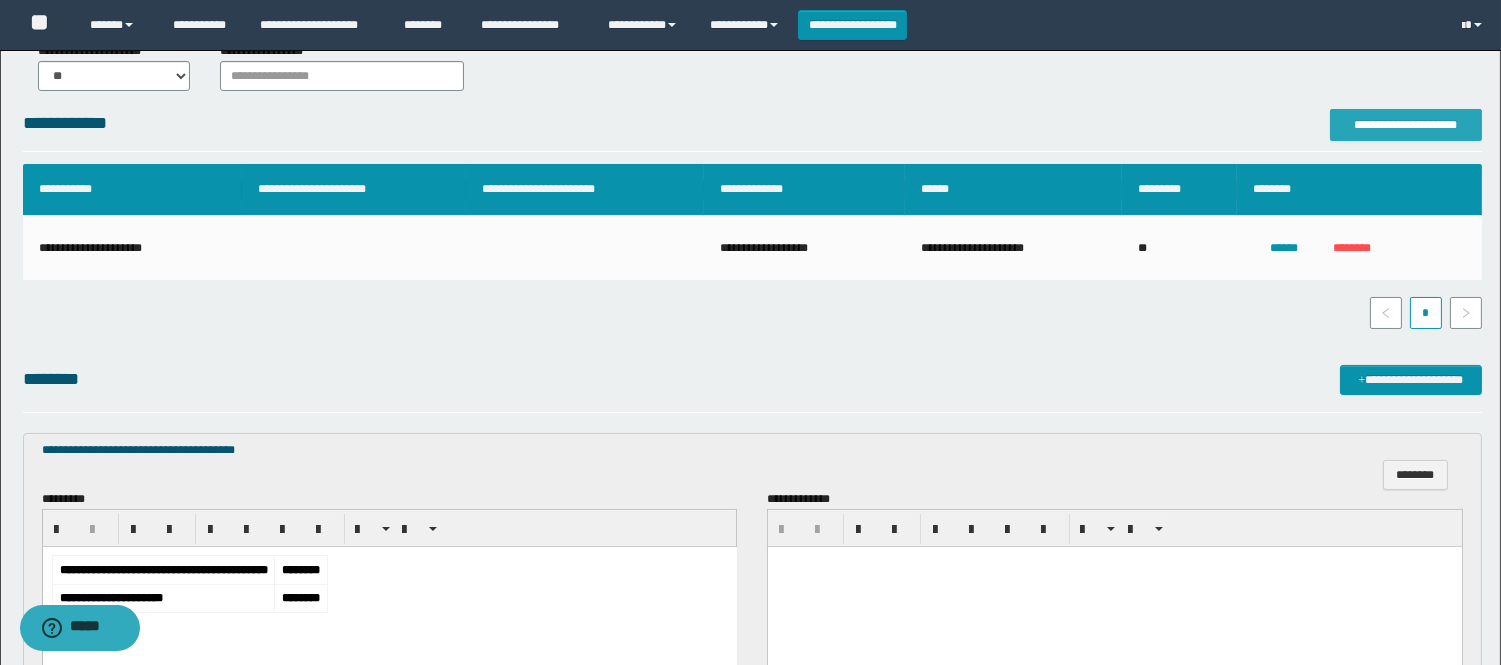 click on "**********" at bounding box center [1406, 125] 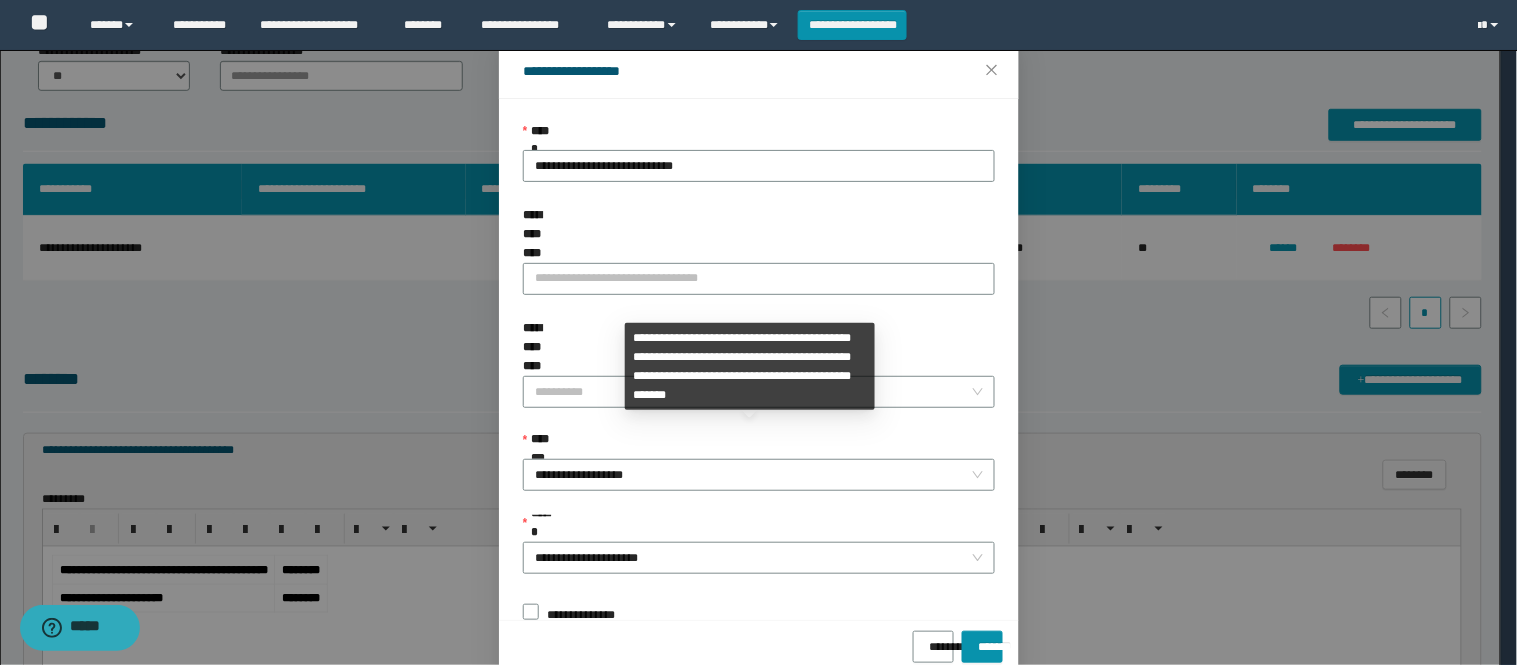 scroll, scrollTop: 87, scrollLeft: 0, axis: vertical 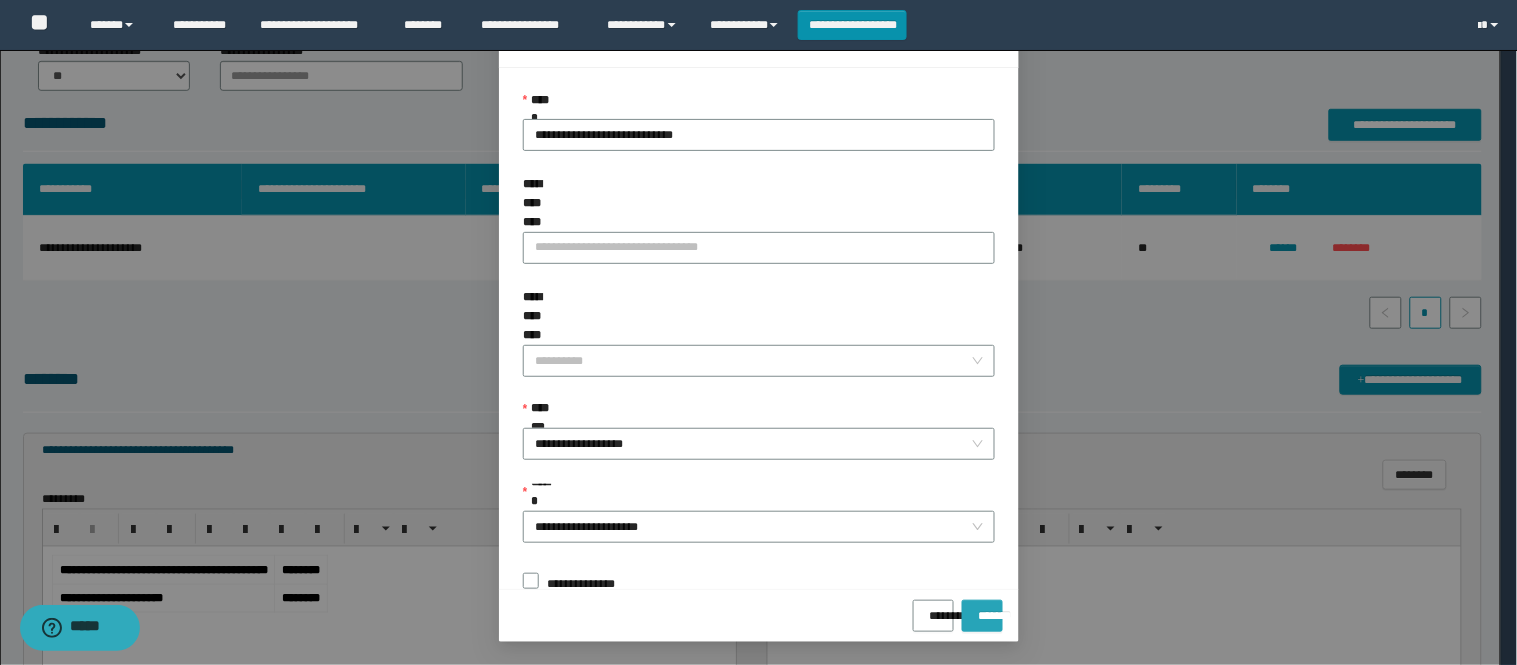 click on "*******" at bounding box center (982, 609) 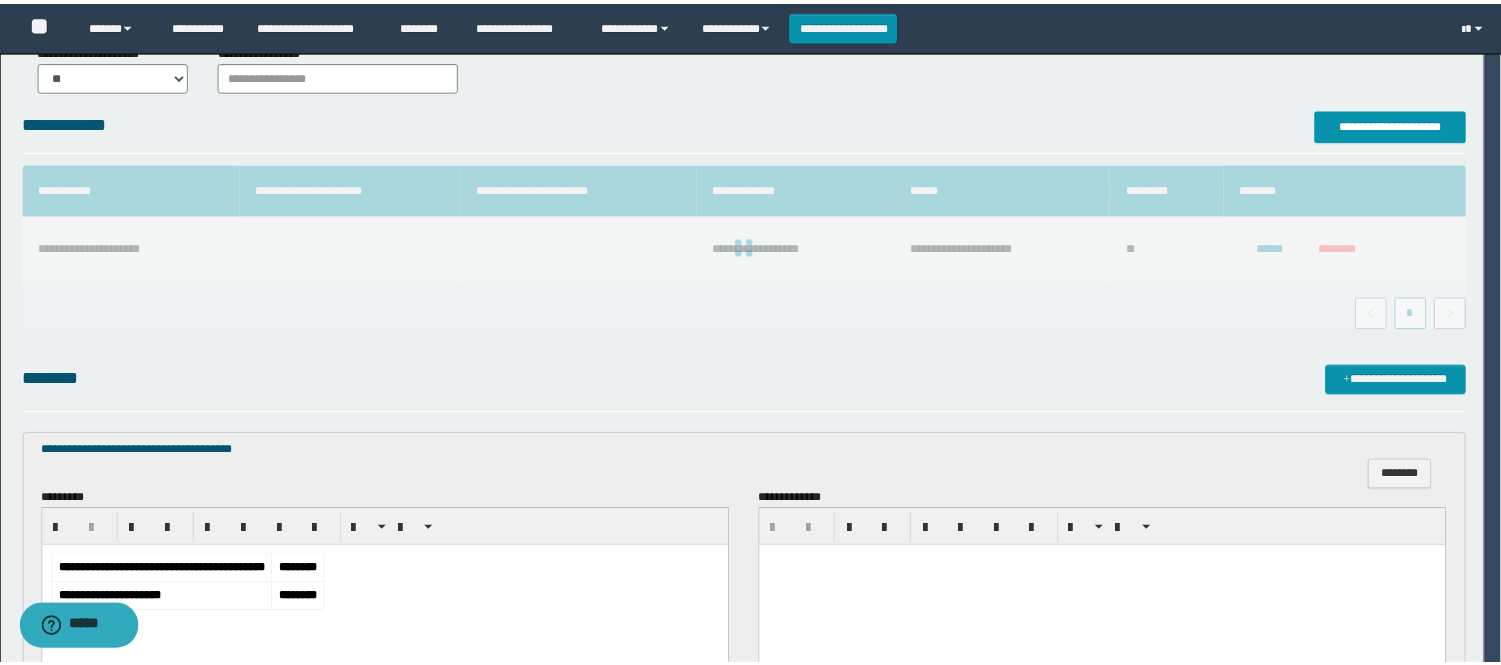 scroll, scrollTop: 41, scrollLeft: 0, axis: vertical 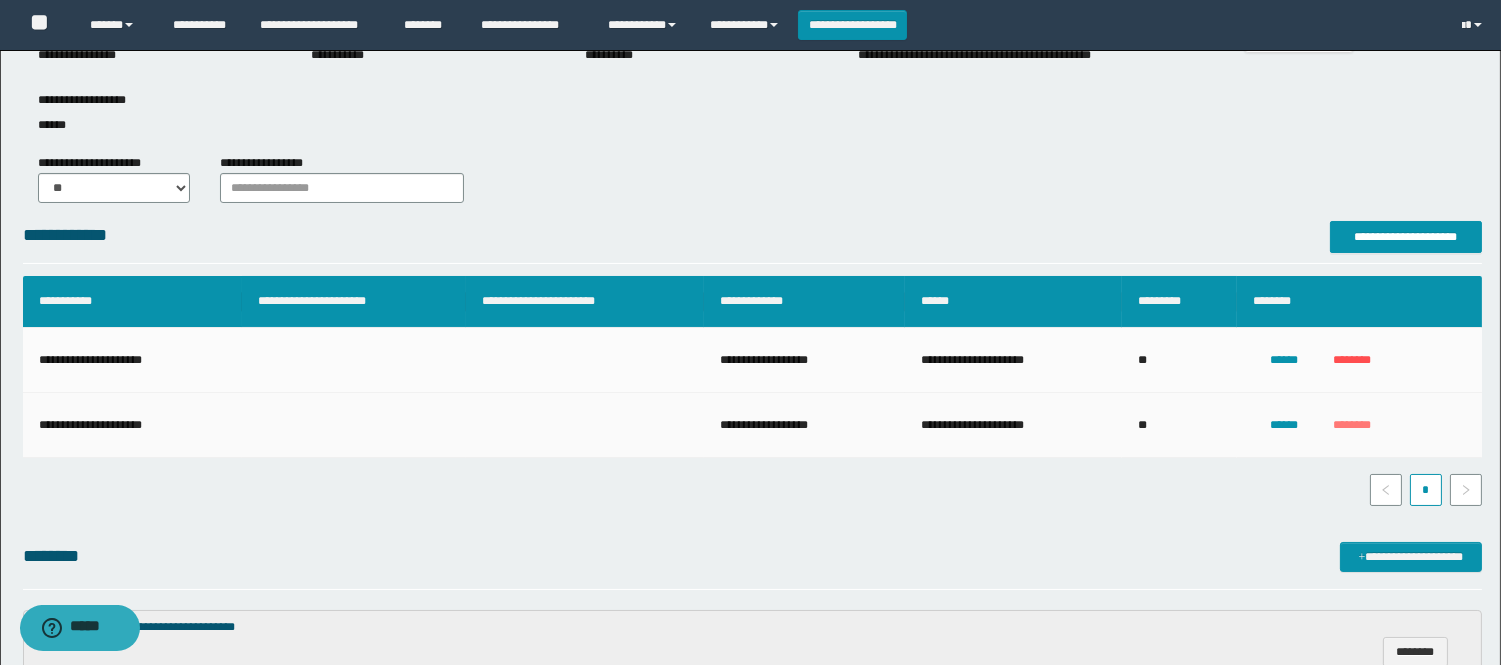 click on "********" at bounding box center (1352, 425) 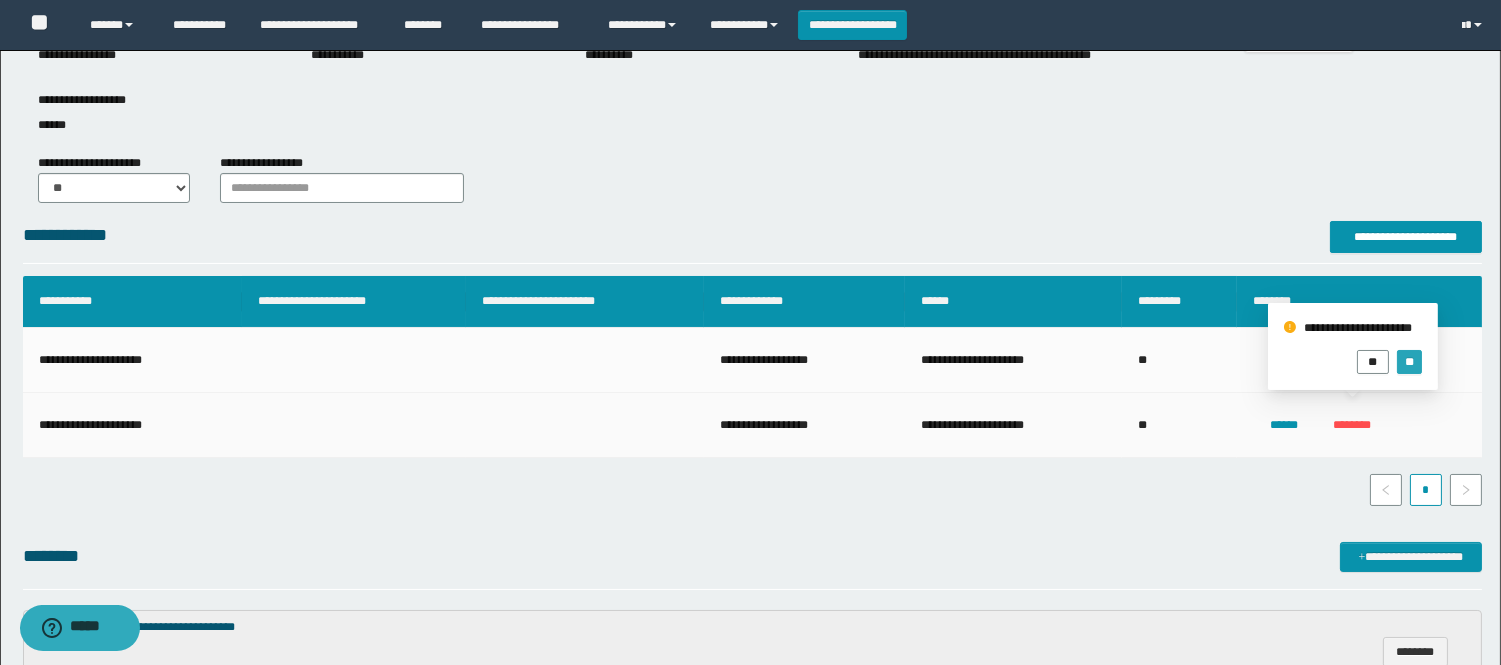 click on "**" at bounding box center [1409, 362] 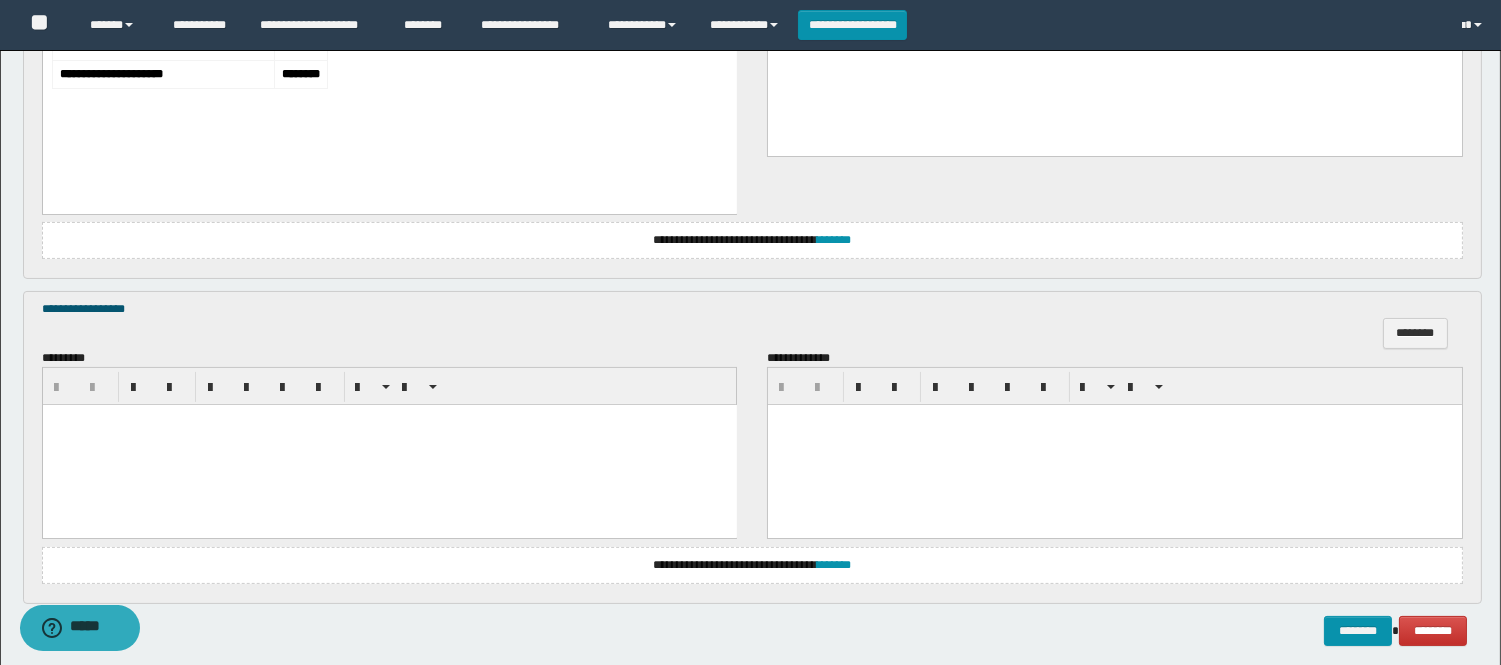 scroll, scrollTop: 914, scrollLeft: 0, axis: vertical 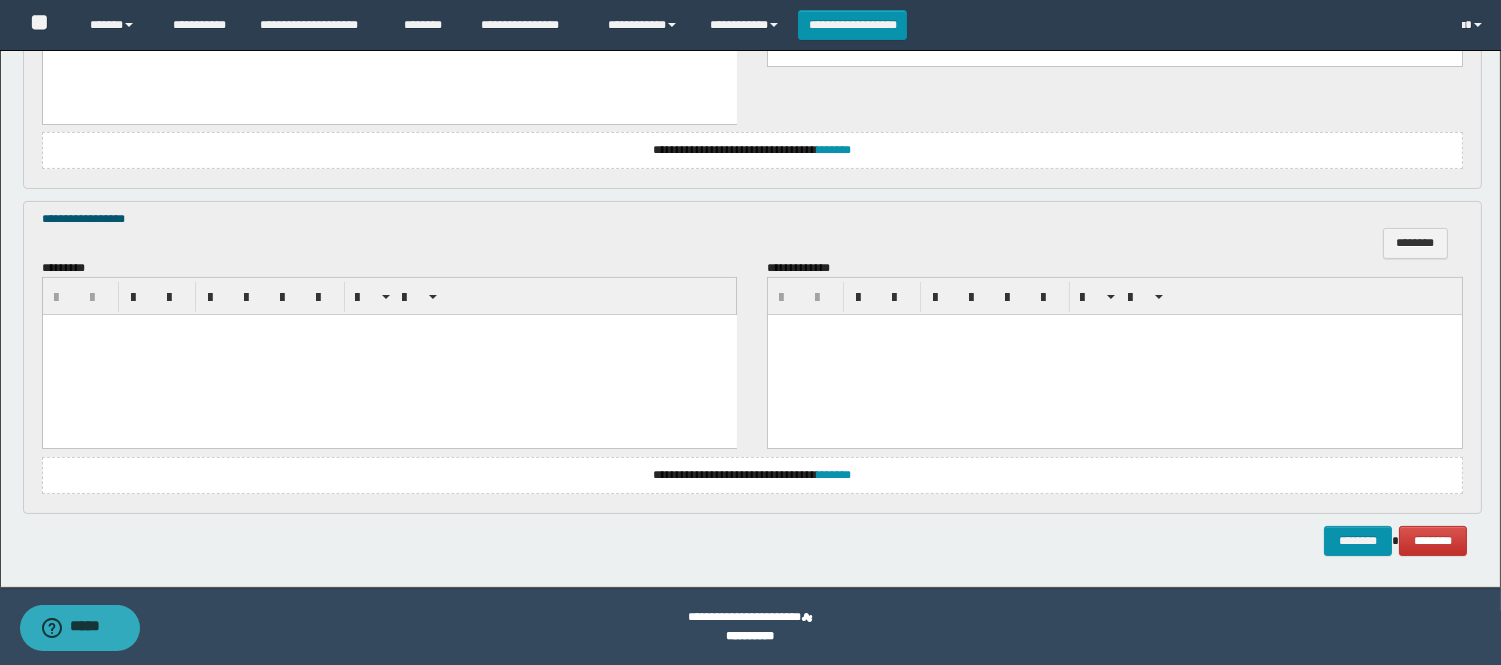 click at bounding box center [389, 355] 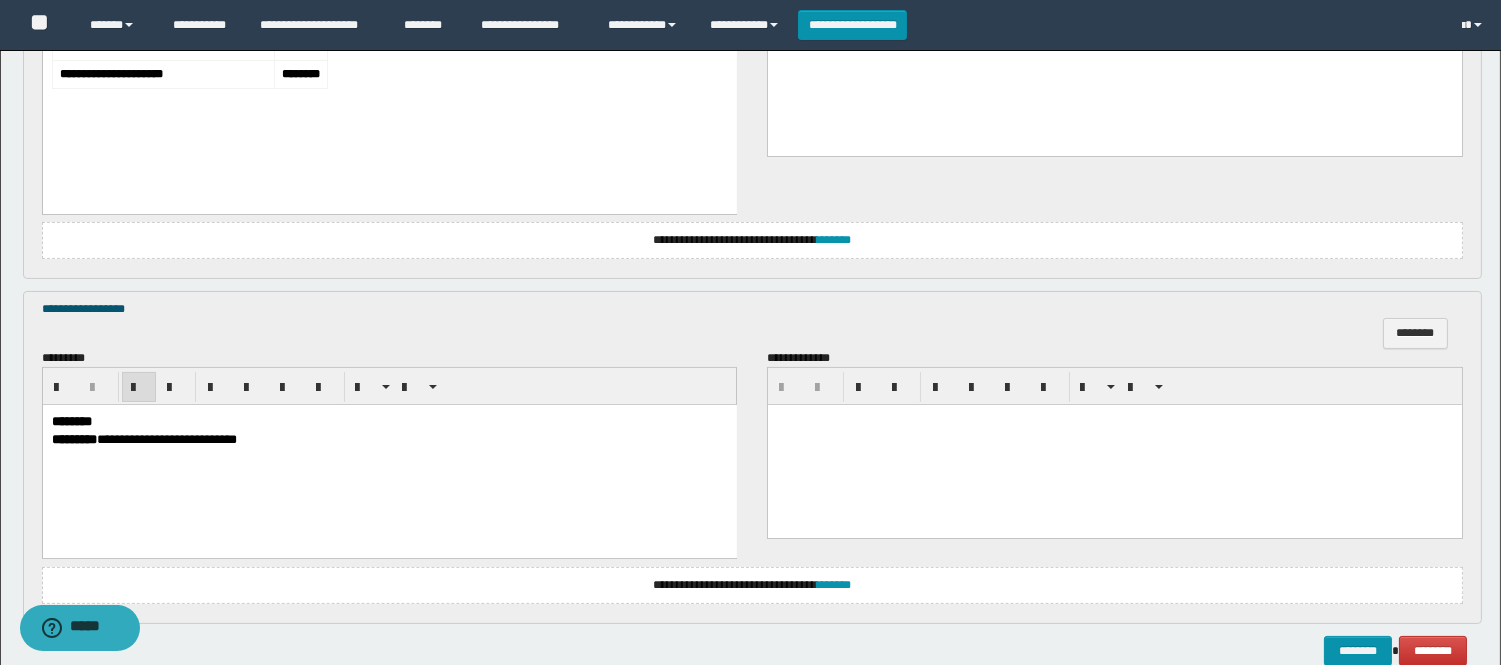 scroll, scrollTop: 934, scrollLeft: 0, axis: vertical 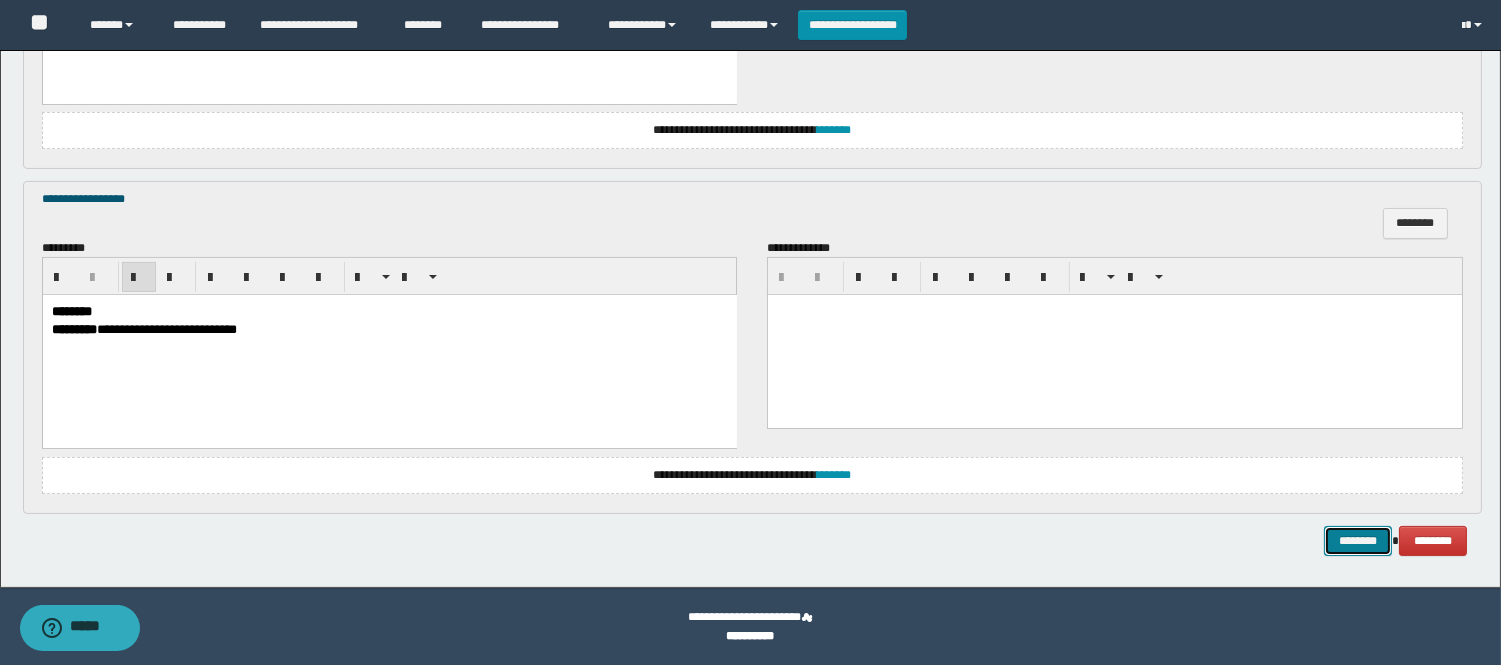 click on "********" at bounding box center [1358, 541] 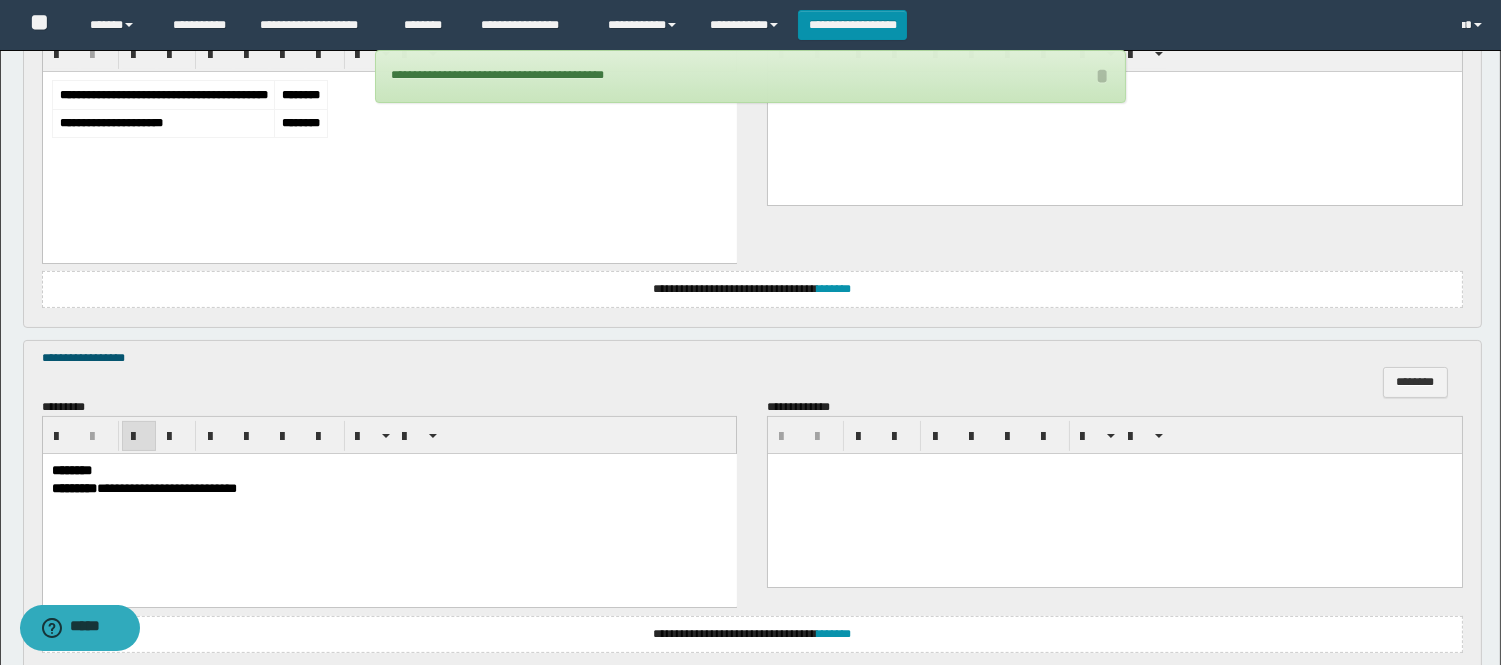 scroll, scrollTop: 934, scrollLeft: 0, axis: vertical 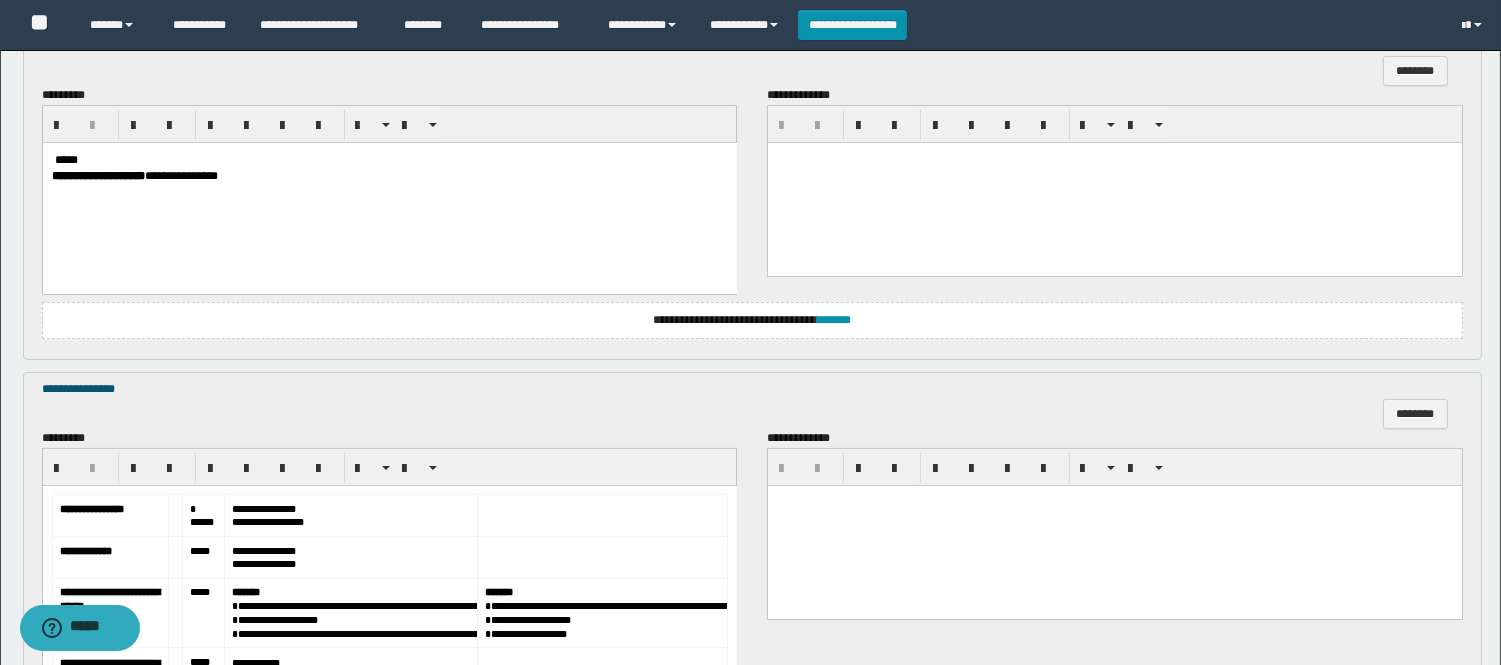 click on "*****" at bounding box center (65, 159) 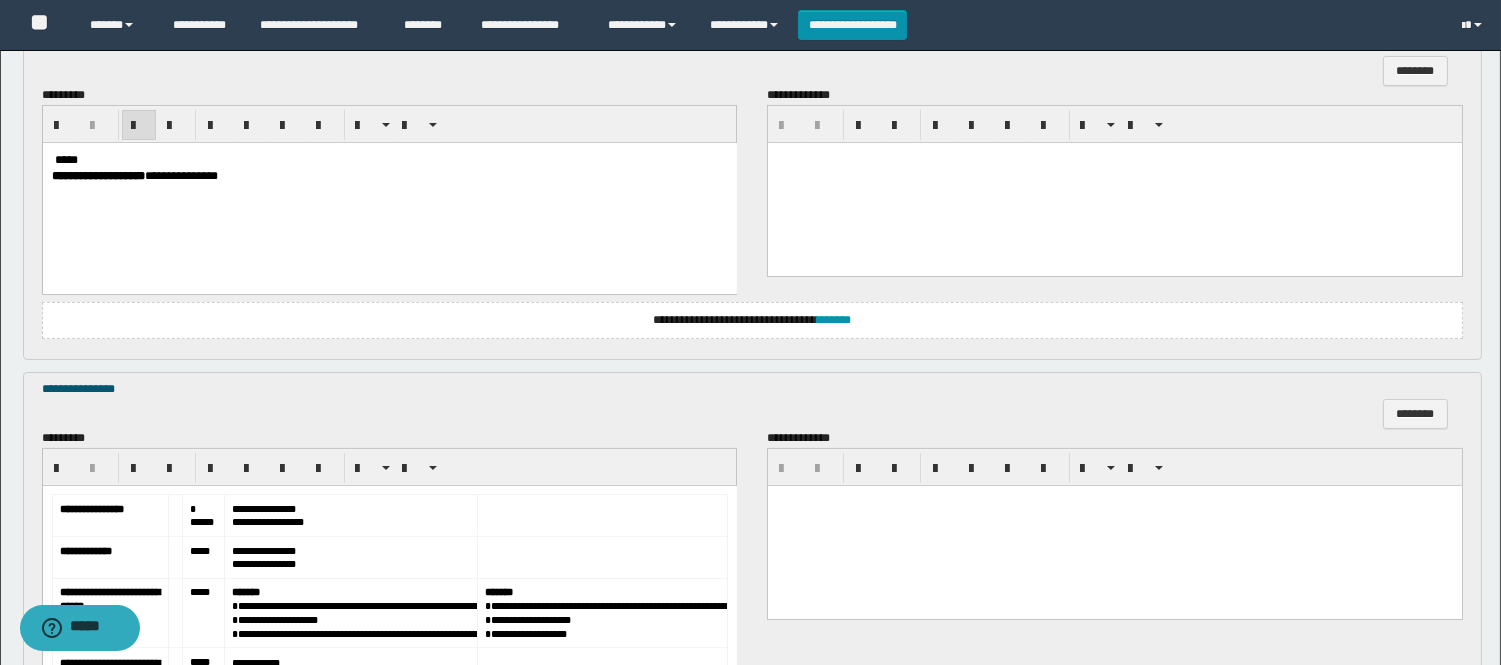 type 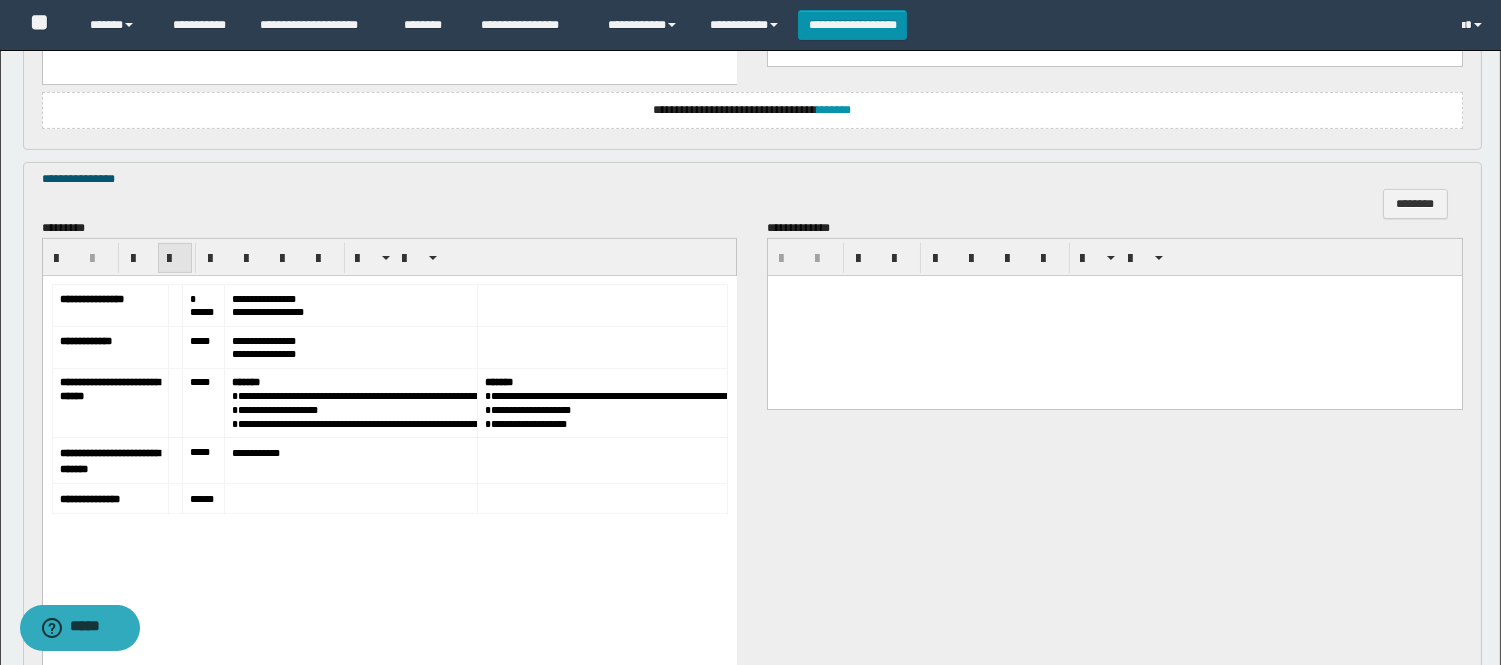 scroll, scrollTop: 888, scrollLeft: 0, axis: vertical 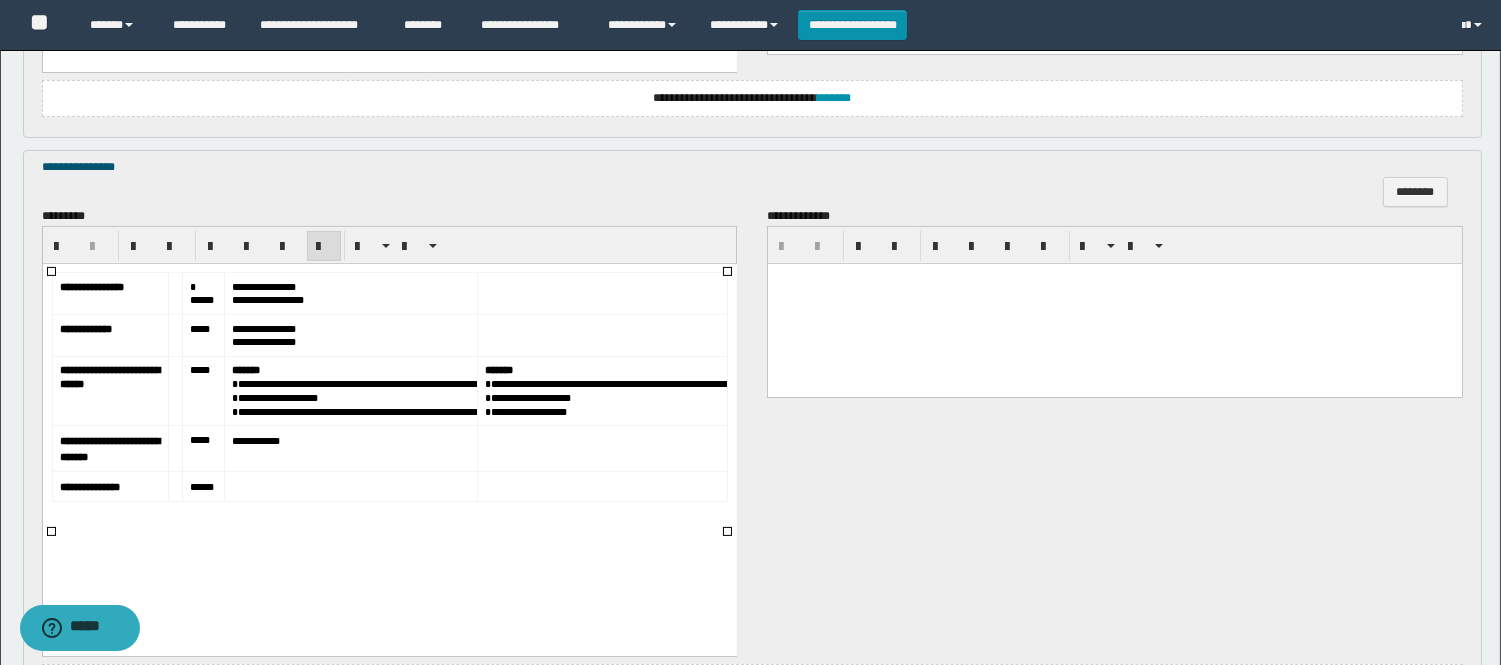 click on "*****" at bounding box center (203, 293) 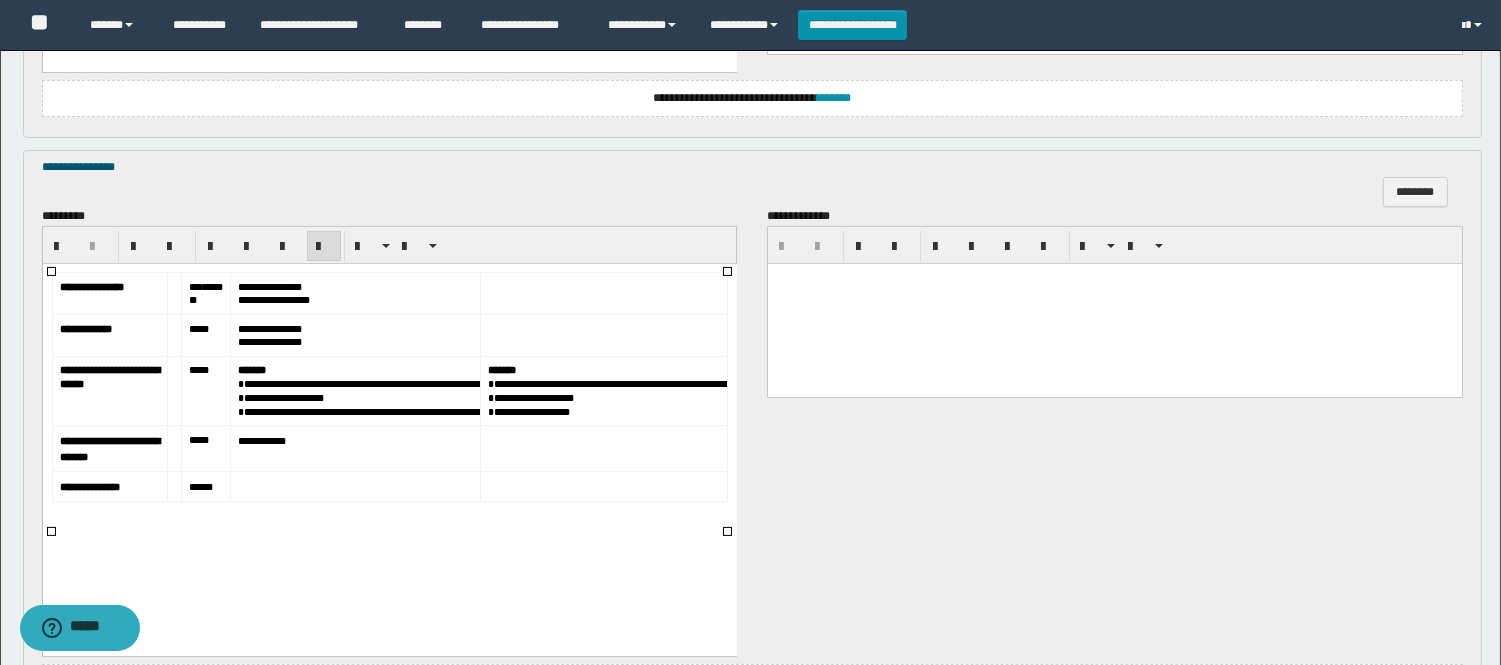 click on "*****" at bounding box center (198, 328) 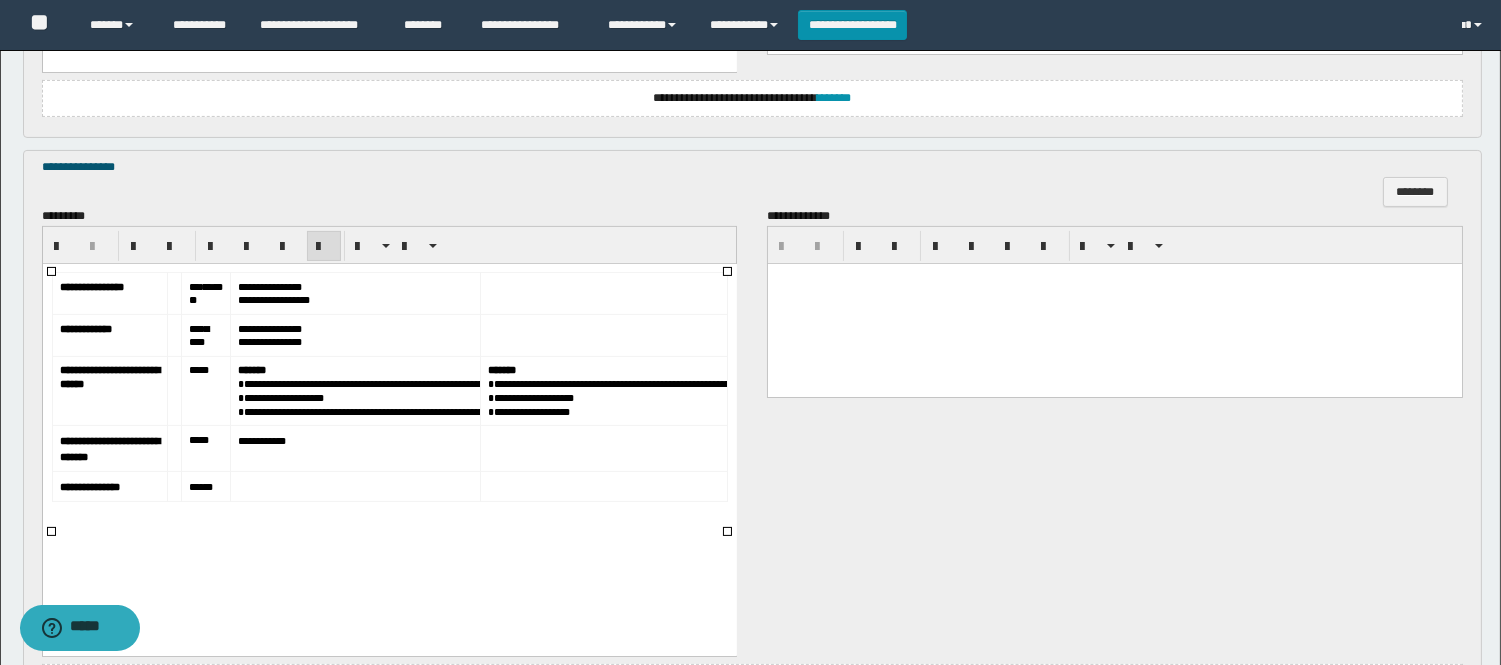 click on "*****" at bounding box center (204, 390) 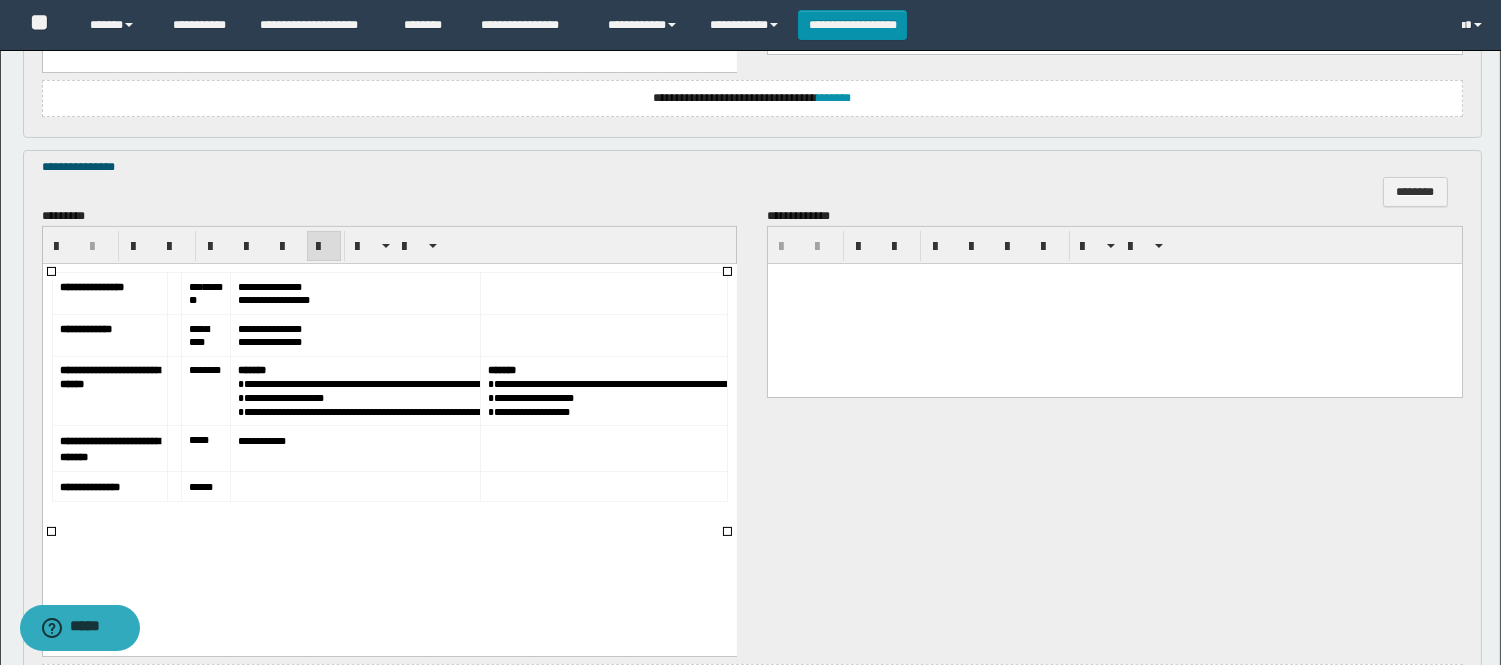click on "*****" at bounding box center [204, 448] 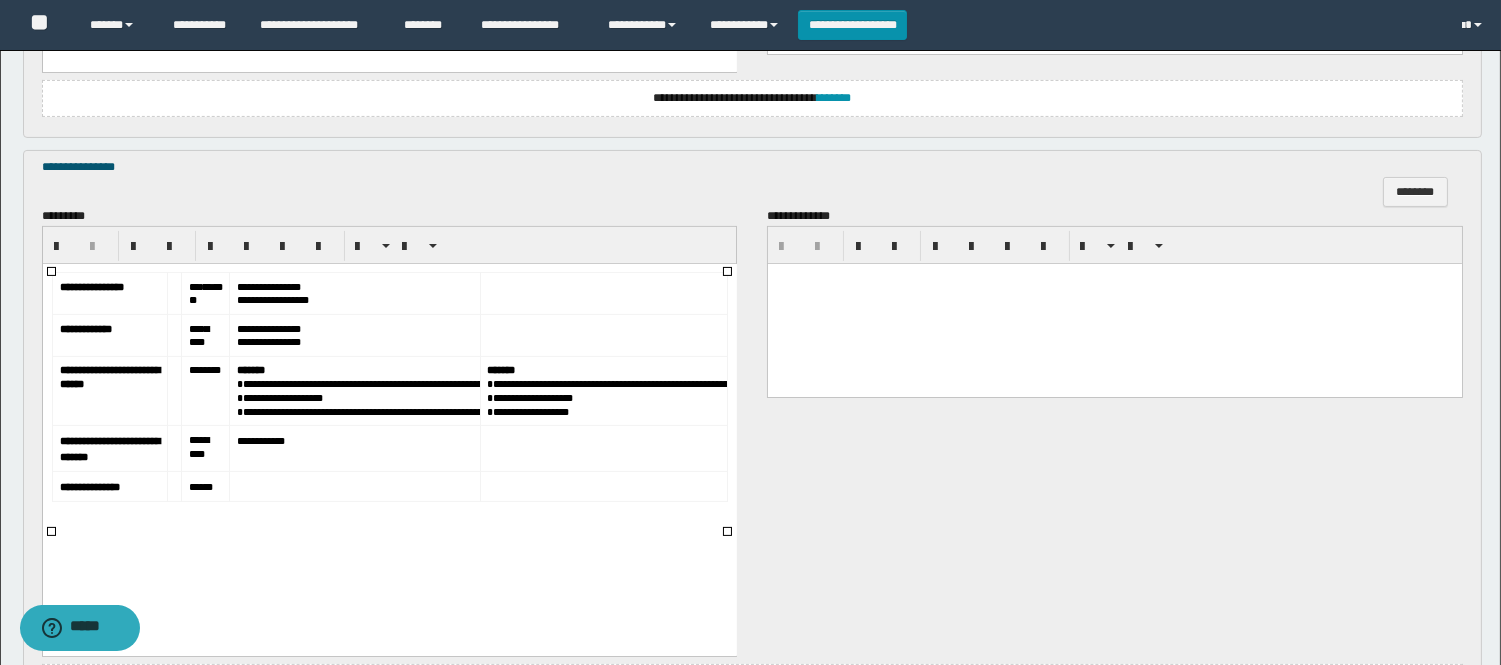 click on "*****" at bounding box center (205, 486) 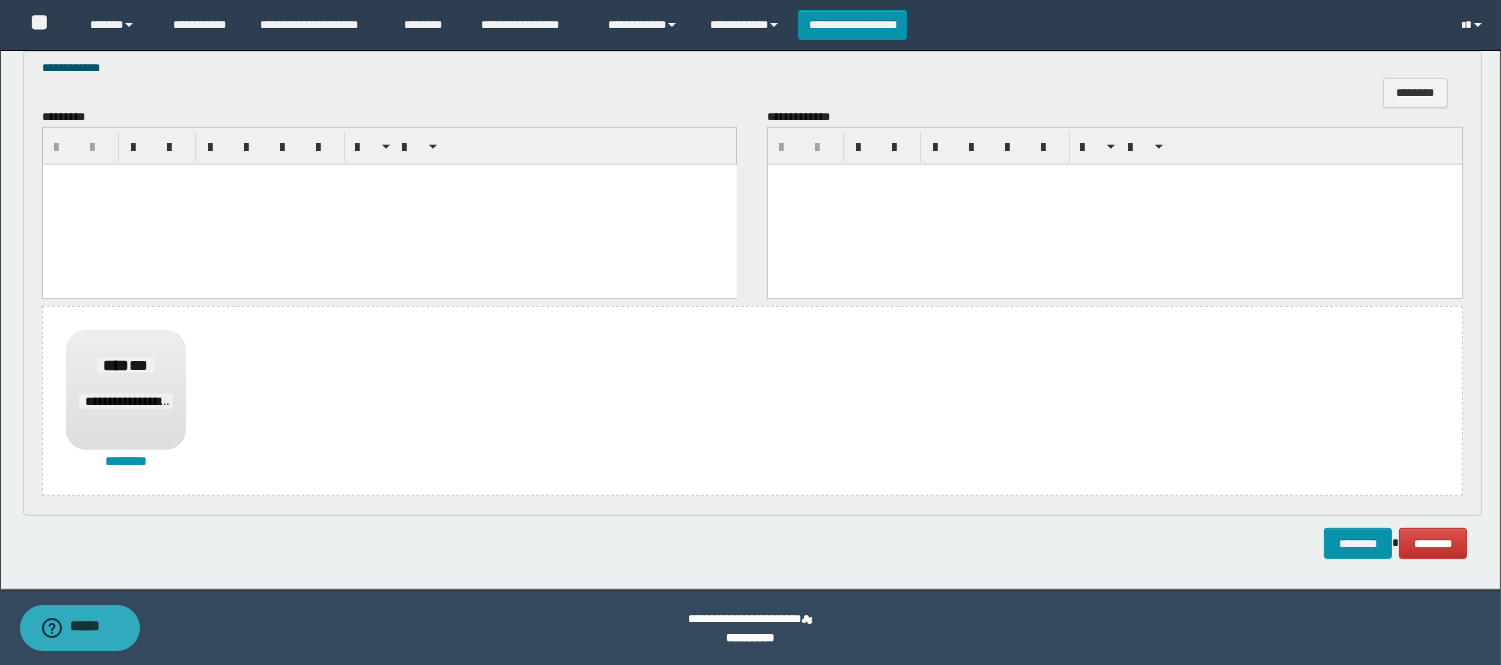 scroll, scrollTop: 1573, scrollLeft: 0, axis: vertical 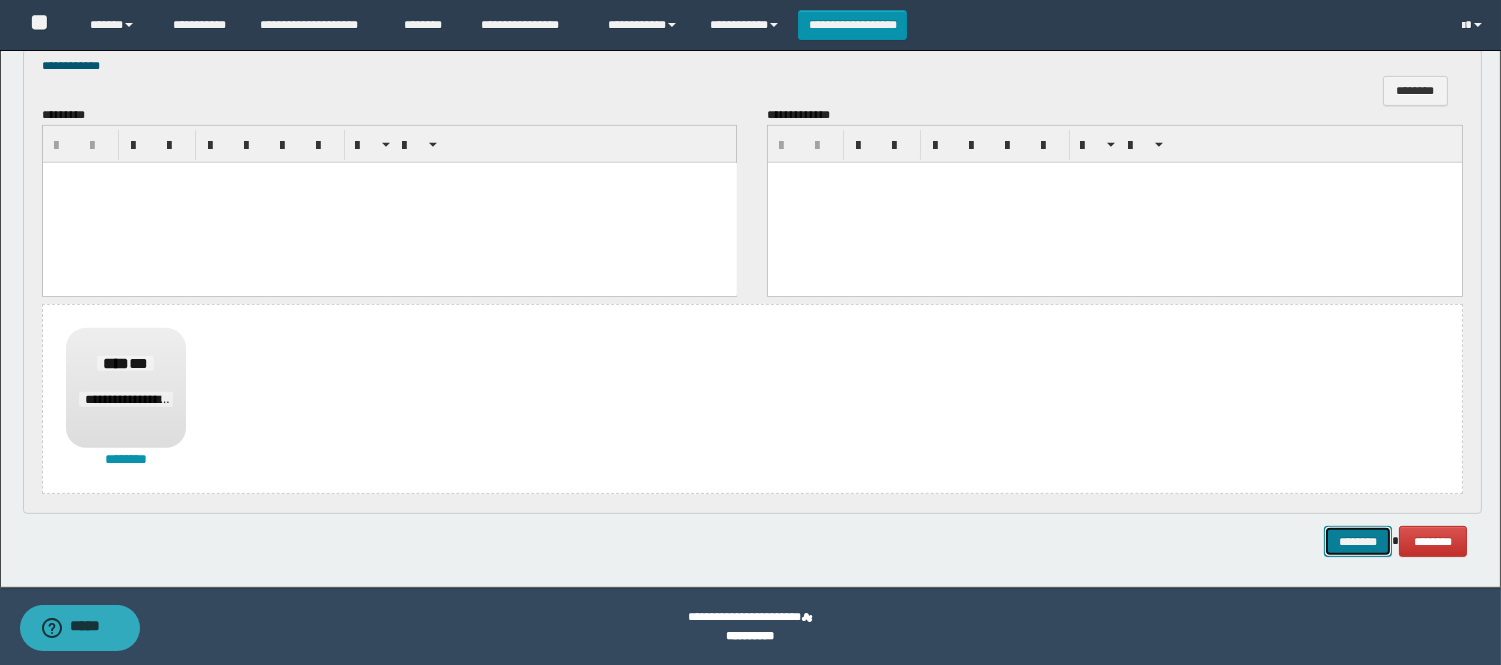 click on "********" at bounding box center (1358, 541) 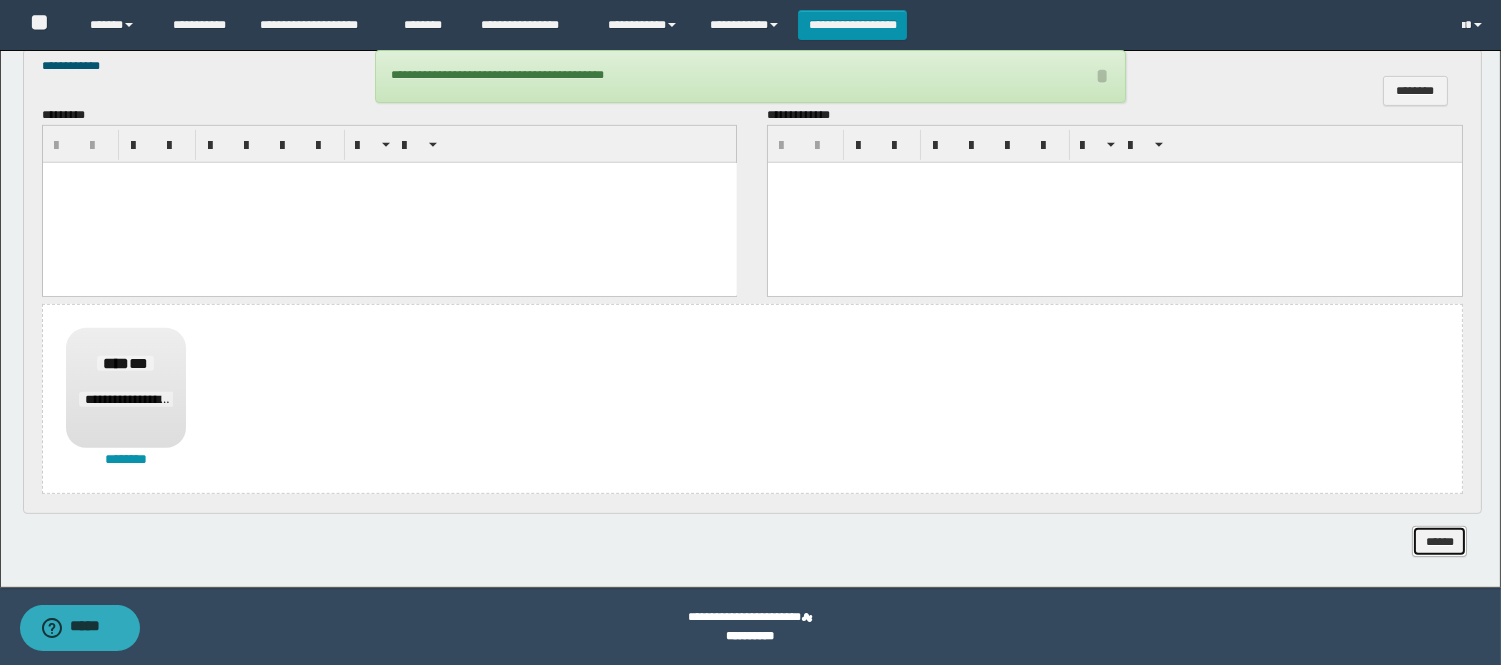 click on "******" at bounding box center (1439, 541) 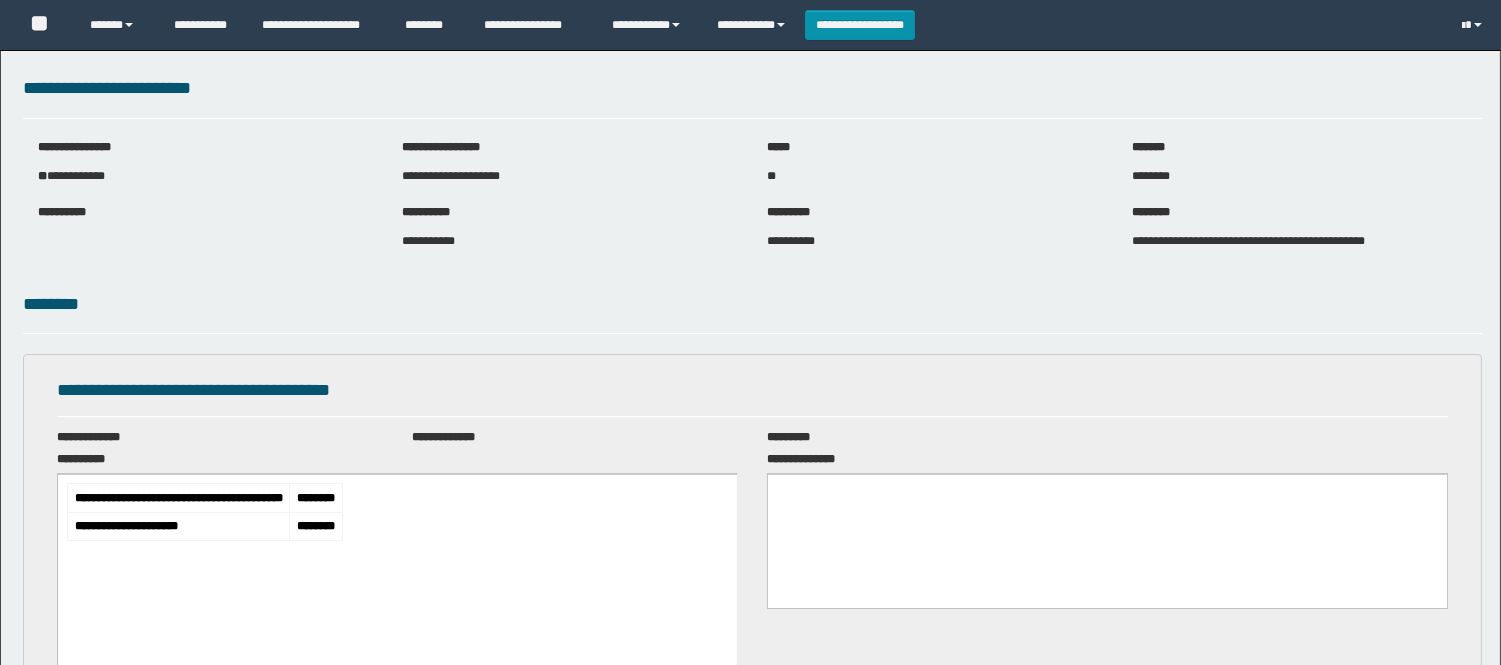 scroll, scrollTop: 0, scrollLeft: 0, axis: both 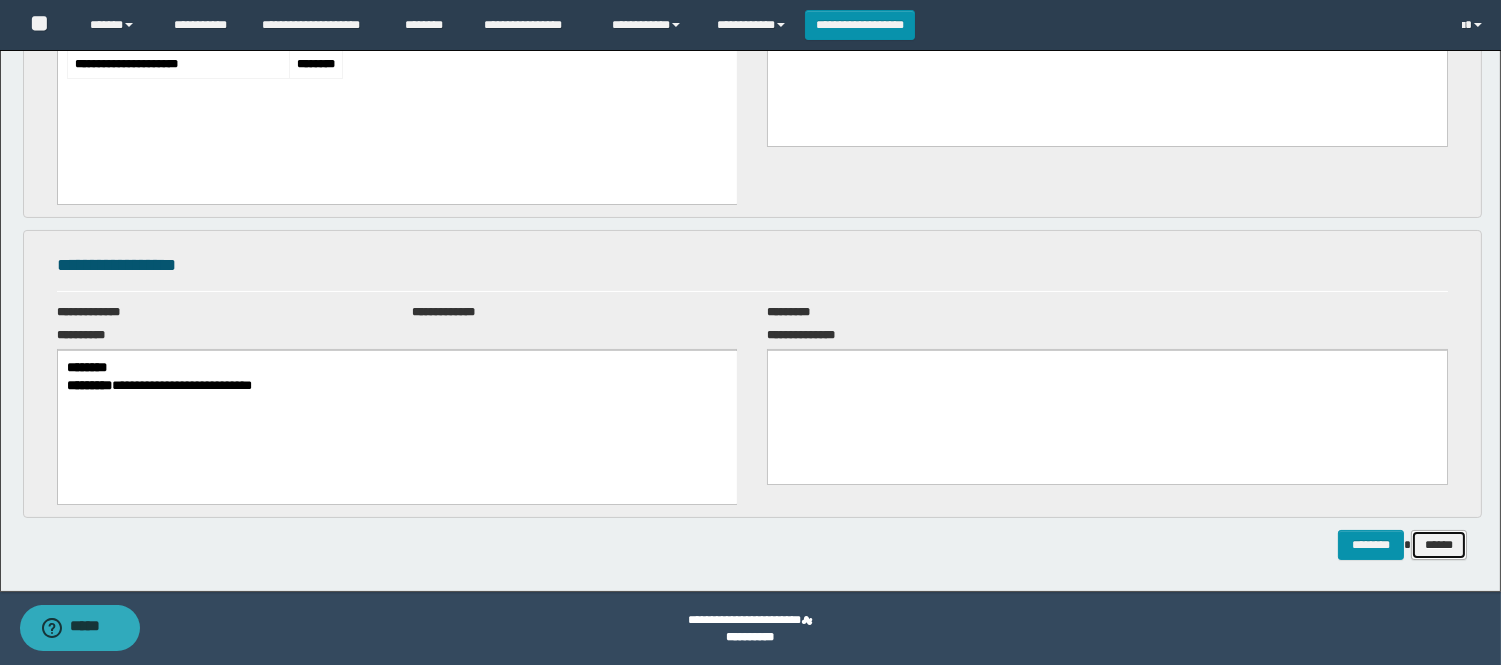 click on "******" at bounding box center [1439, 545] 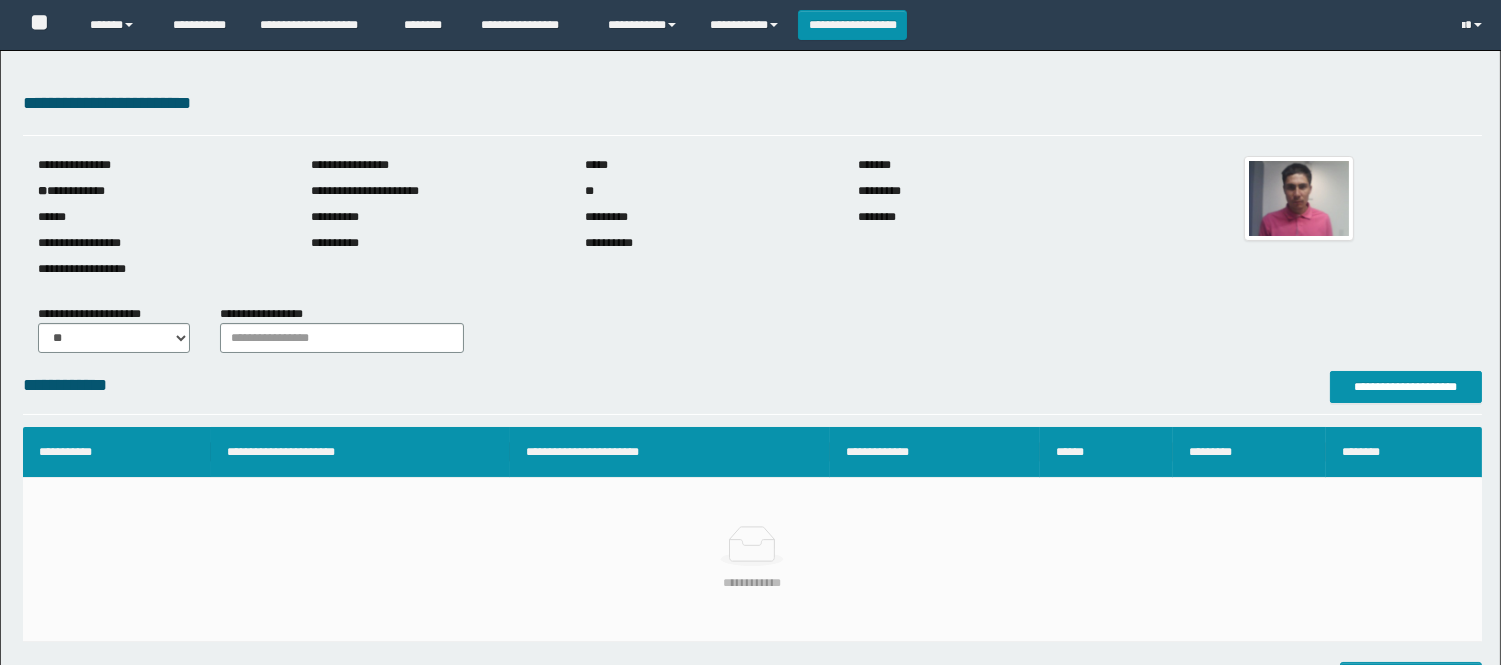 scroll, scrollTop: 0, scrollLeft: 0, axis: both 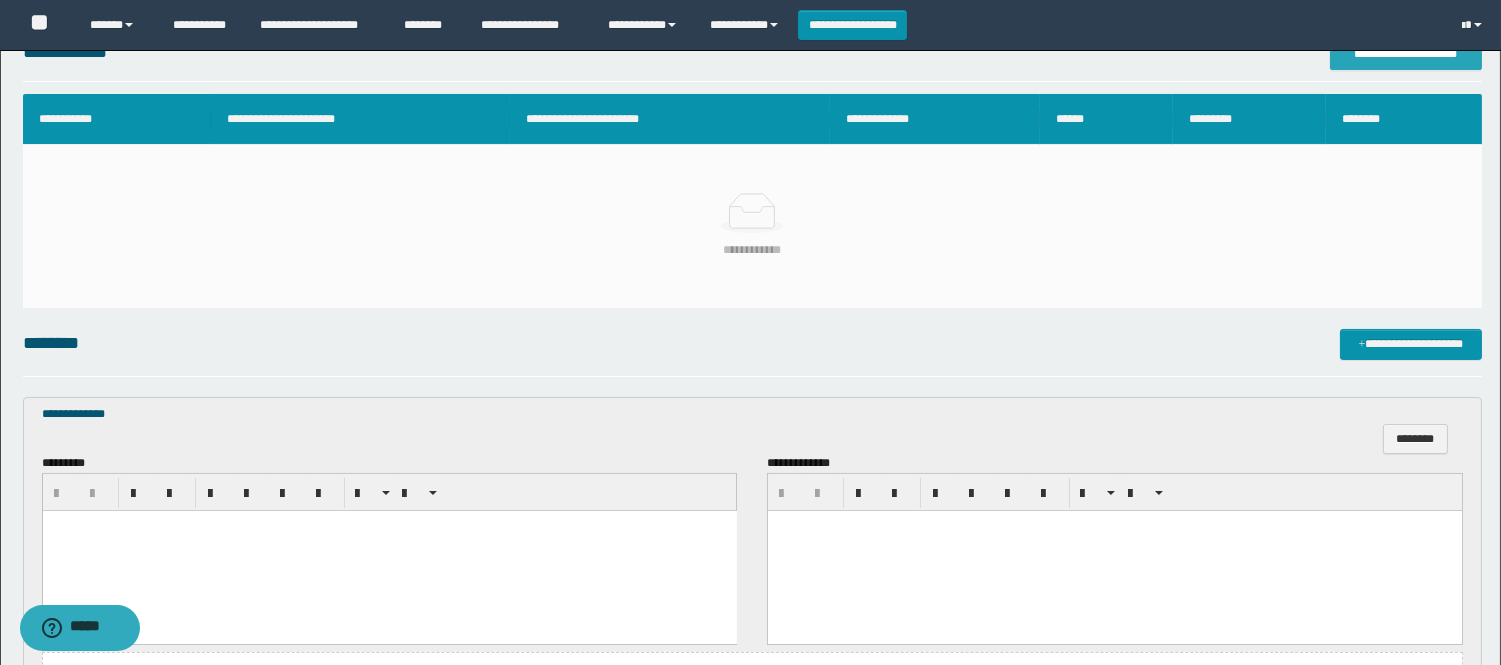 click on "**********" at bounding box center (1406, 54) 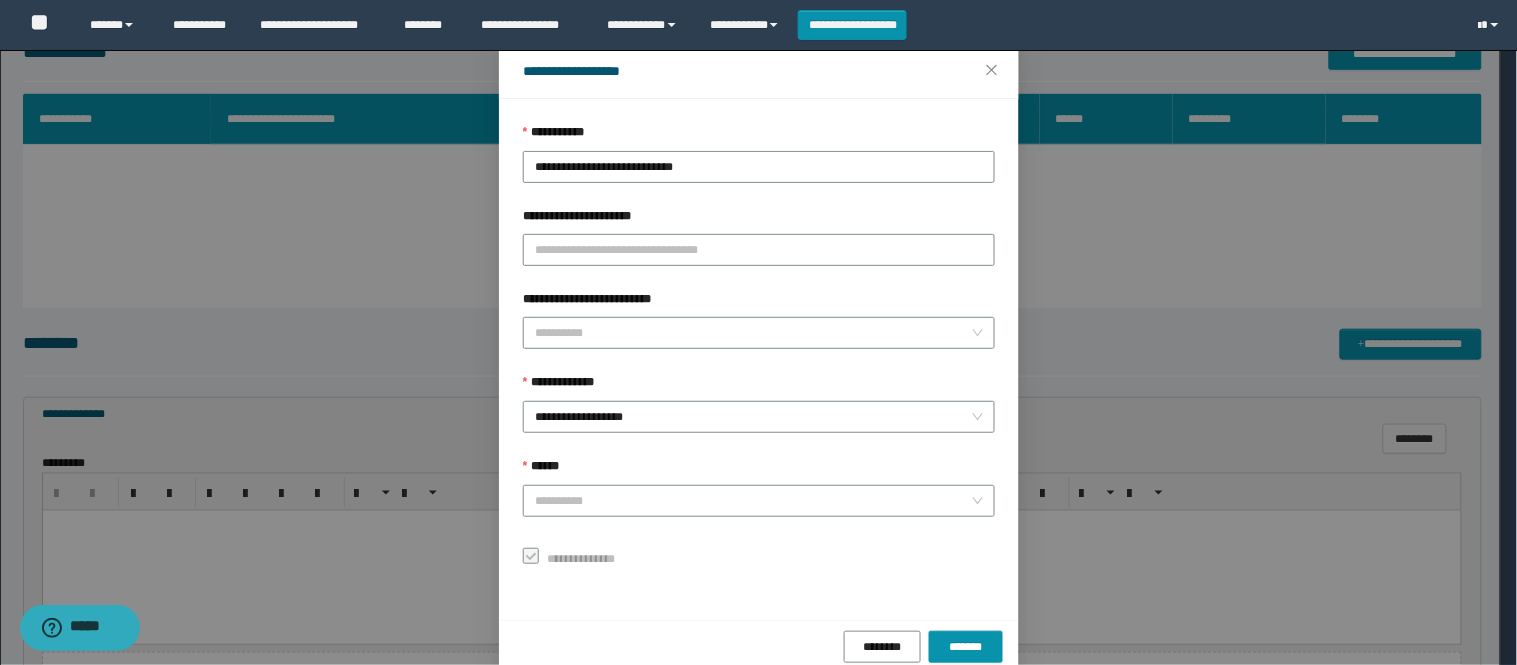 scroll, scrollTop: 87, scrollLeft: 0, axis: vertical 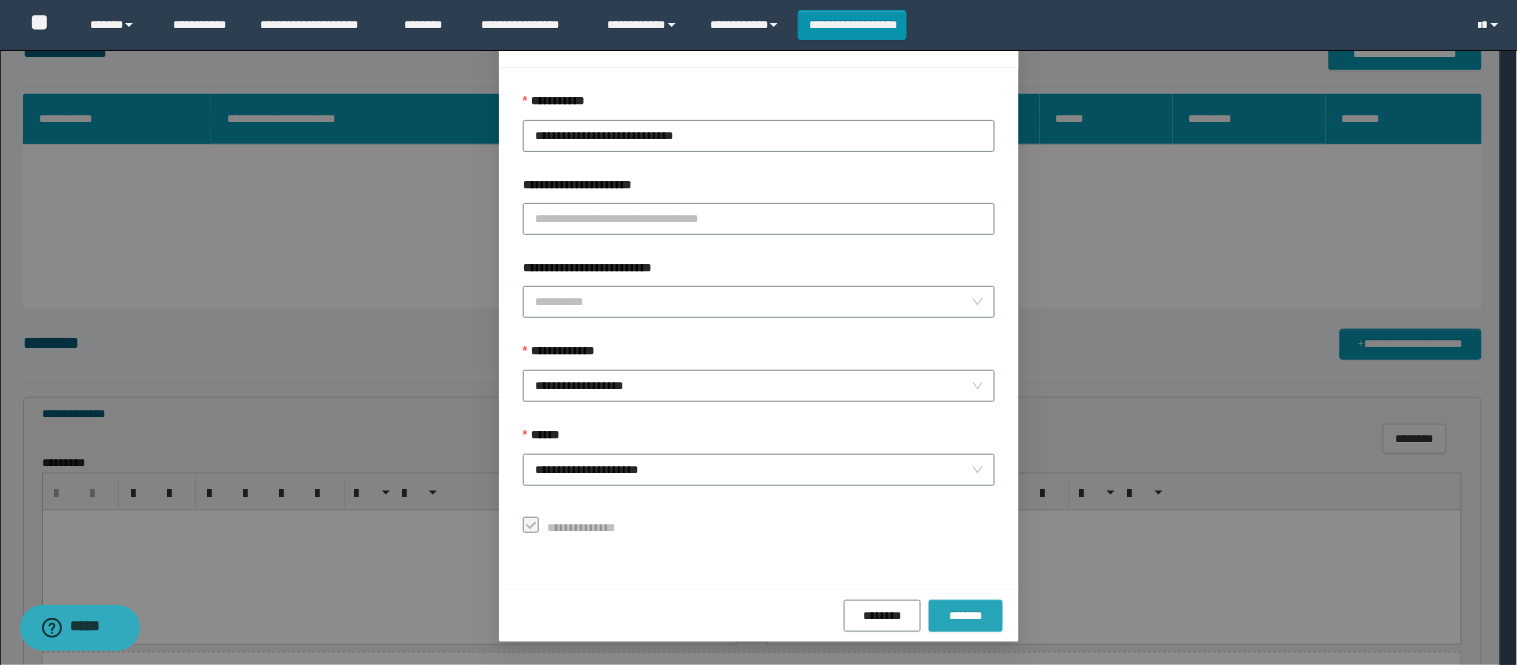 click on "*******" at bounding box center (966, 616) 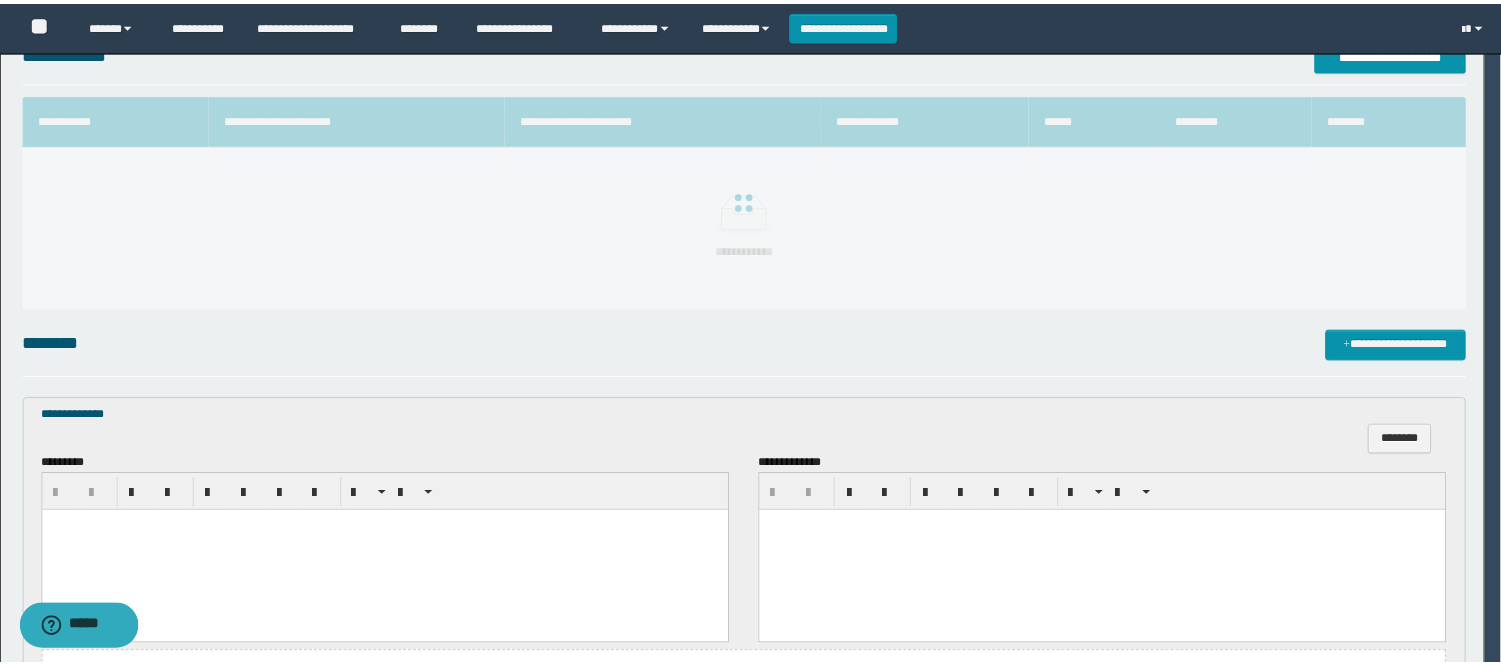 scroll, scrollTop: 41, scrollLeft: 0, axis: vertical 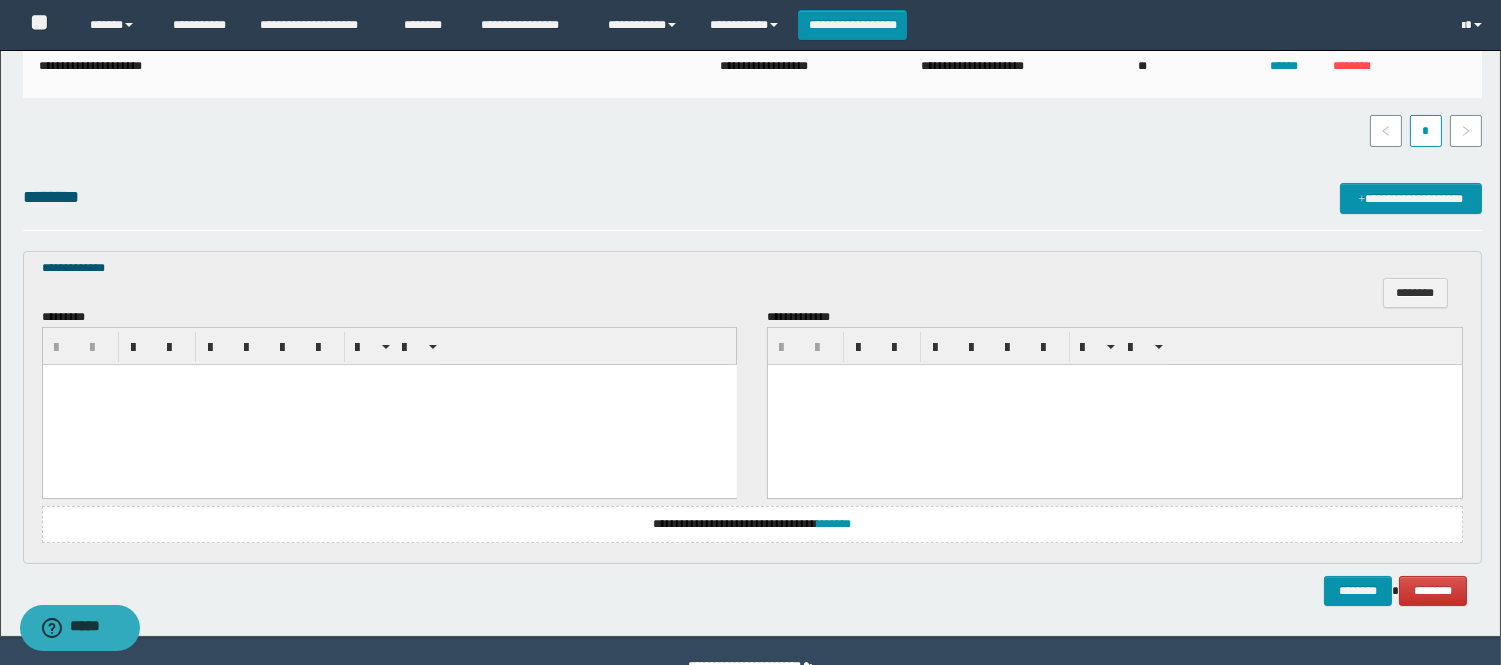 drag, startPoint x: 255, startPoint y: 436, endPoint x: 406, endPoint y: 631, distance: 246.62927 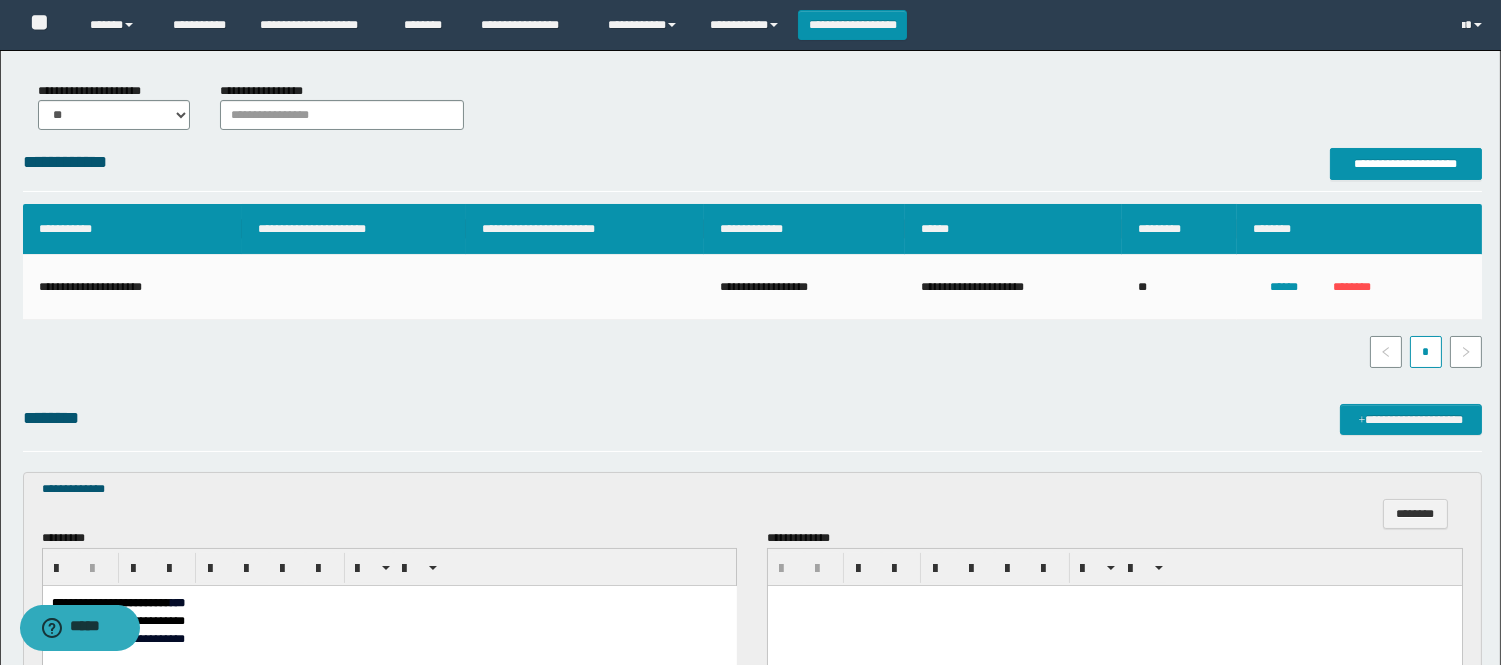 scroll, scrollTop: 0, scrollLeft: 0, axis: both 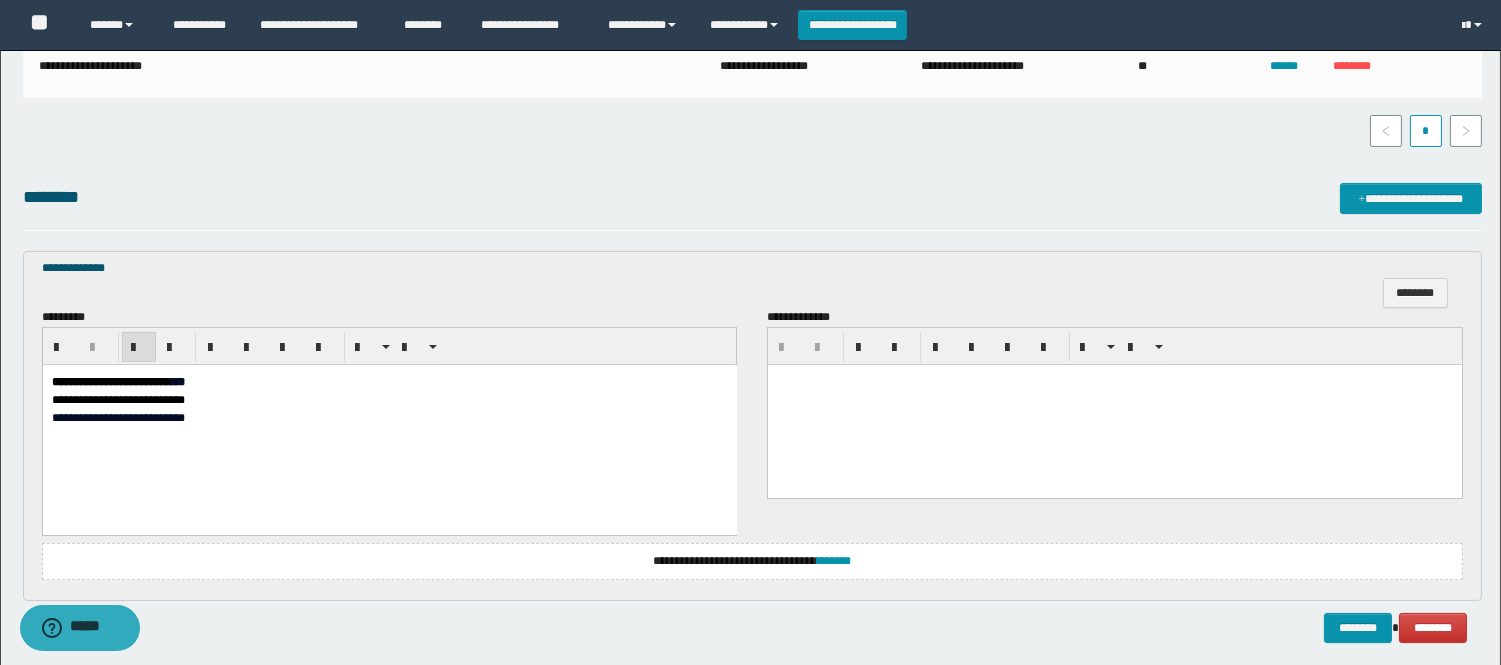 click on "**********" at bounding box center (110, 381) 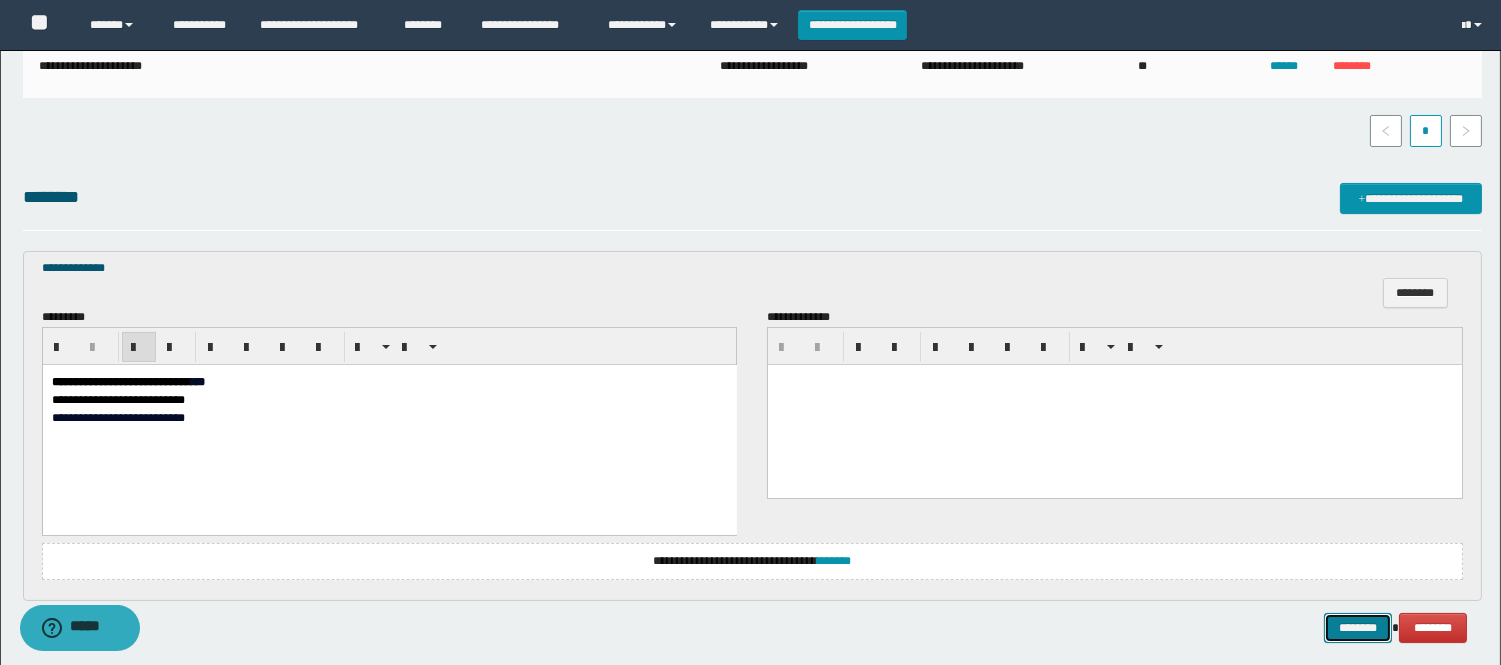 click on "********" at bounding box center (1358, 628) 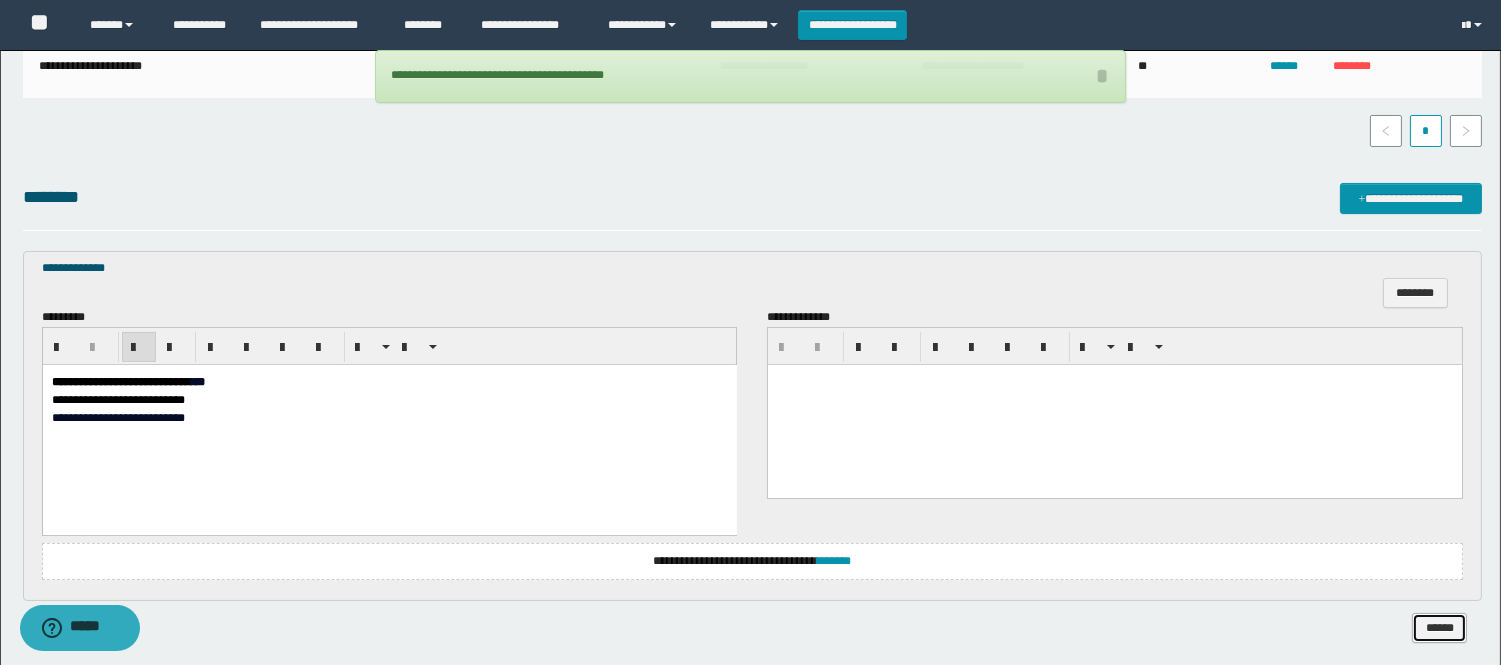 click on "******" at bounding box center [1439, 628] 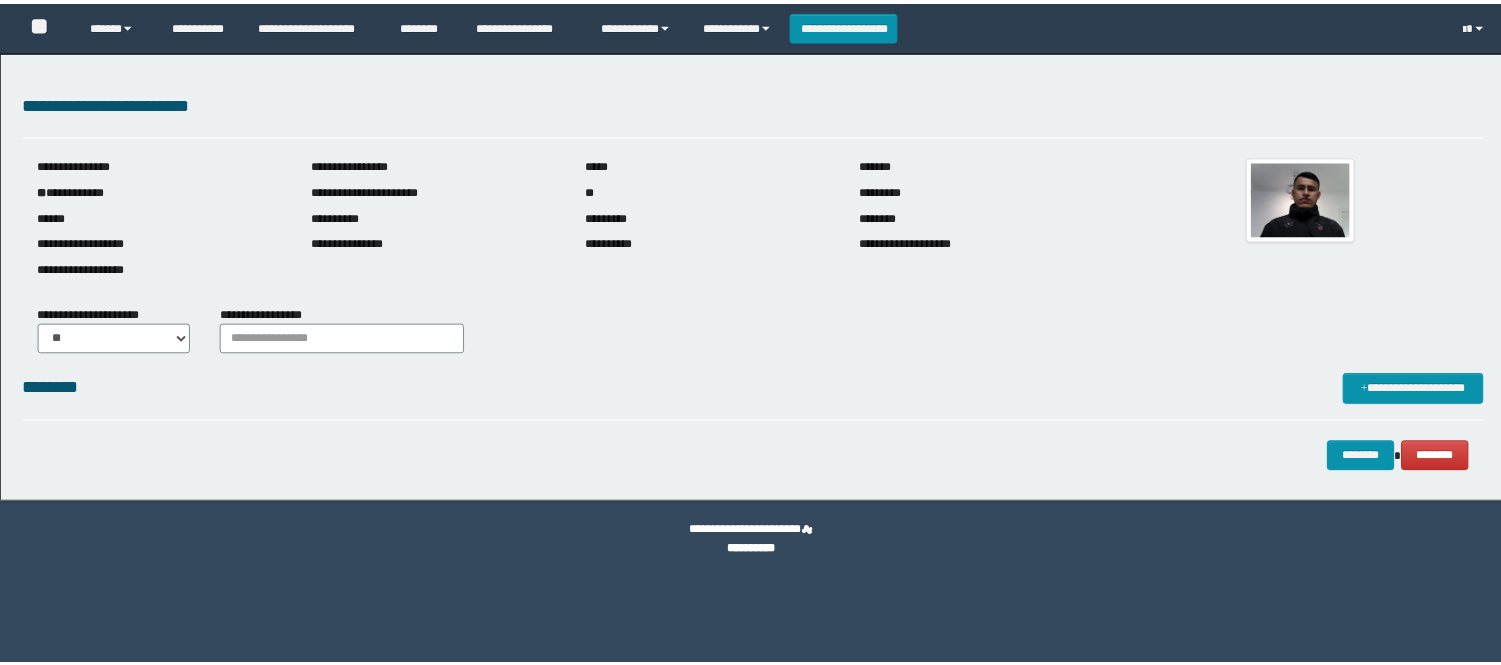 scroll, scrollTop: 0, scrollLeft: 0, axis: both 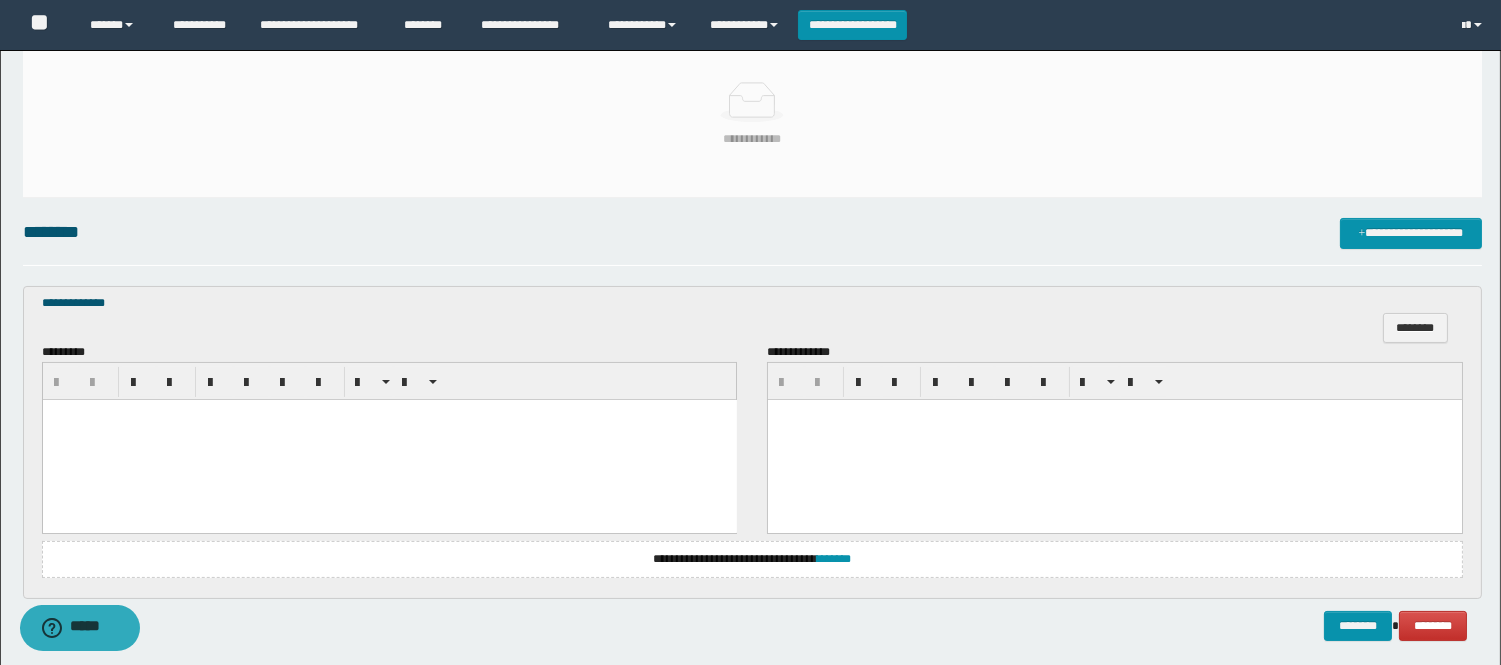 click at bounding box center [389, 439] 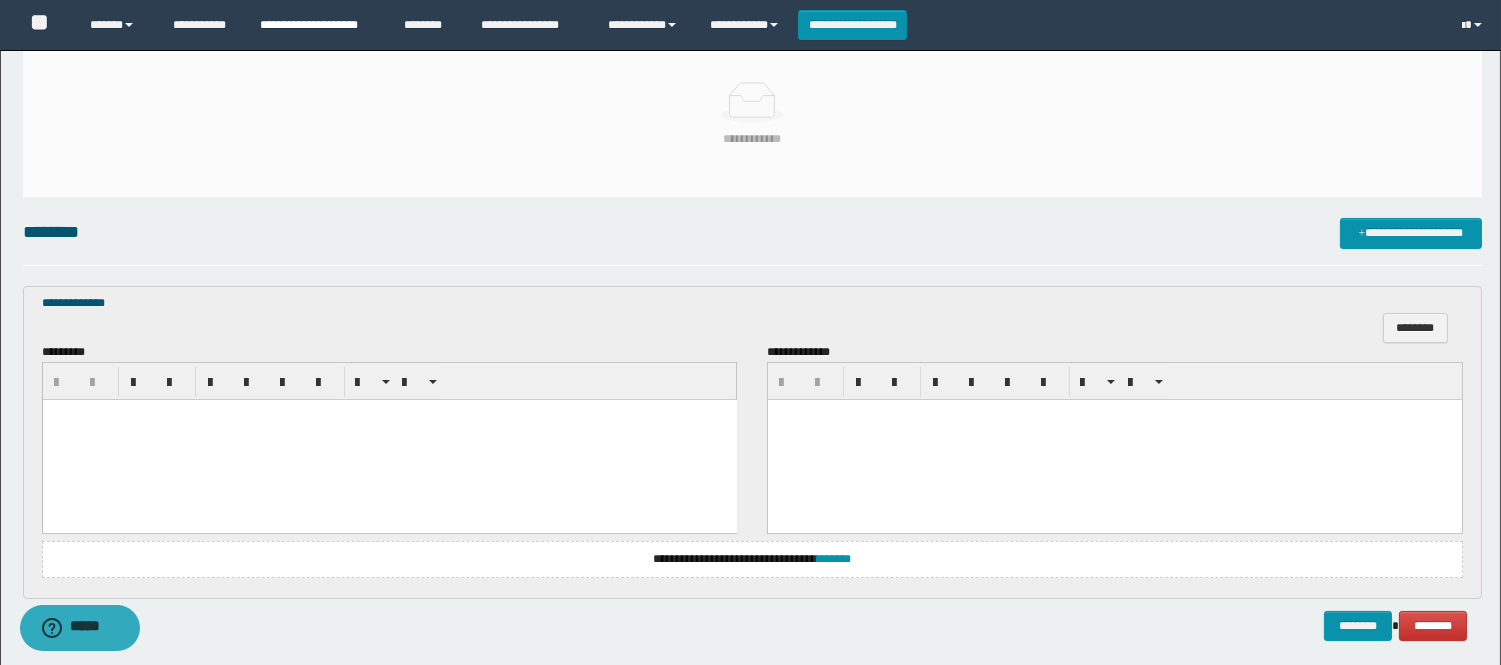 type 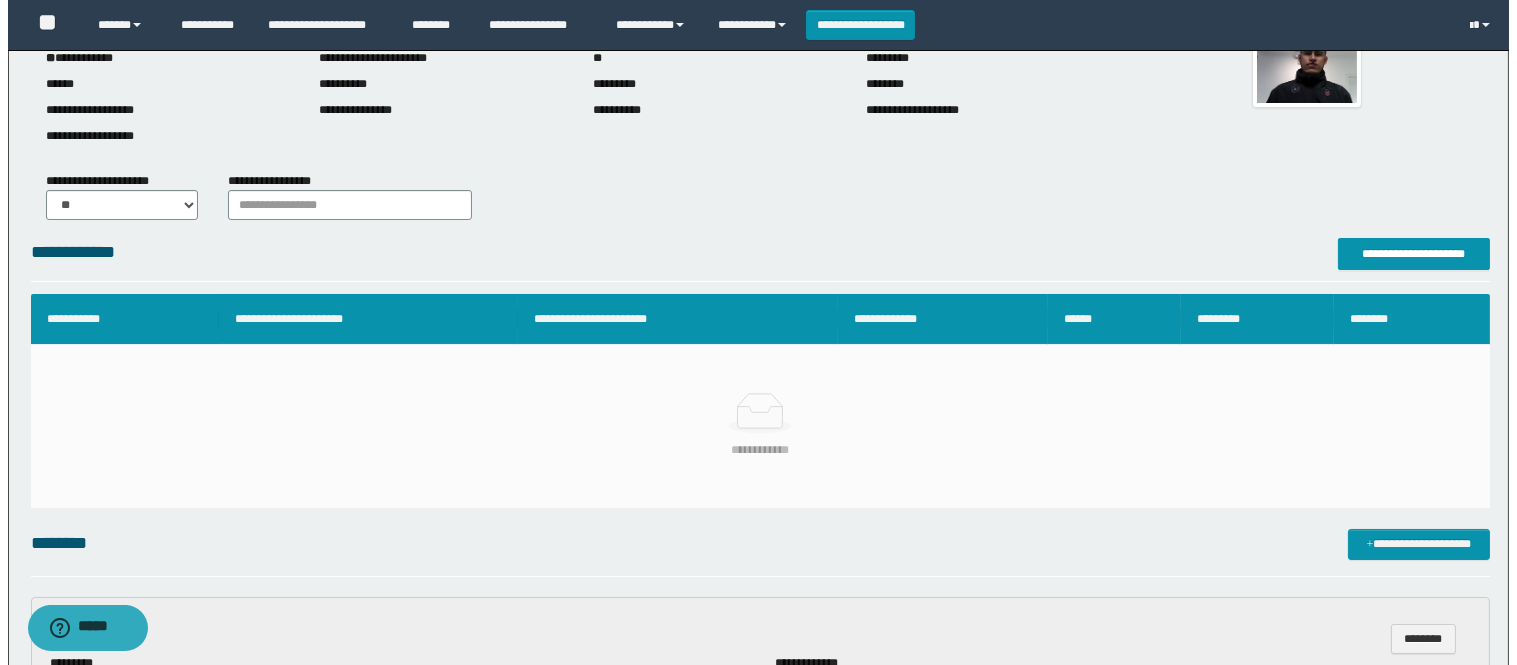scroll, scrollTop: 111, scrollLeft: 0, axis: vertical 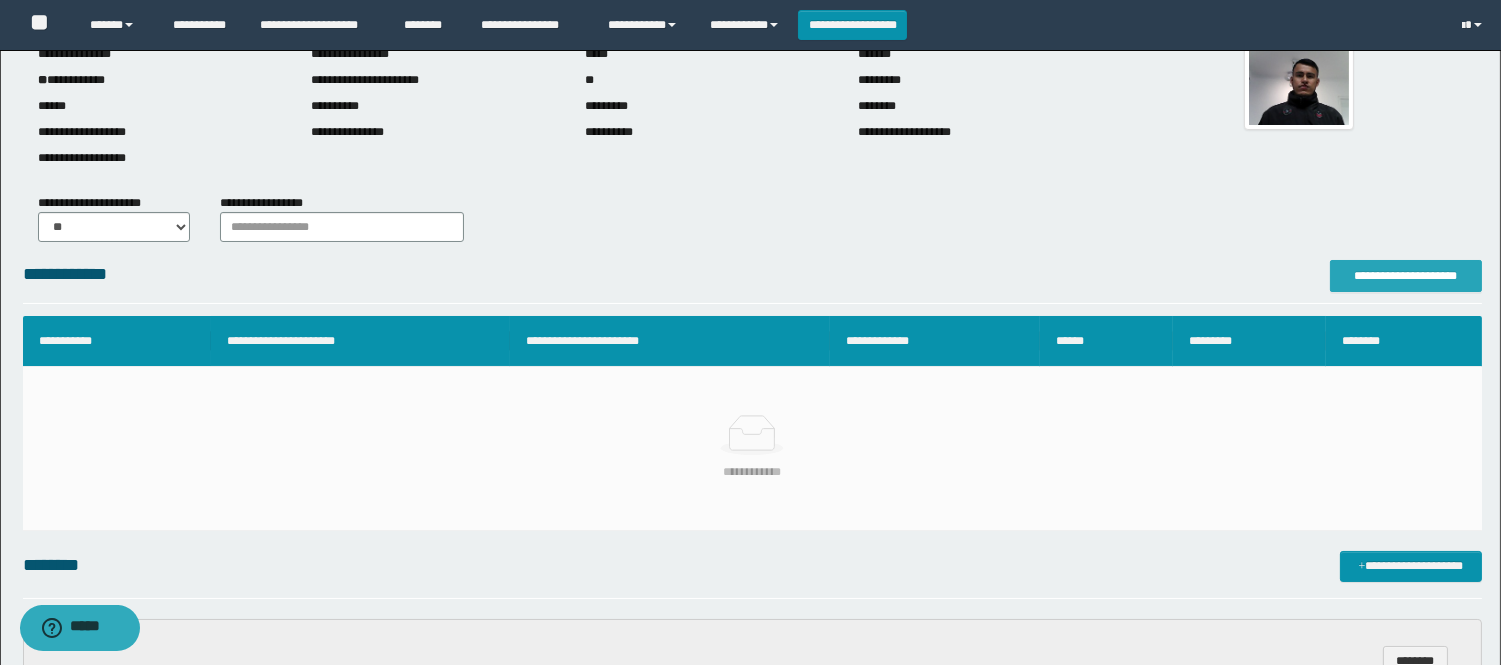 click on "**********" at bounding box center [1406, 276] 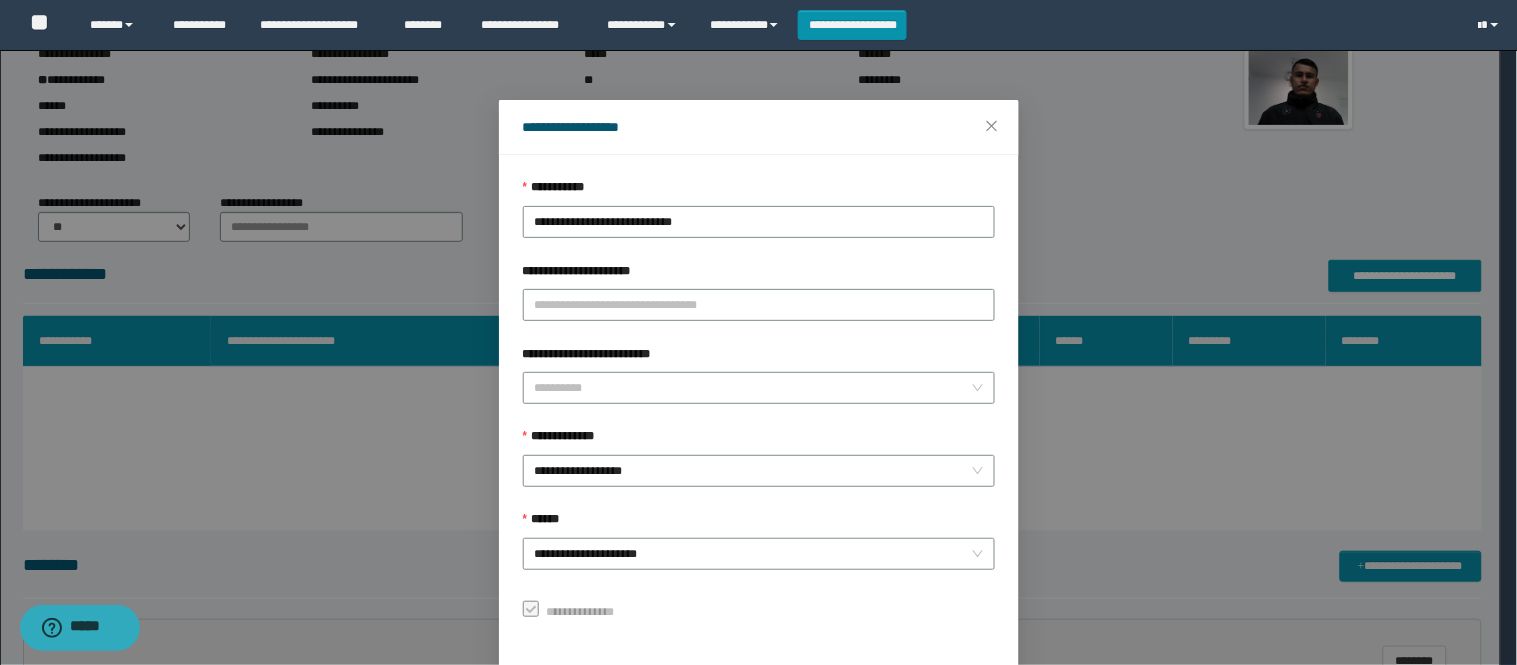 scroll, scrollTop: 87, scrollLeft: 0, axis: vertical 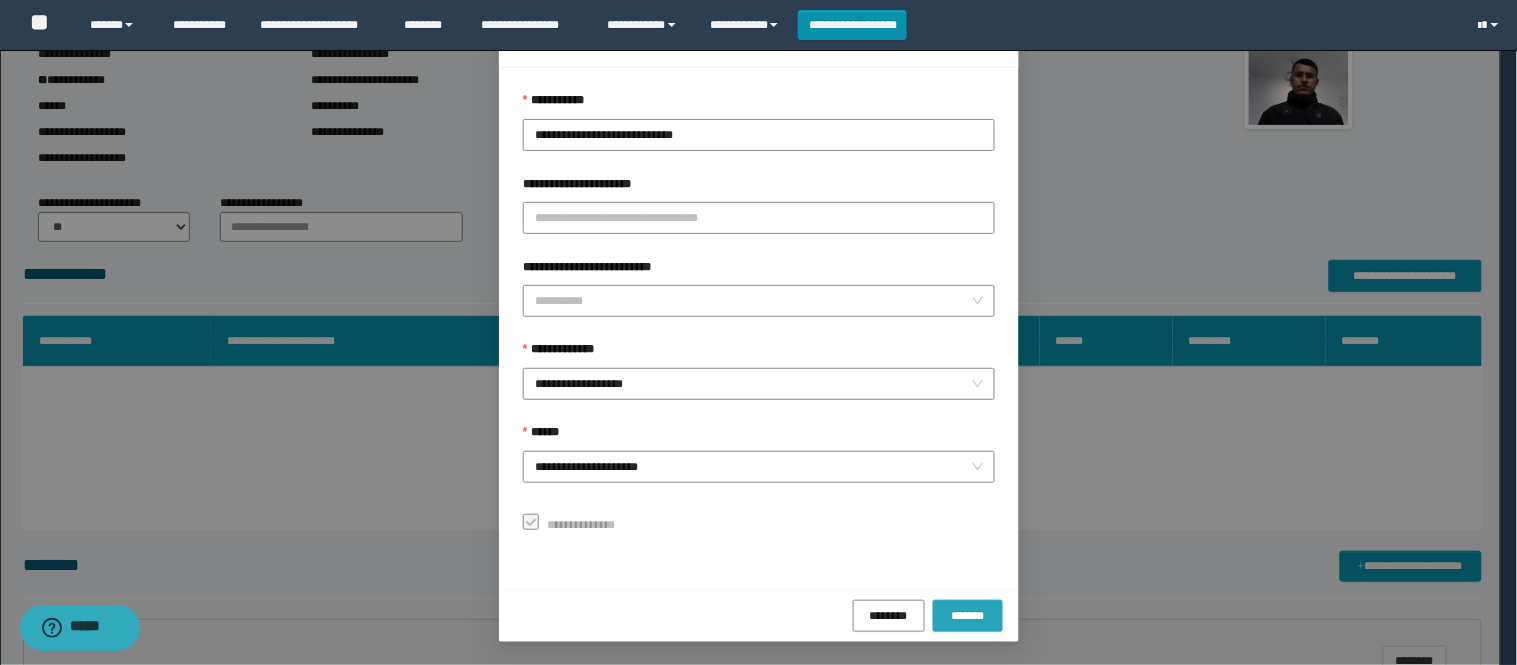 click on "*******" at bounding box center (968, 615) 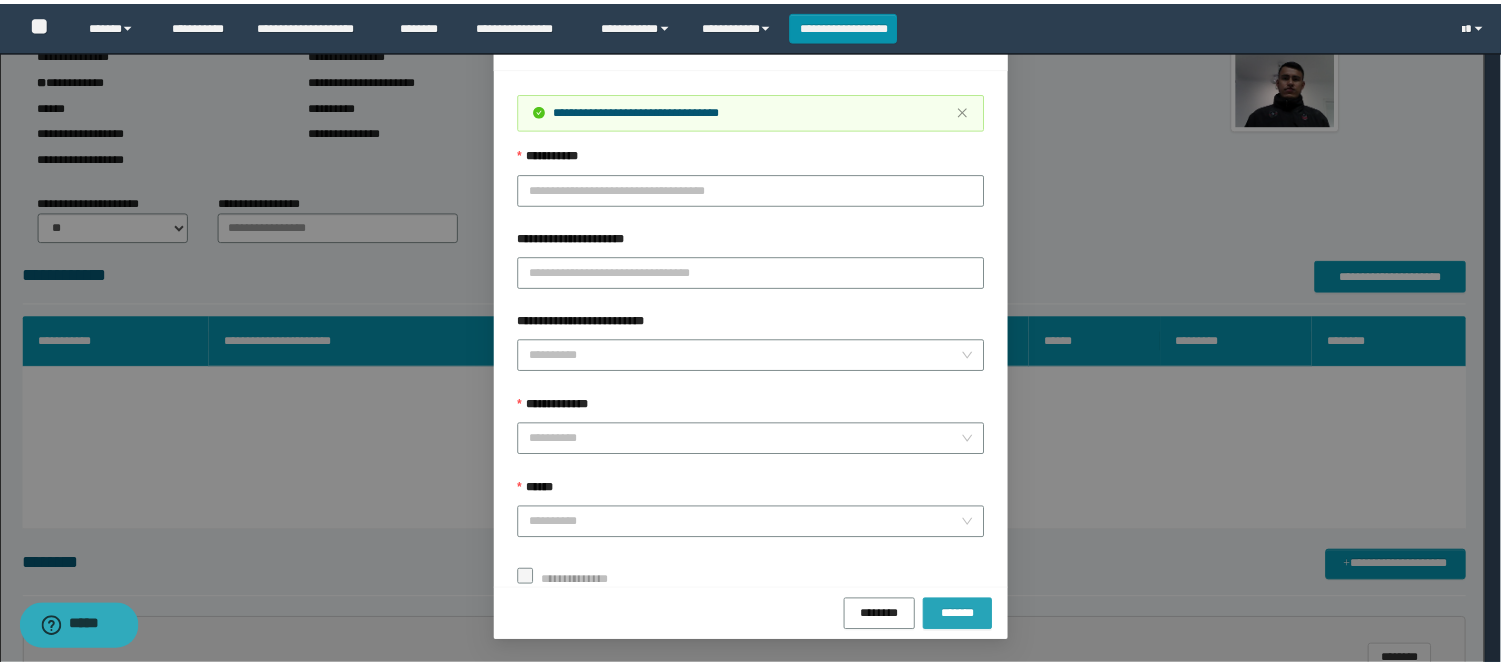 scroll, scrollTop: 41, scrollLeft: 0, axis: vertical 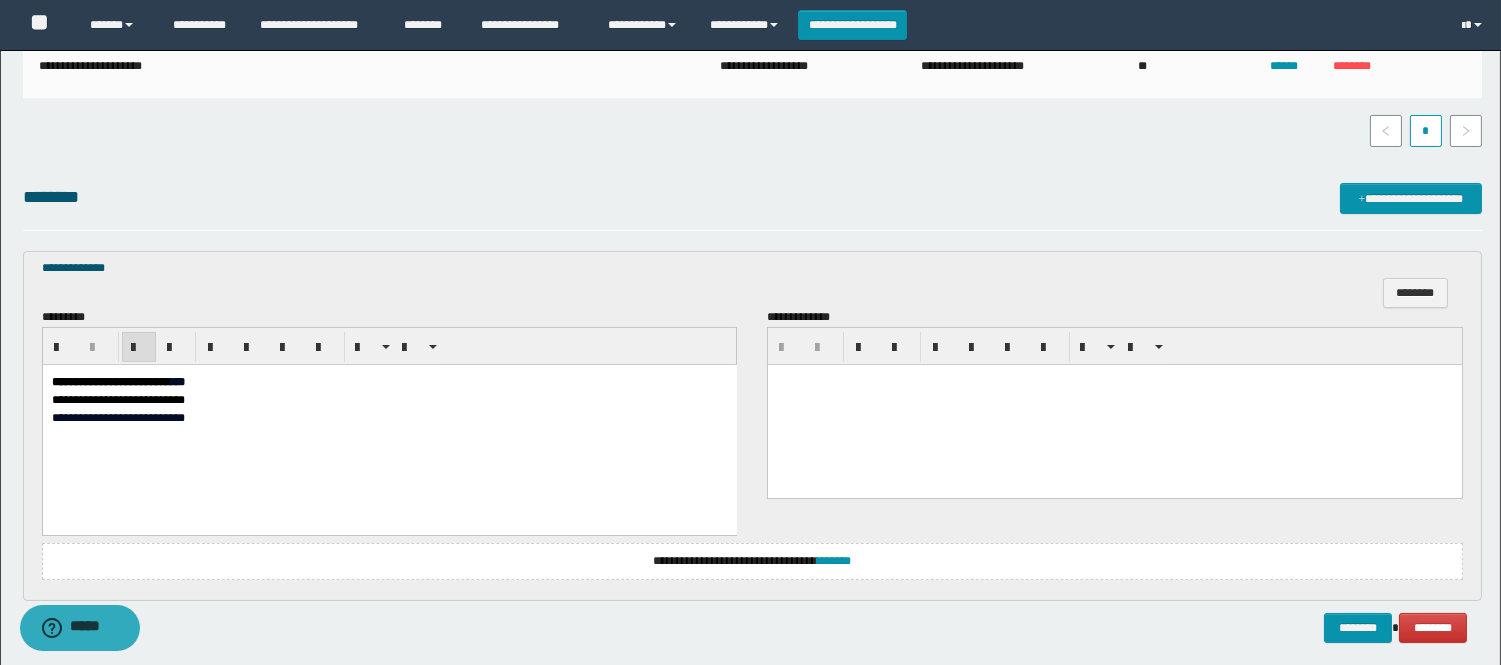 click on "***" at bounding box center [177, 381] 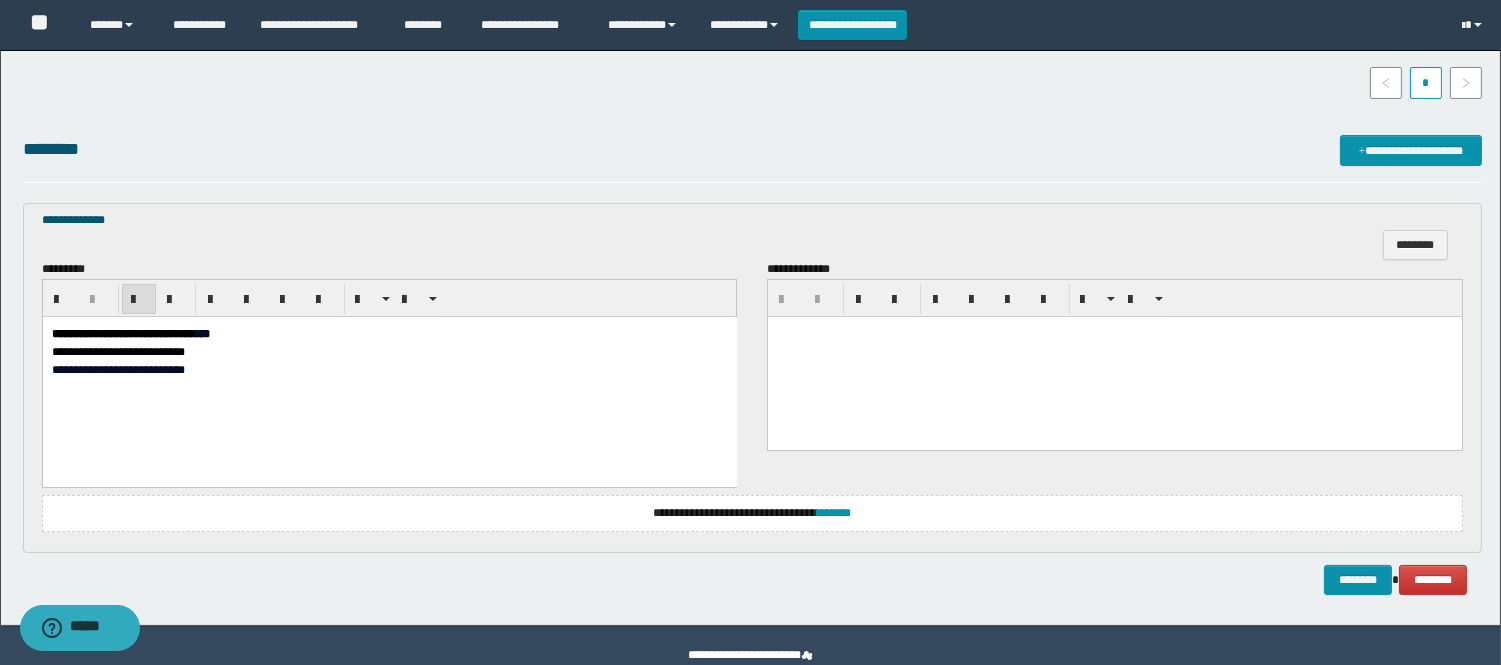 scroll, scrollTop: 530, scrollLeft: 0, axis: vertical 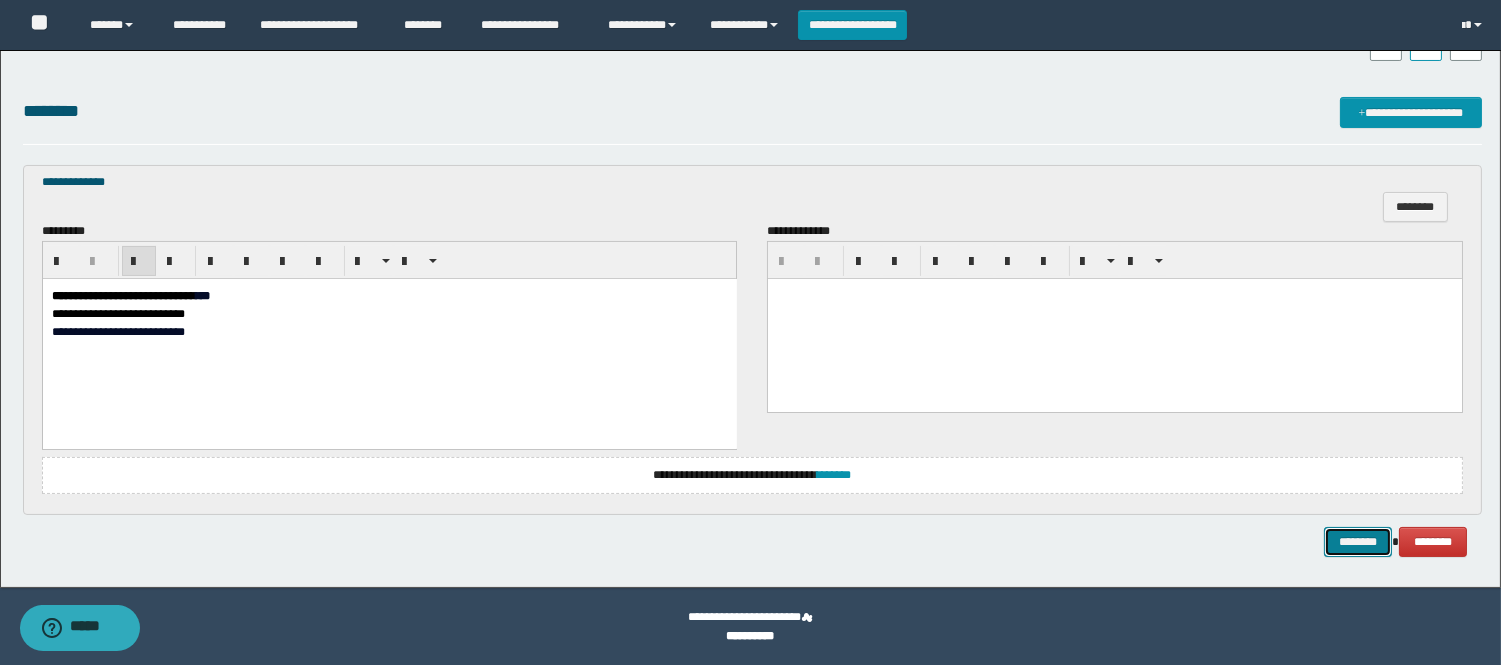 click on "********" at bounding box center (1358, 542) 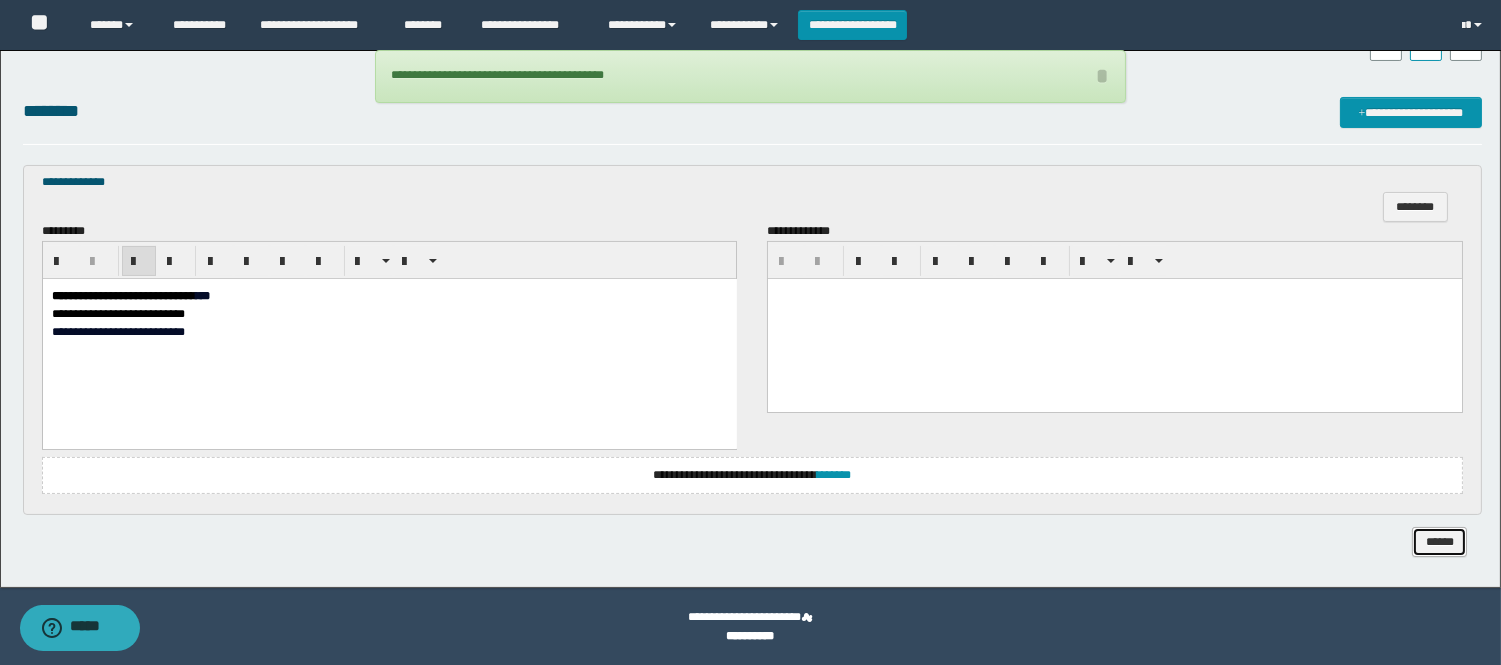 click on "******" at bounding box center [1439, 542] 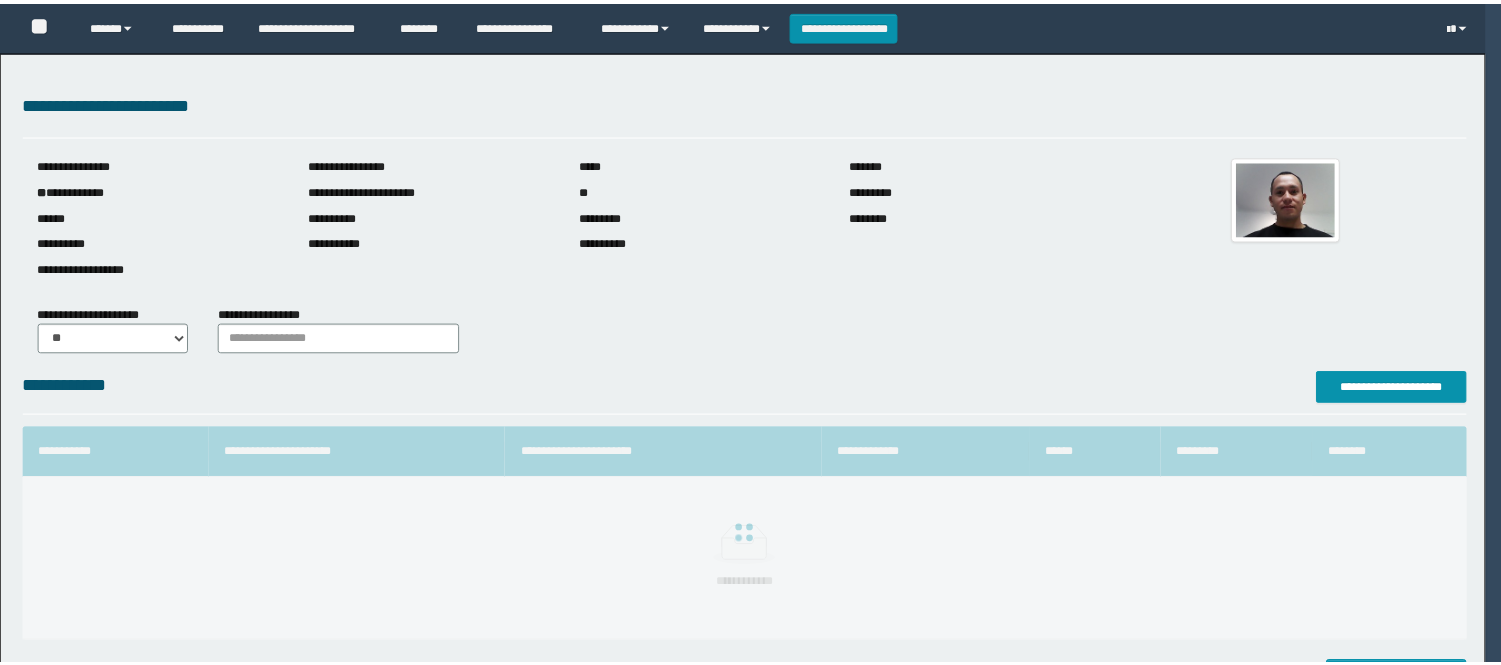 scroll, scrollTop: 6, scrollLeft: 0, axis: vertical 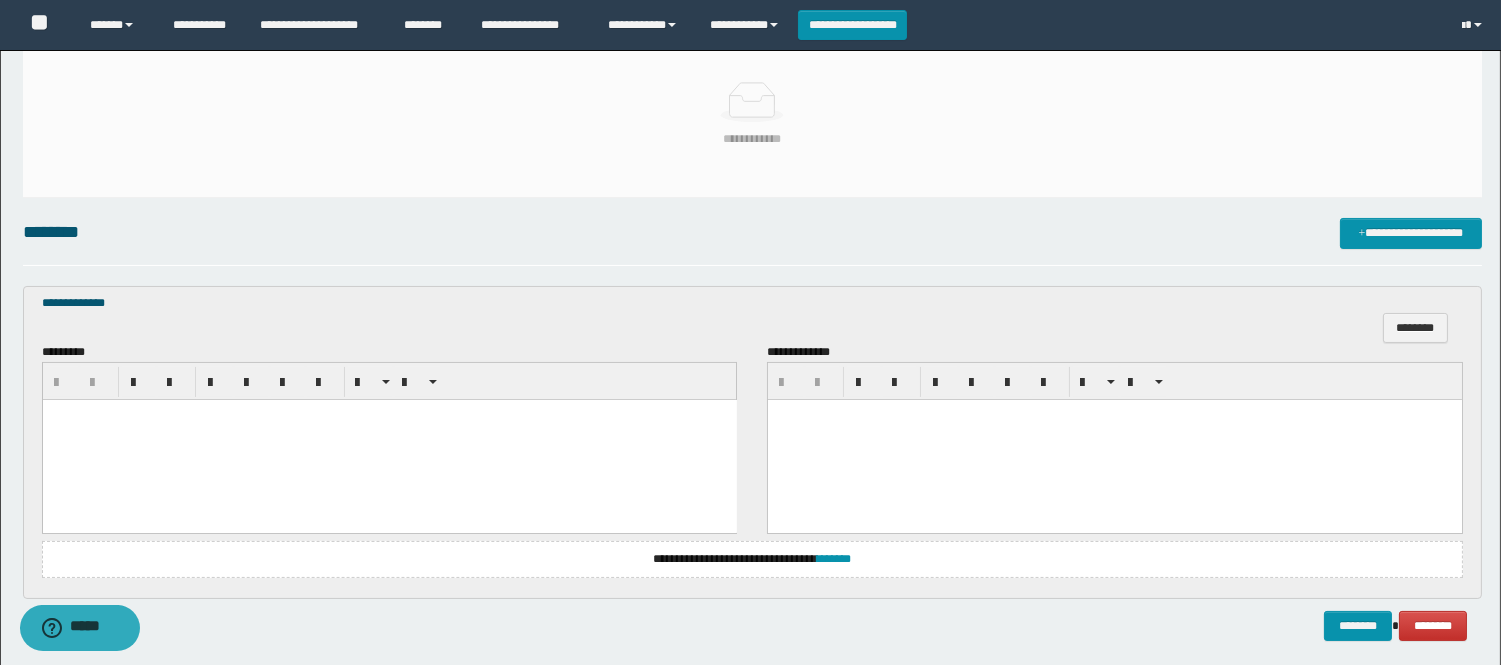 click at bounding box center [389, 439] 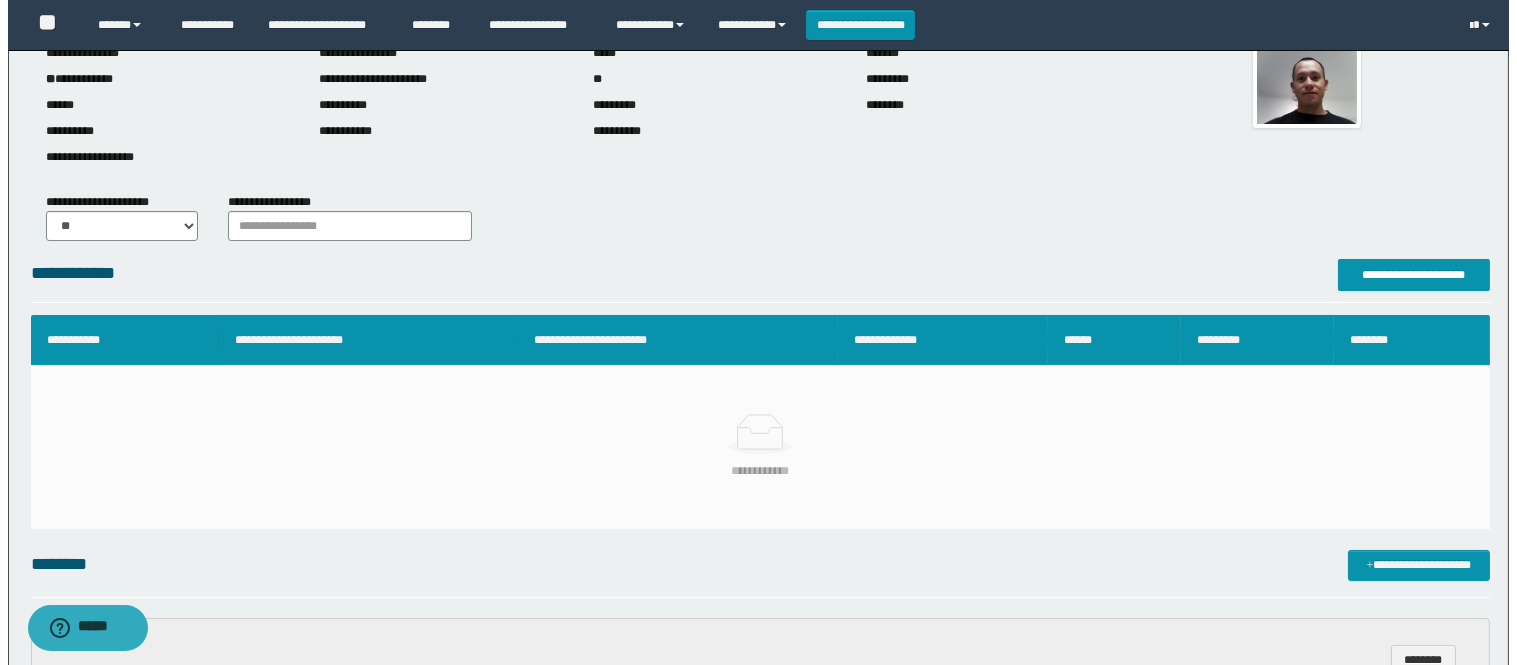 scroll, scrollTop: 111, scrollLeft: 0, axis: vertical 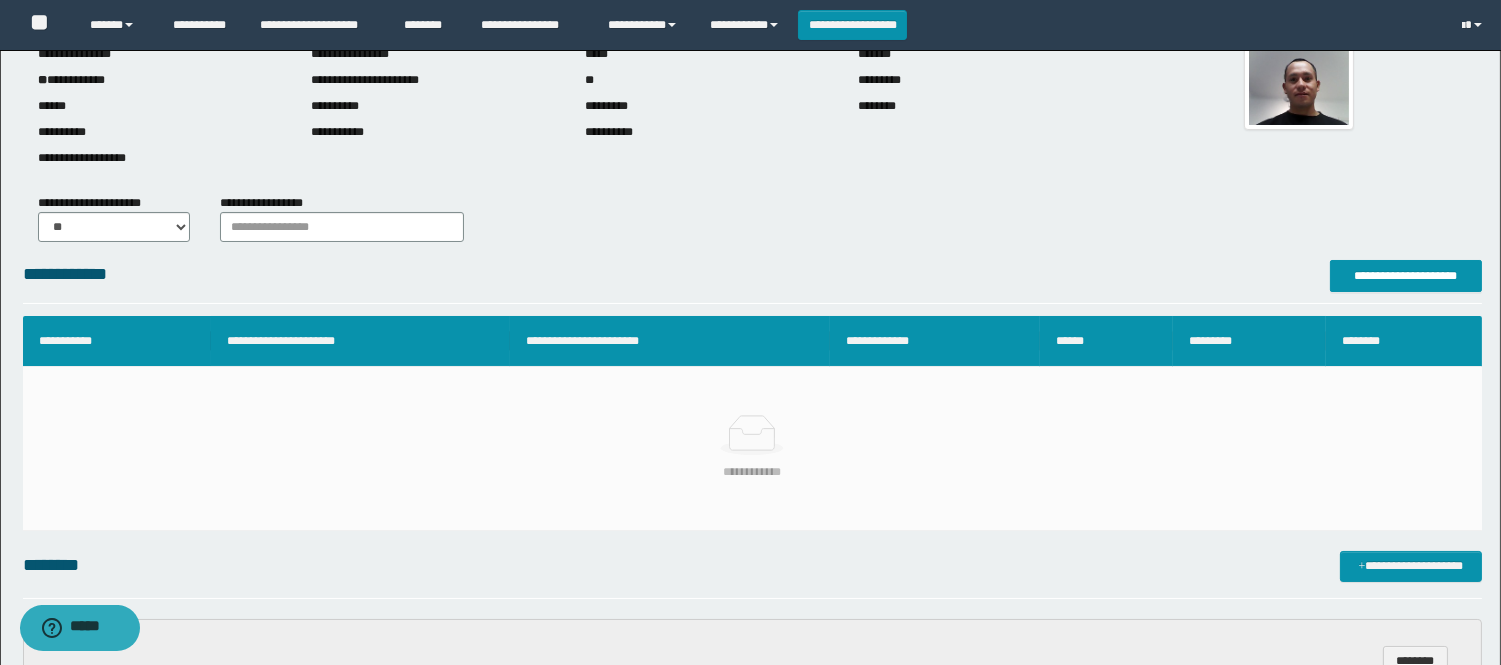 click on "**********" at bounding box center (753, 281) 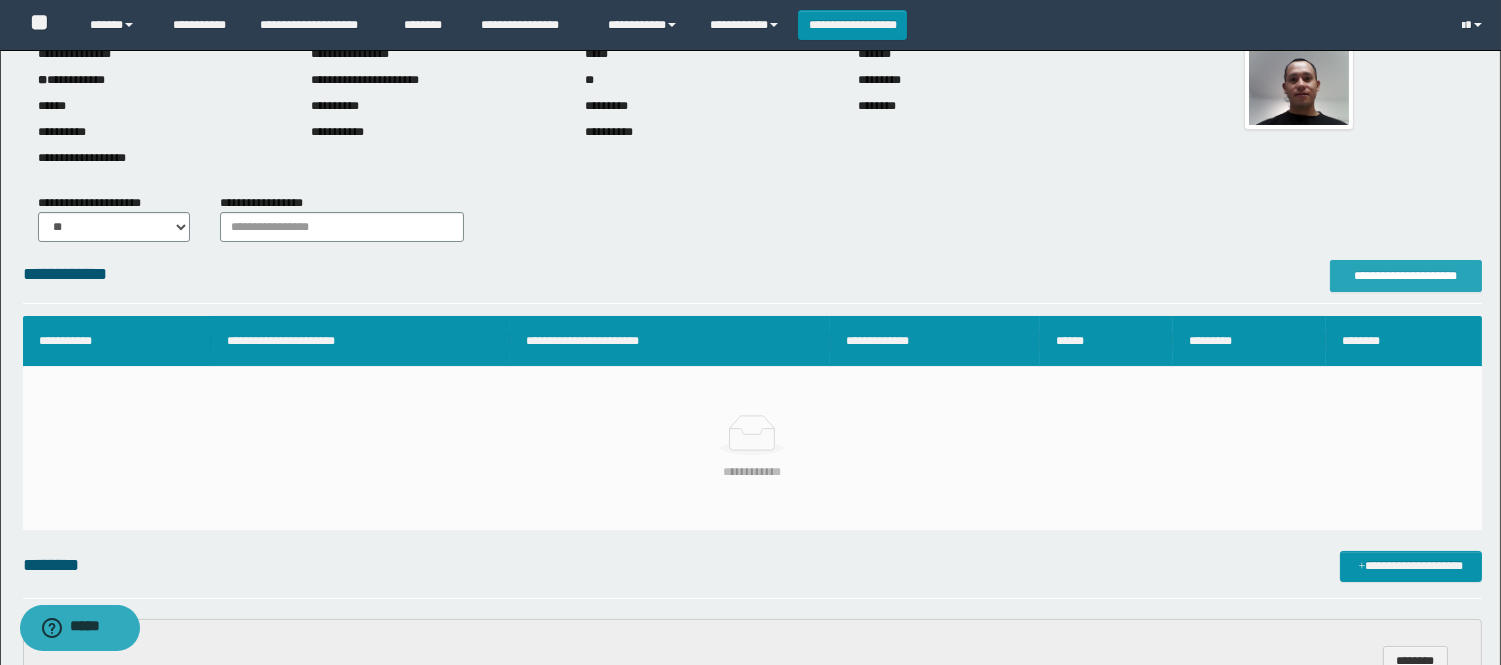 click on "**********" at bounding box center (1406, 276) 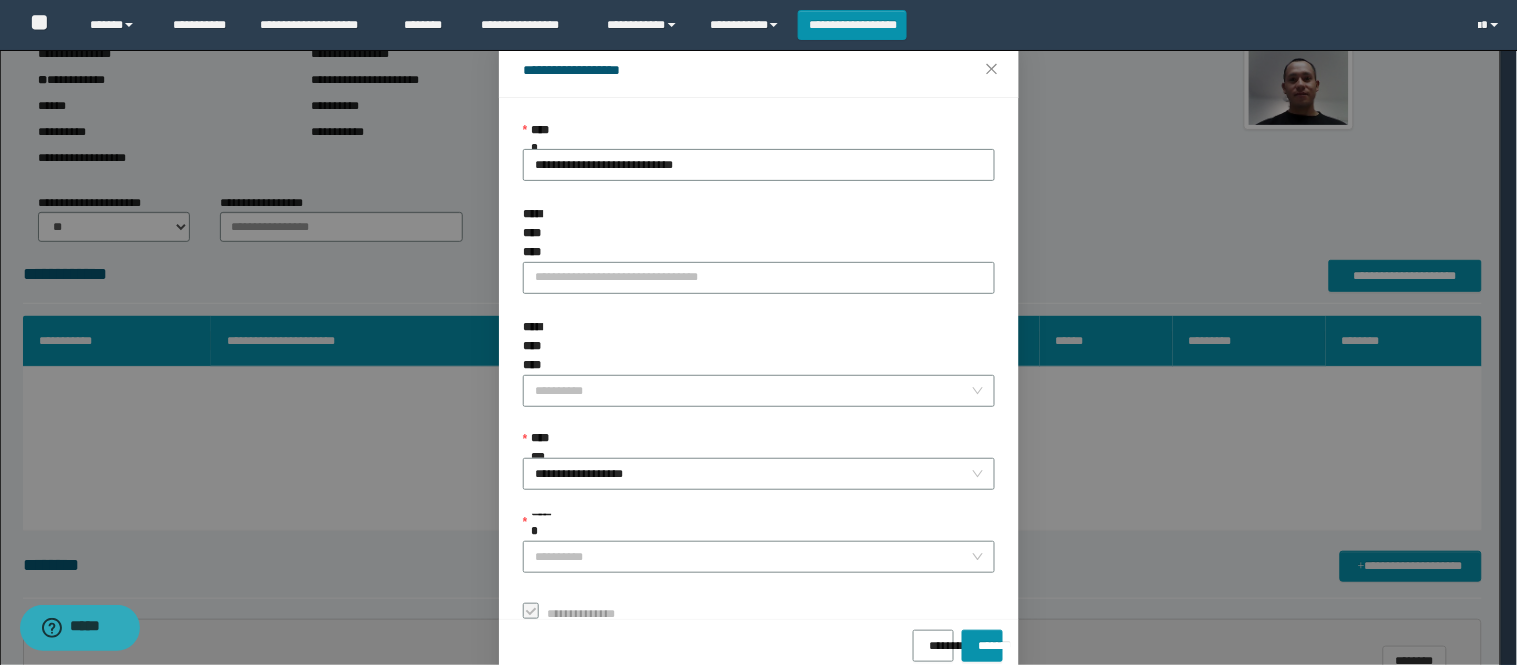 scroll, scrollTop: 87, scrollLeft: 0, axis: vertical 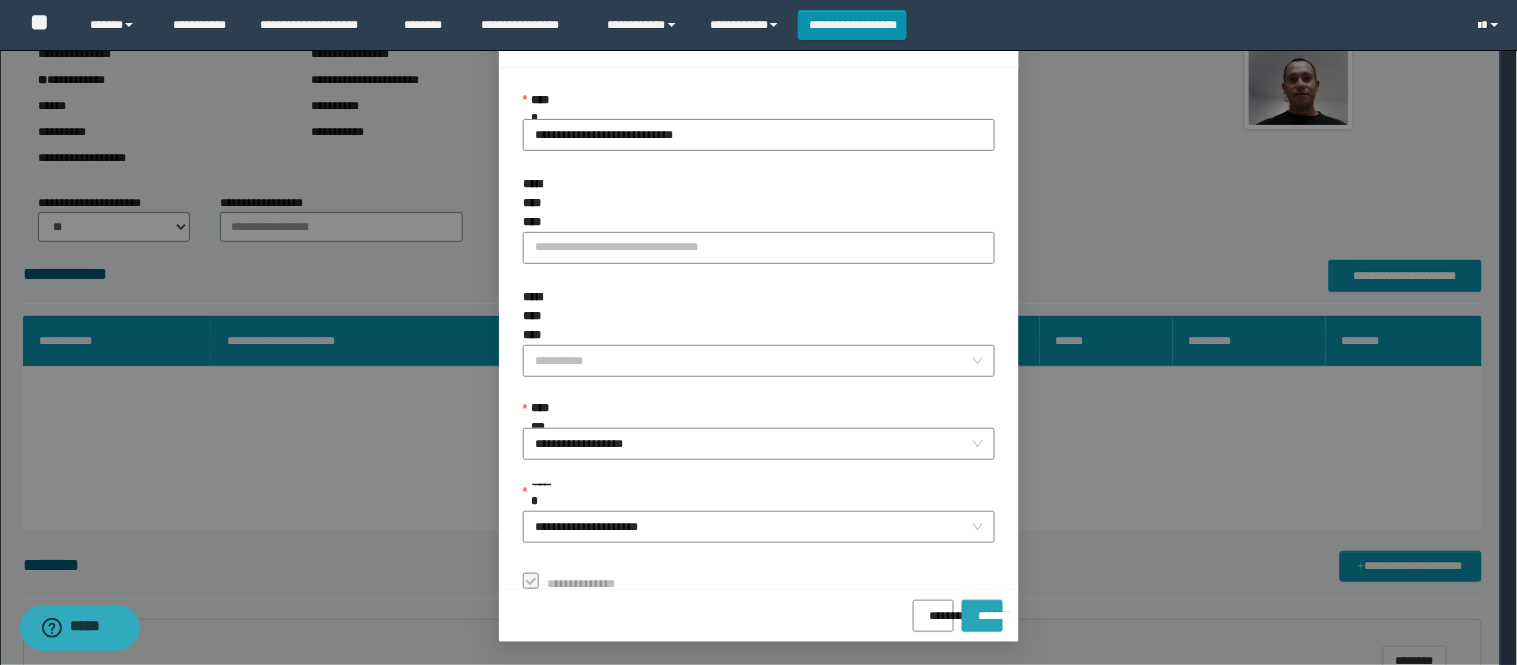 click on "*******" at bounding box center [982, 609] 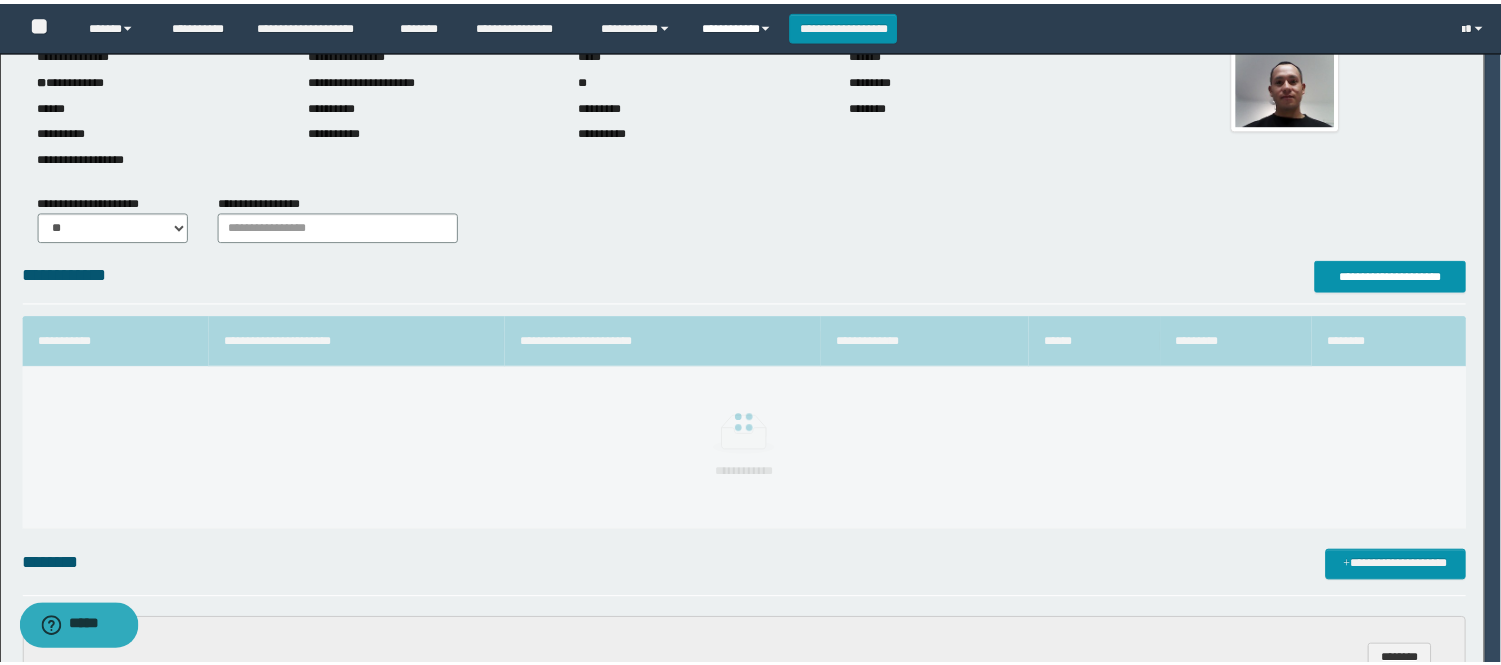 scroll, scrollTop: 41, scrollLeft: 0, axis: vertical 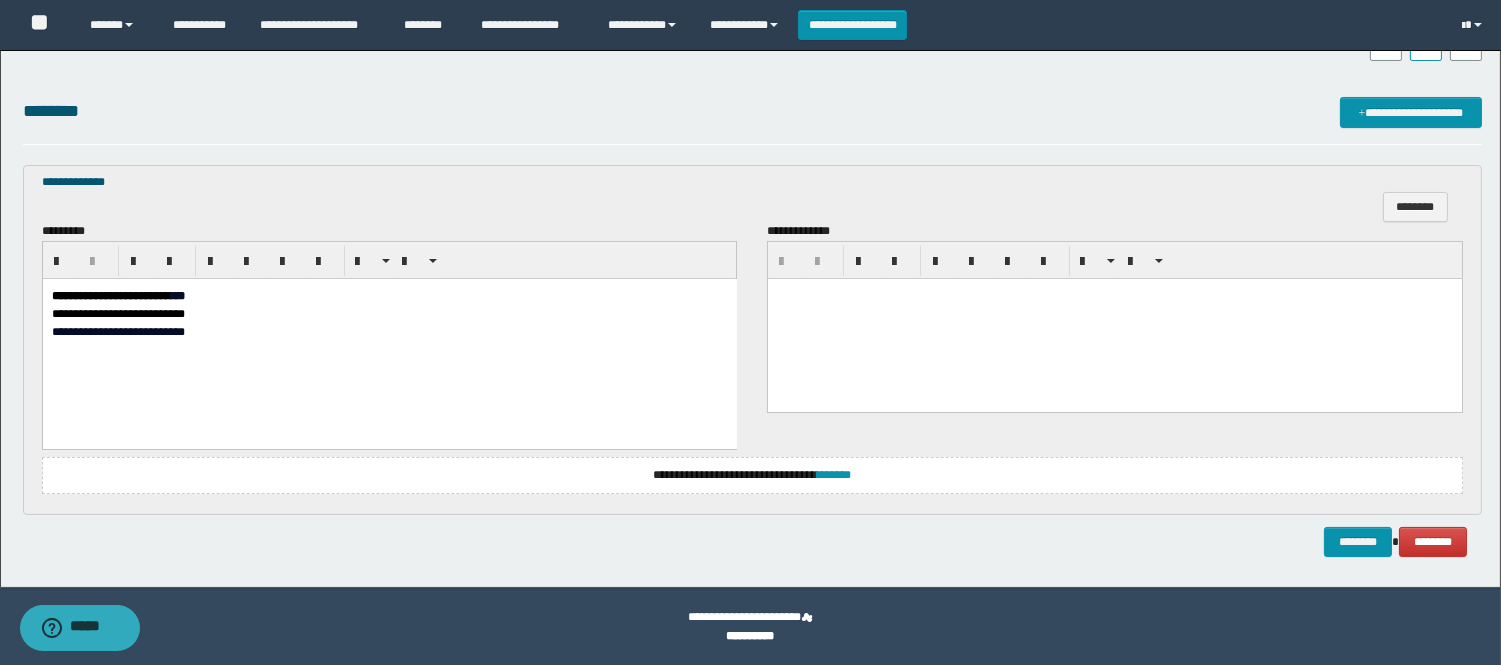 click on "**********" at bounding box center [110, 295] 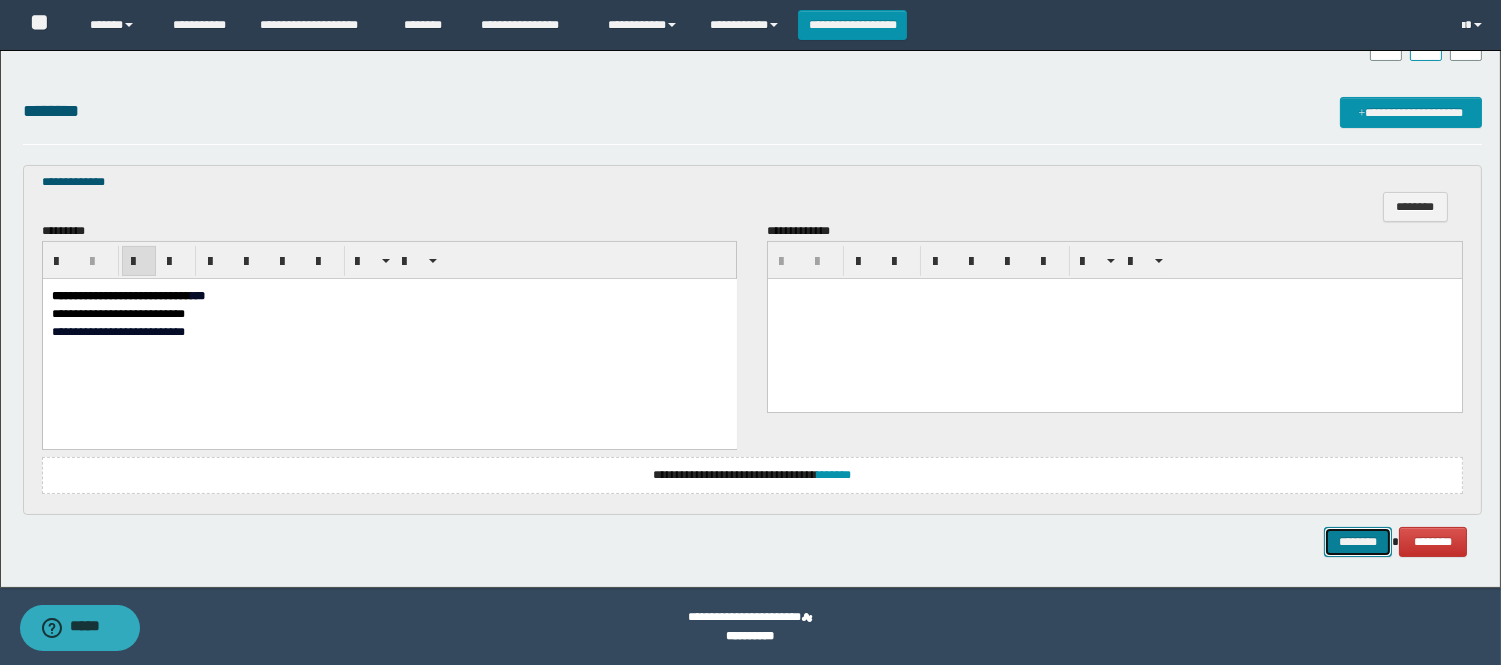 click on "********" at bounding box center (1358, 542) 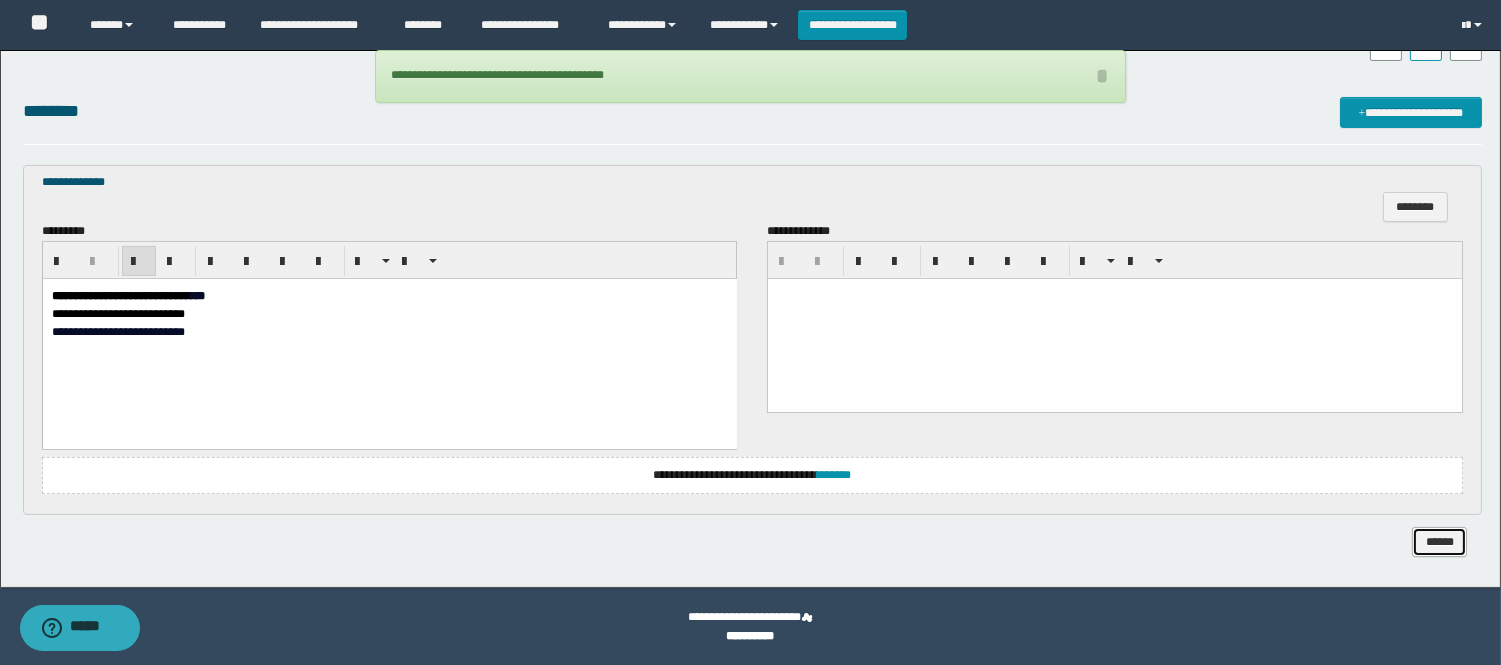 click on "******" at bounding box center (1439, 542) 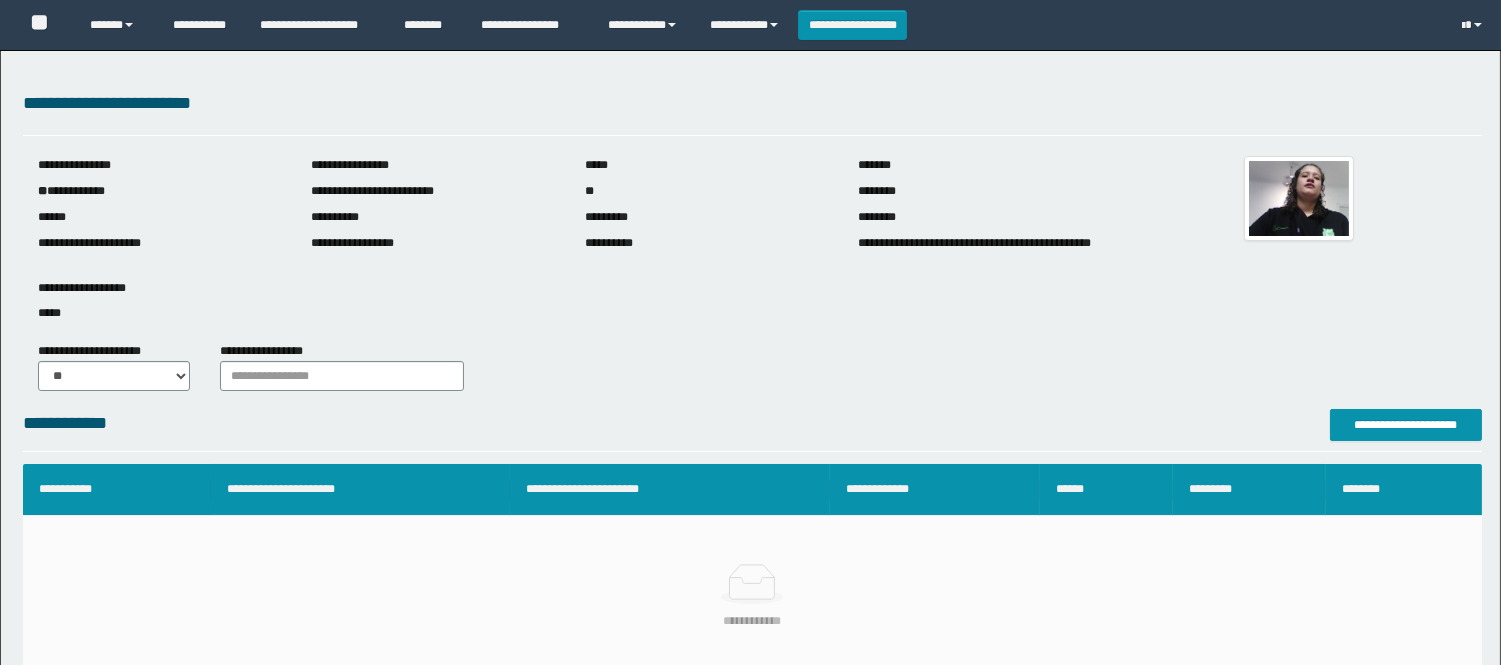 scroll, scrollTop: 0, scrollLeft: 0, axis: both 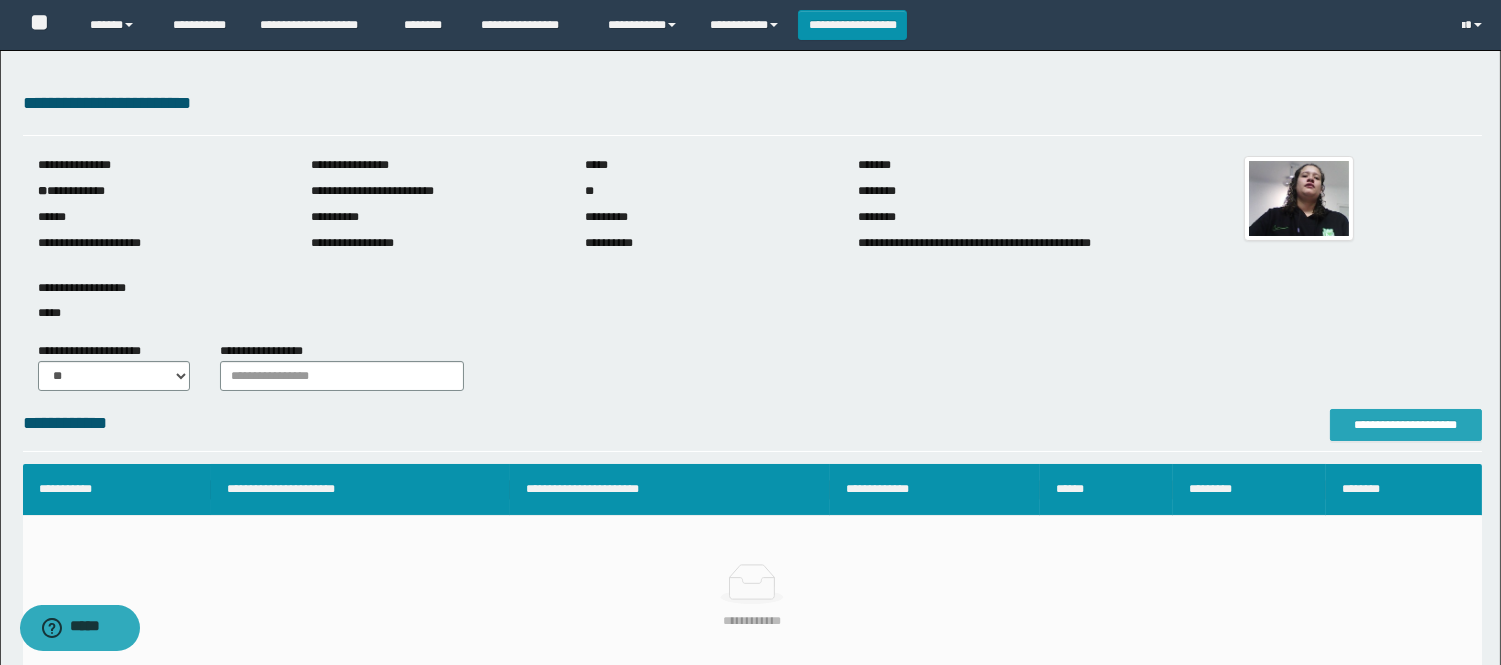 click on "**********" at bounding box center [1406, 425] 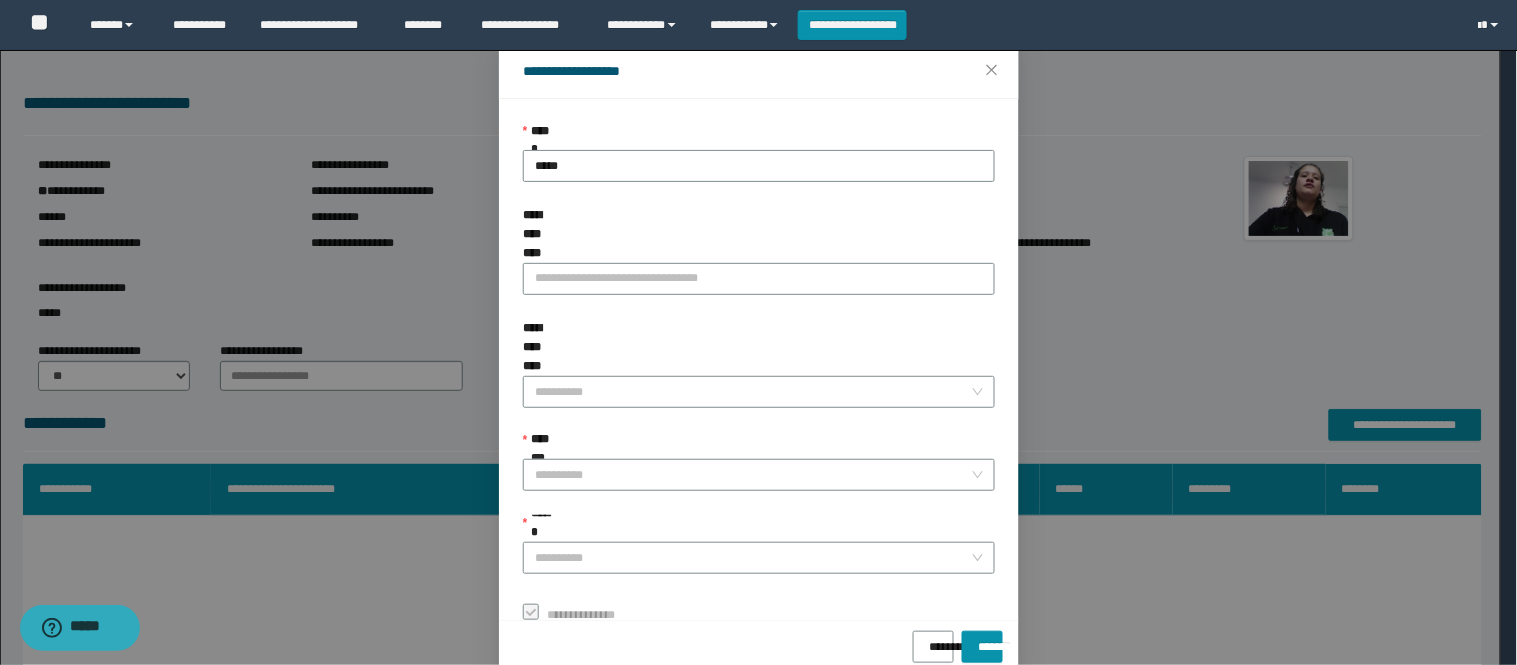 scroll, scrollTop: 87, scrollLeft: 0, axis: vertical 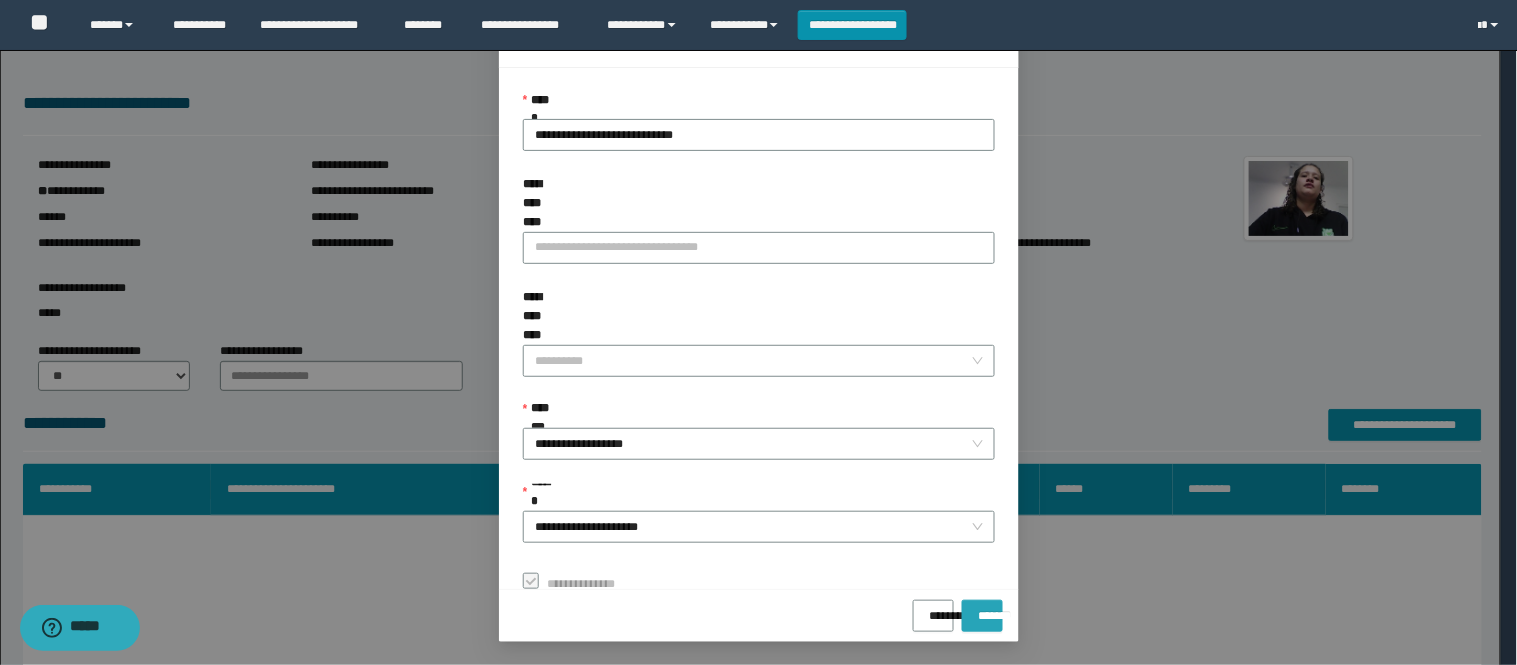 click on "*******" at bounding box center [982, 616] 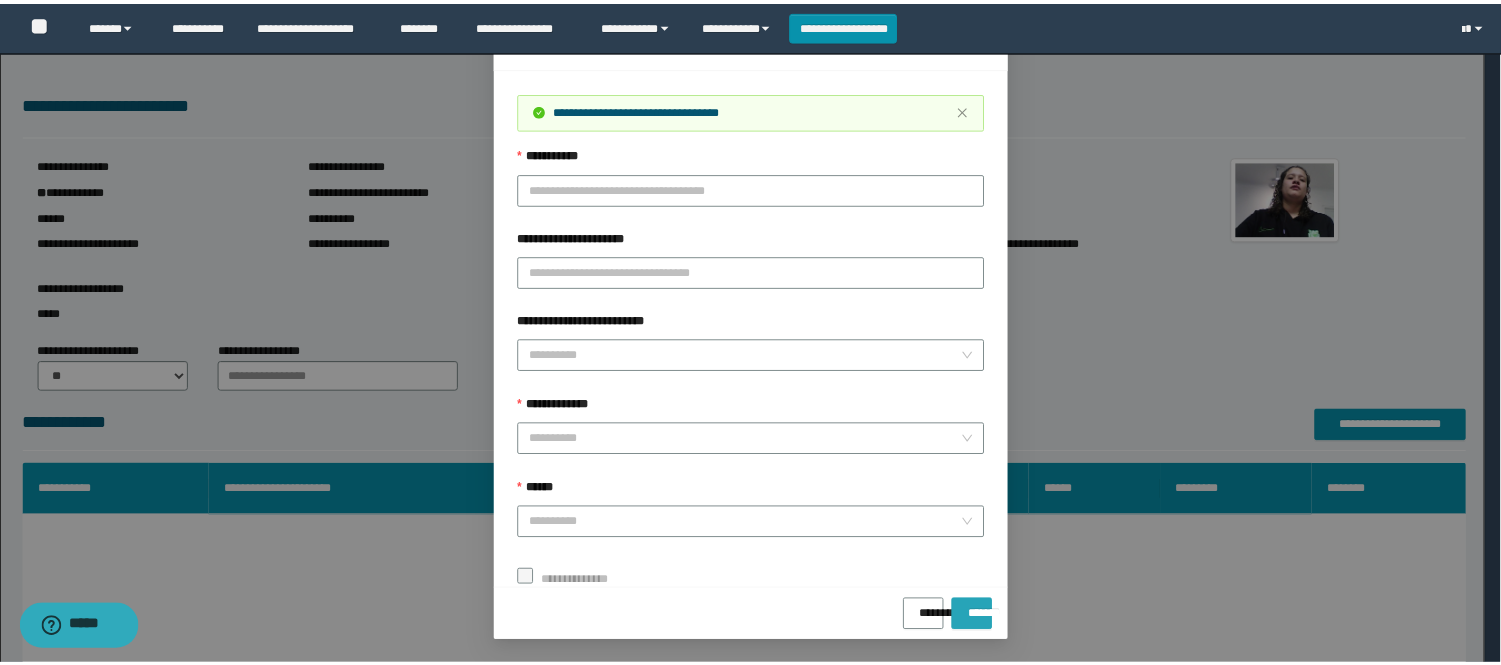 scroll, scrollTop: 41, scrollLeft: 0, axis: vertical 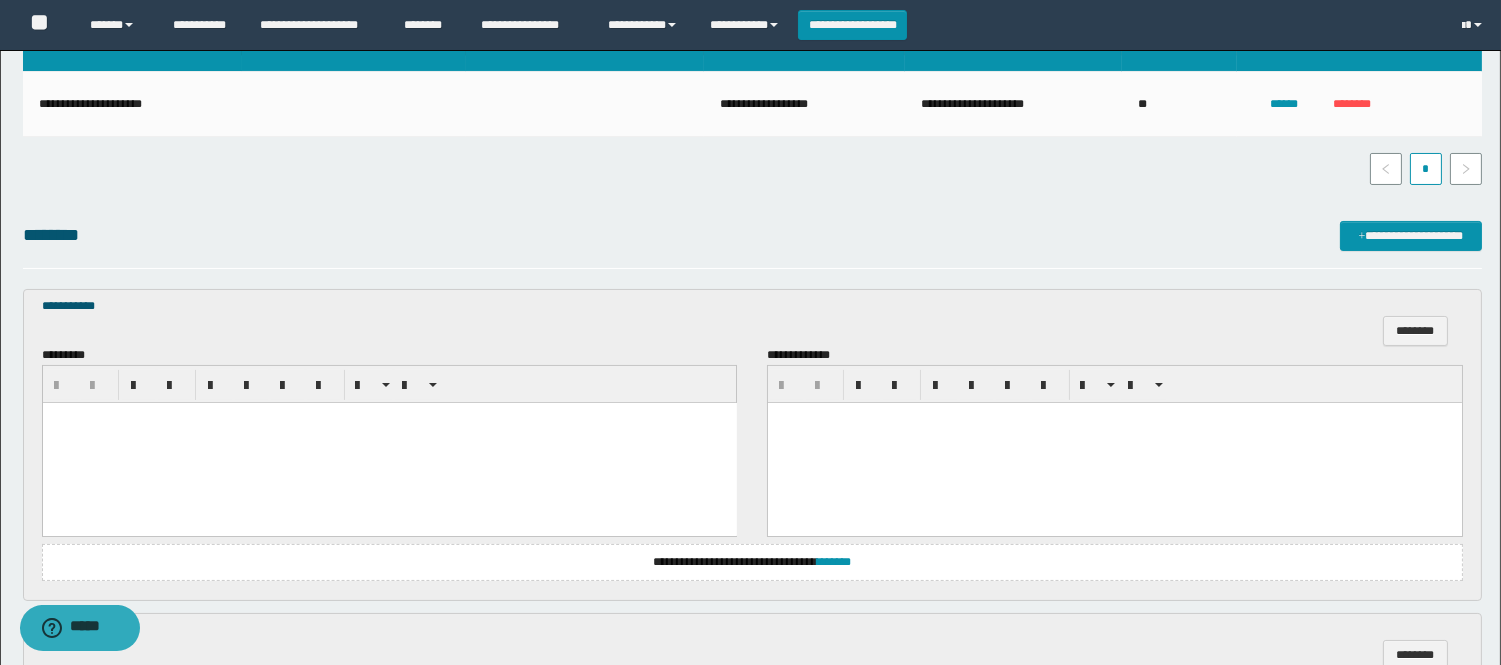 click at bounding box center [389, 442] 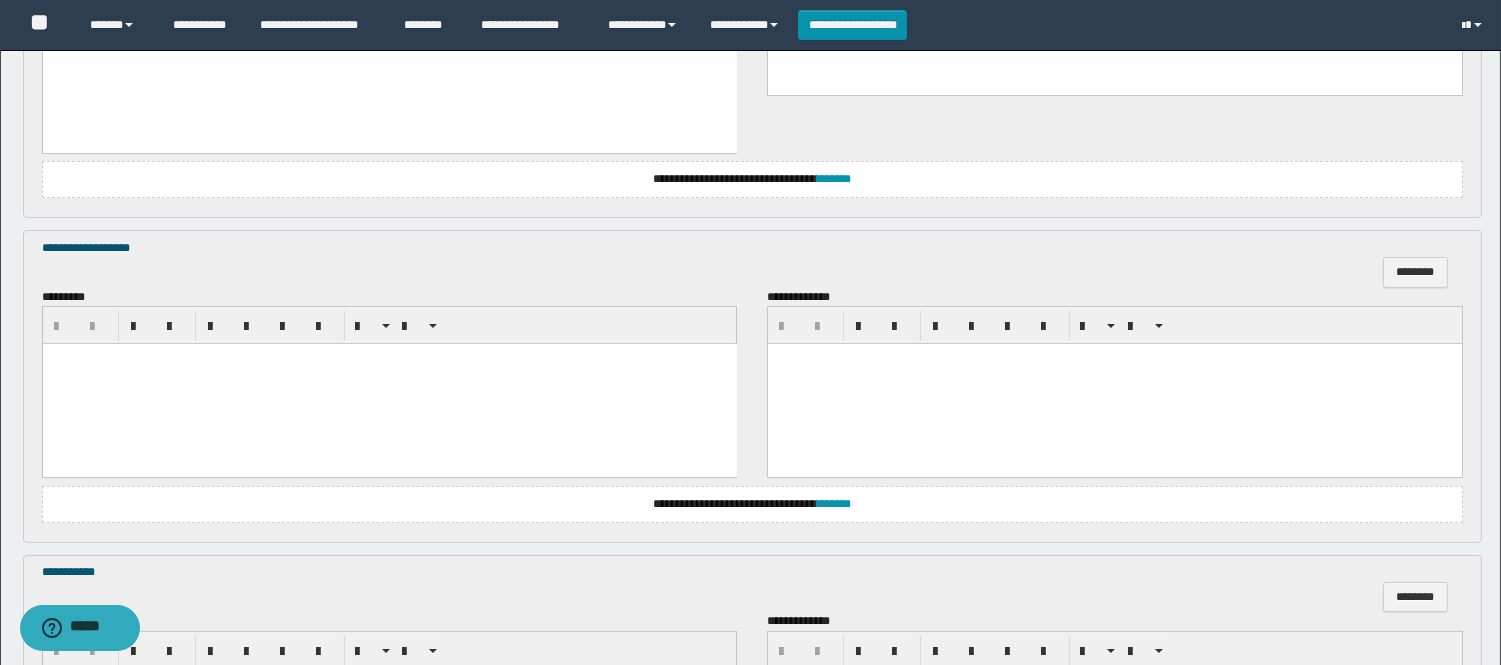 scroll, scrollTop: 888, scrollLeft: 0, axis: vertical 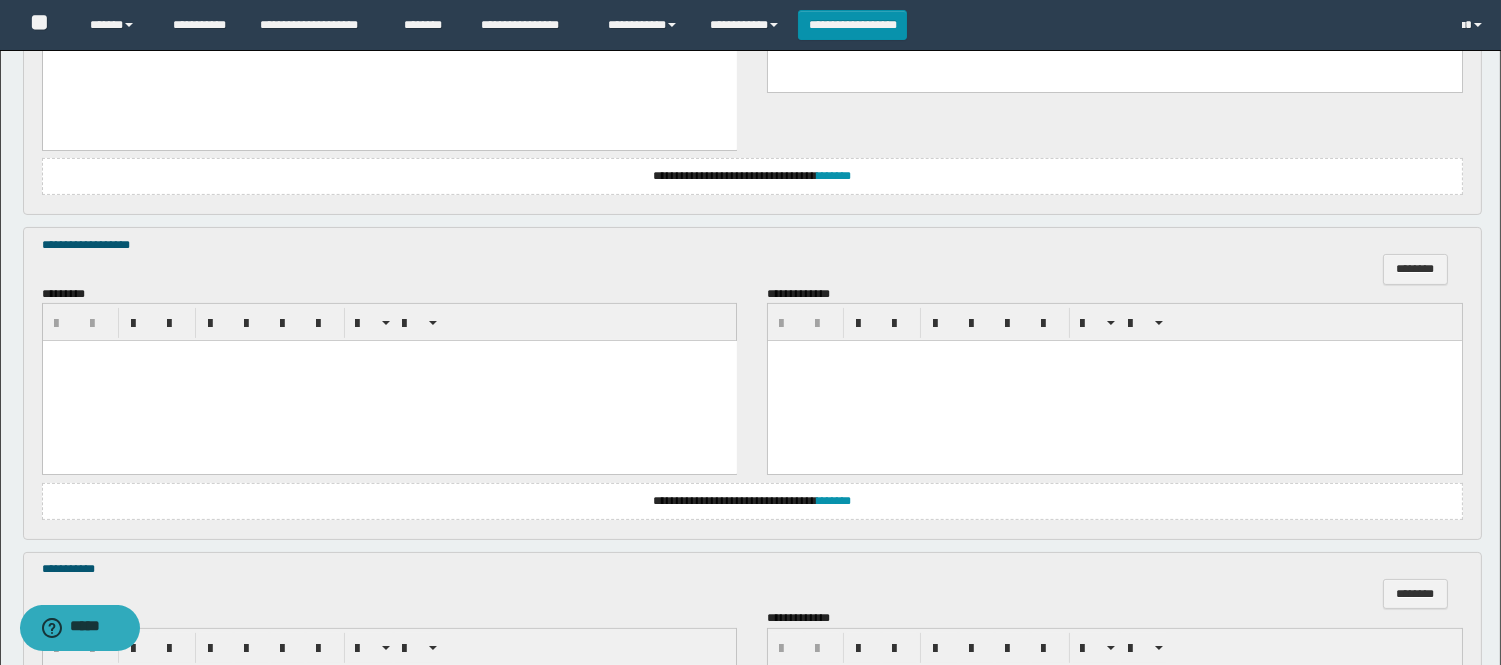 click at bounding box center (389, 381) 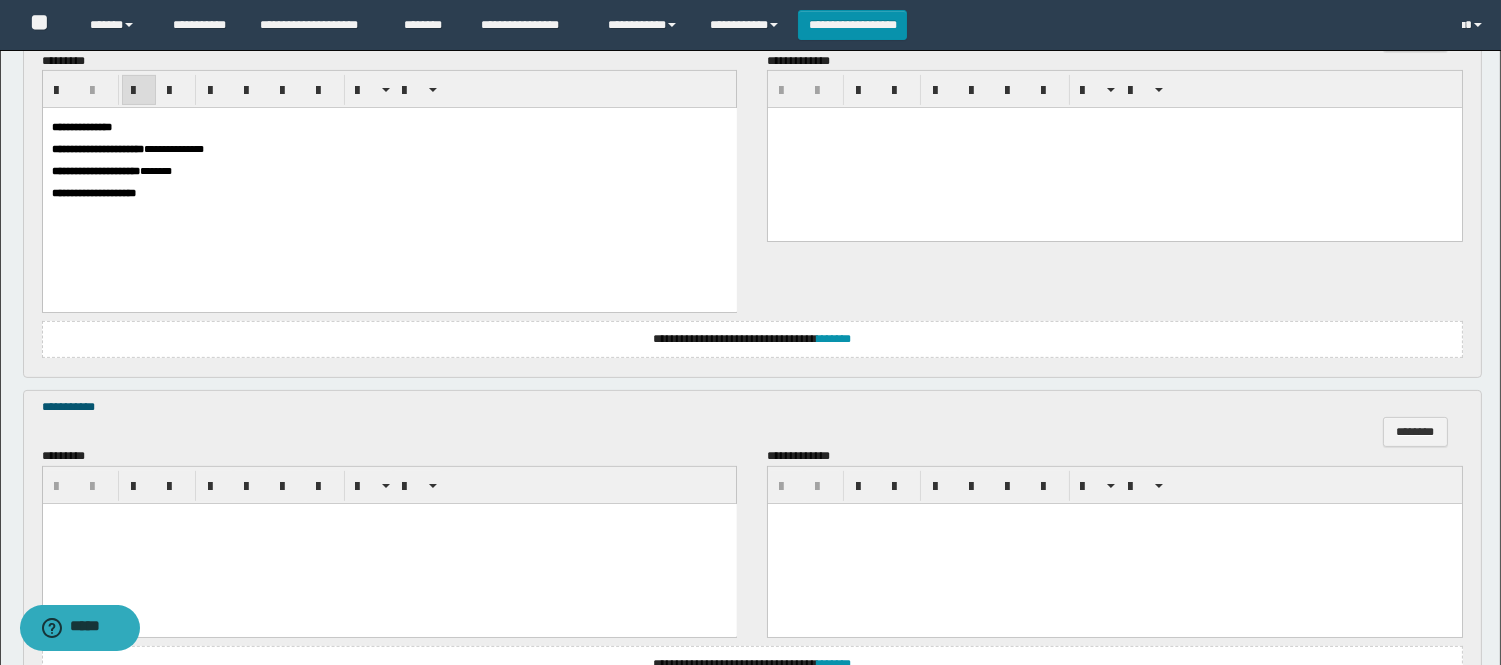 scroll, scrollTop: 1222, scrollLeft: 0, axis: vertical 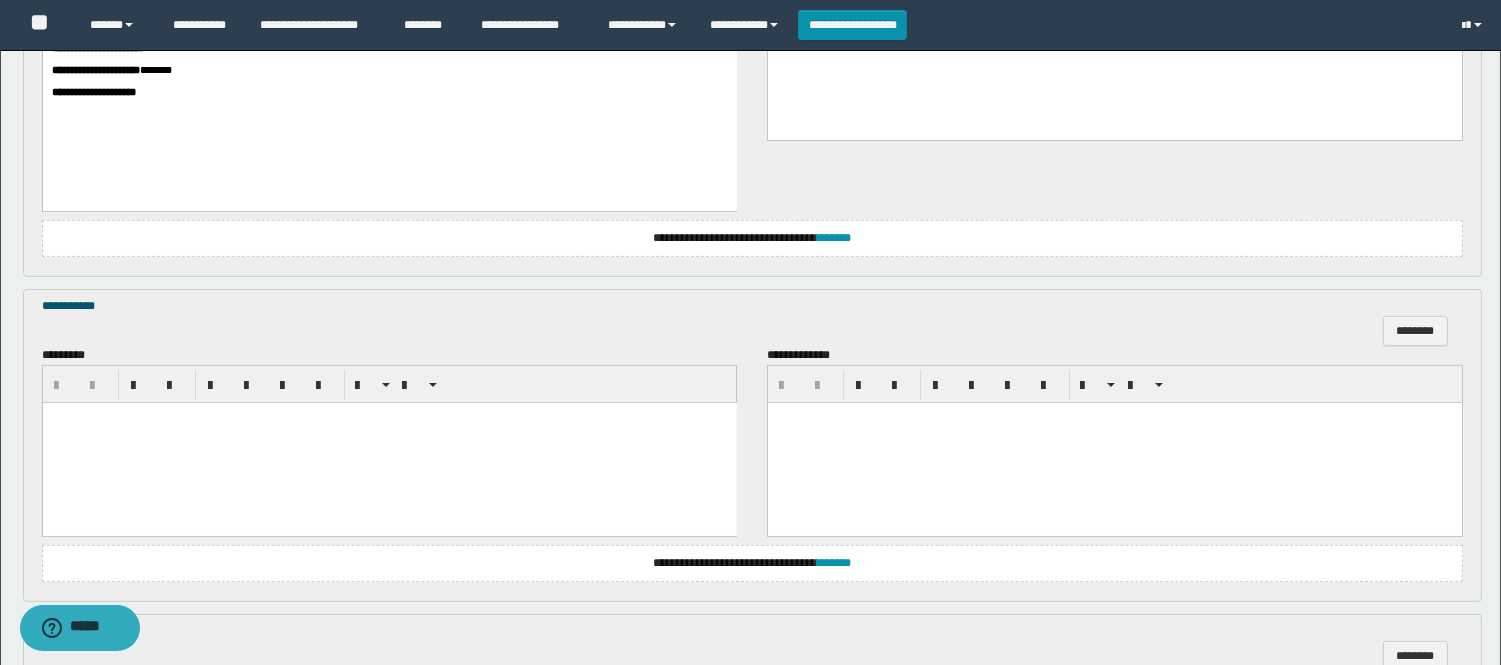 click at bounding box center (389, 443) 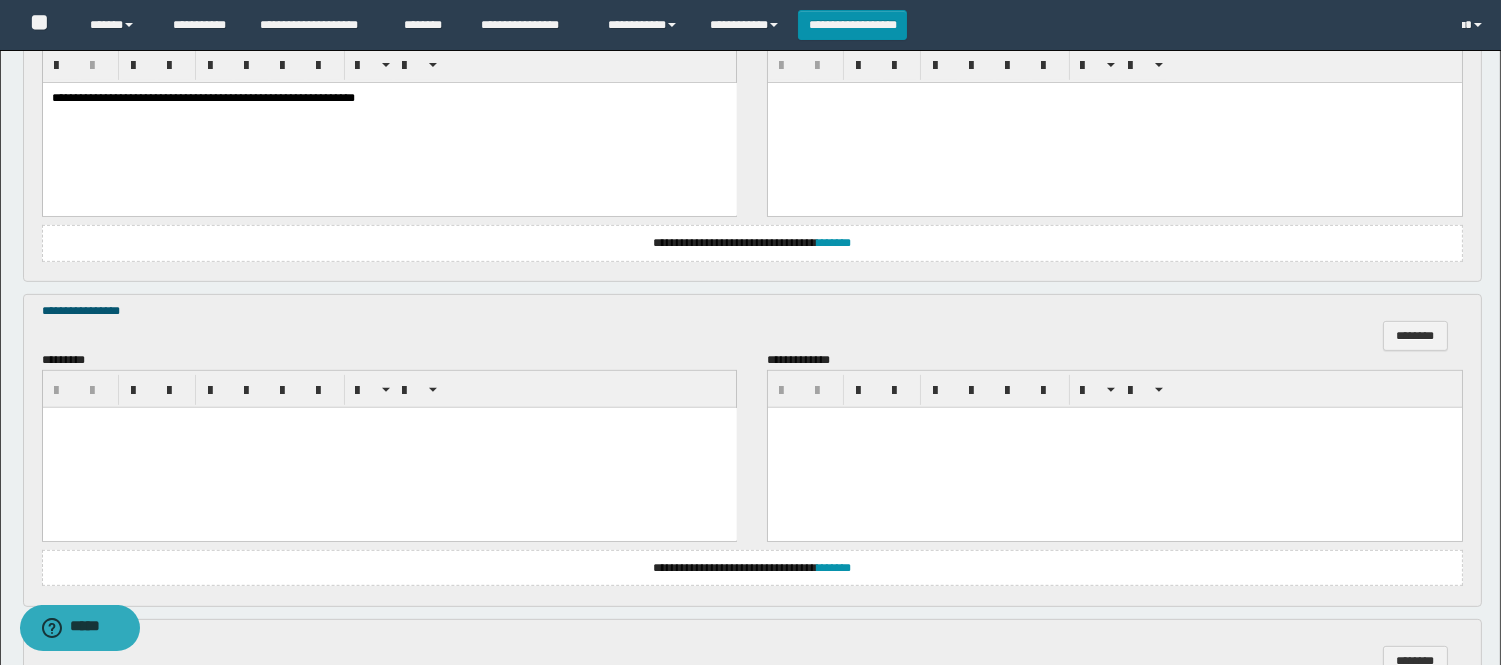 scroll, scrollTop: 1555, scrollLeft: 0, axis: vertical 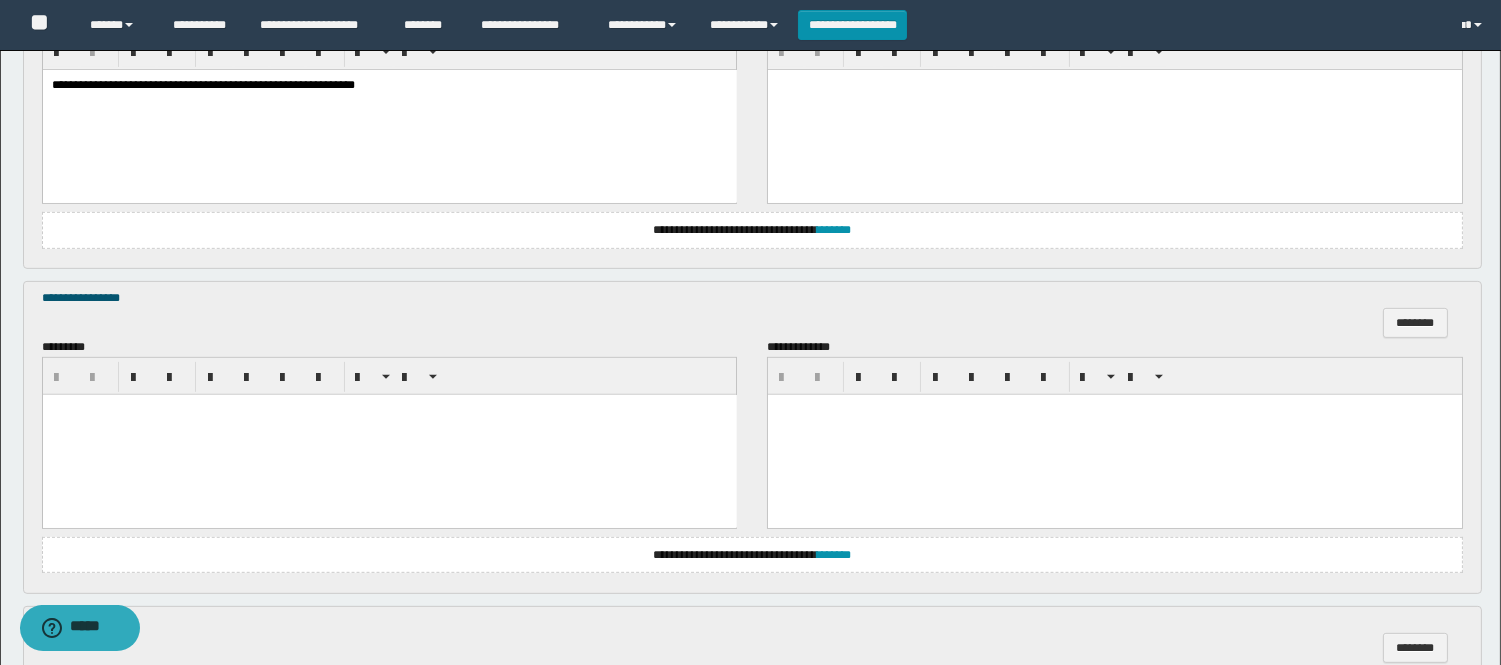 click at bounding box center [389, 435] 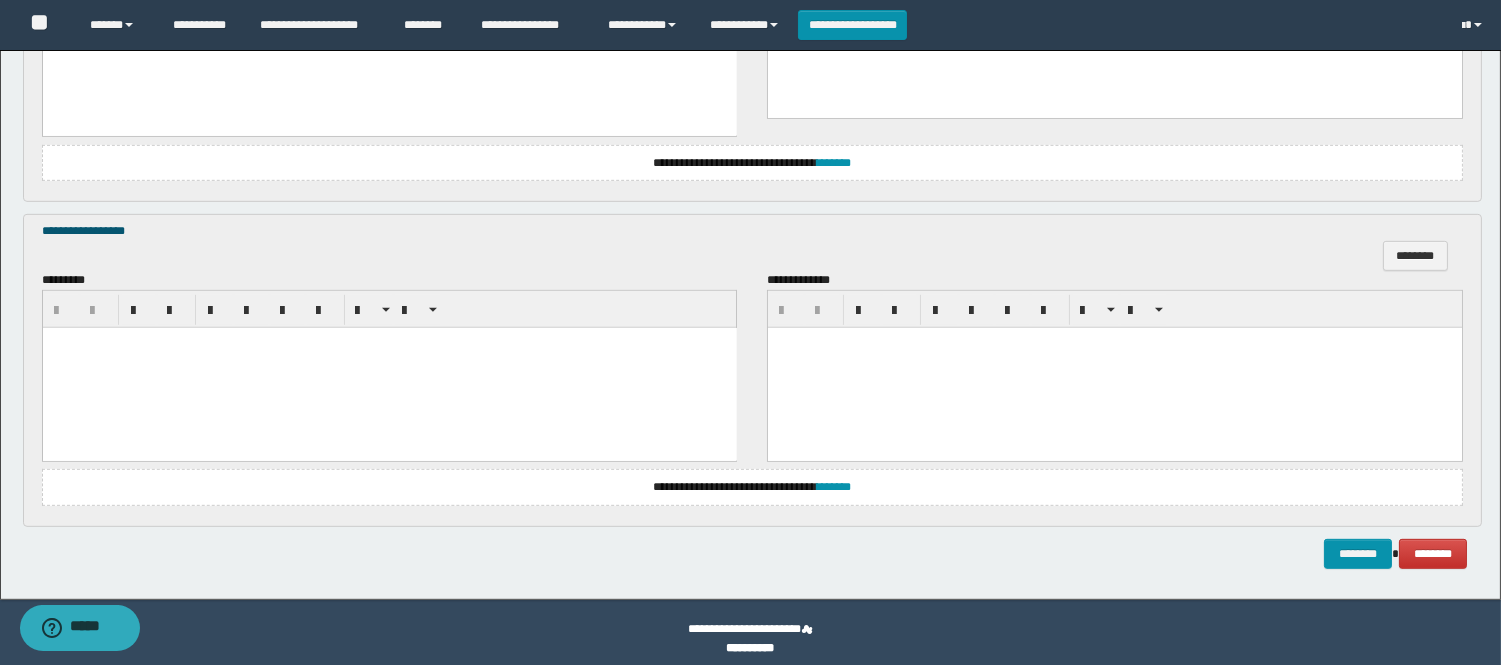 scroll, scrollTop: 1977, scrollLeft: 0, axis: vertical 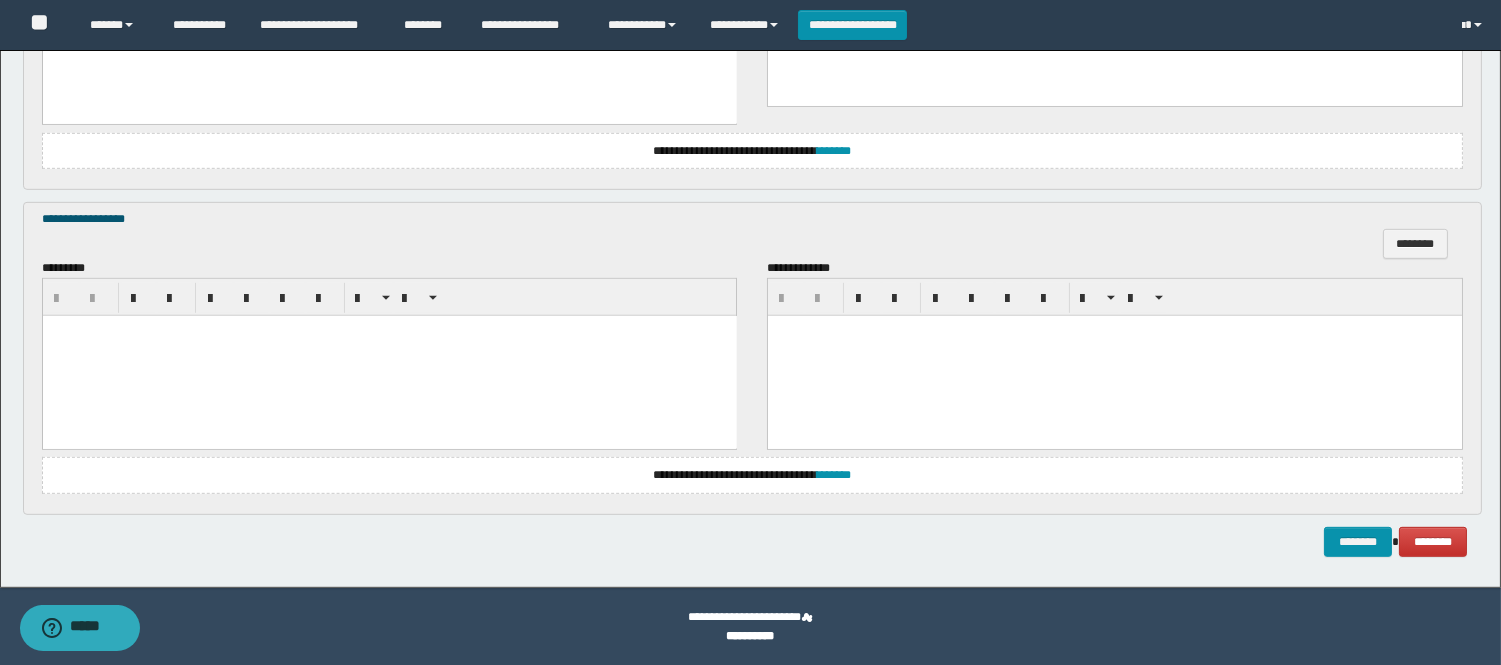 click at bounding box center [389, 355] 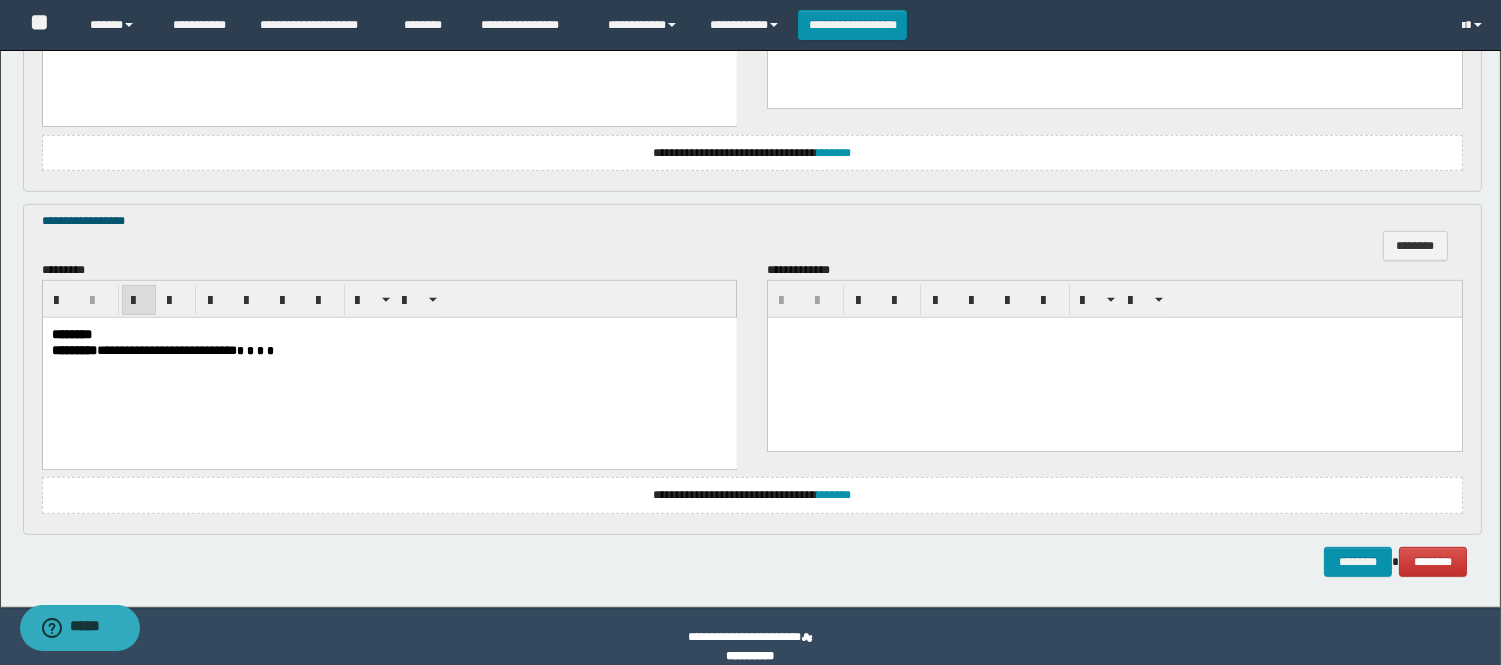 scroll, scrollTop: 1995, scrollLeft: 0, axis: vertical 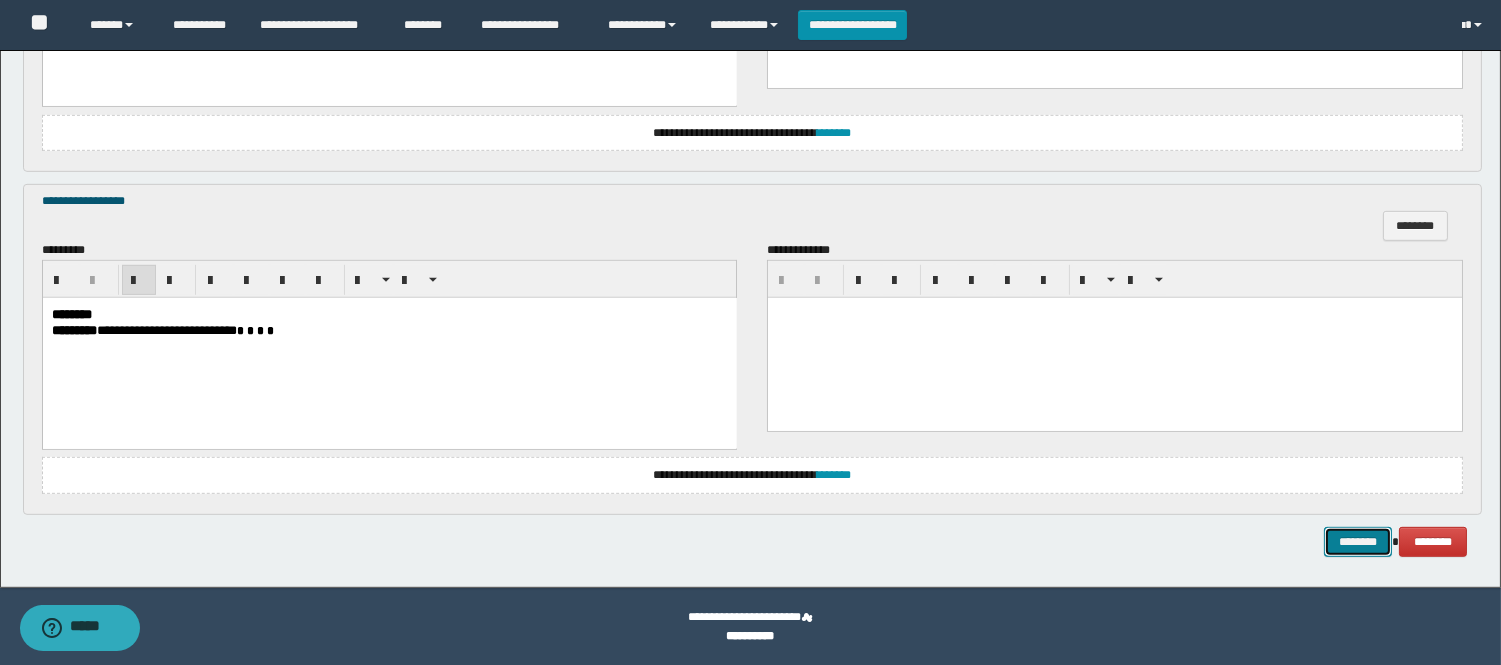 drag, startPoint x: 1376, startPoint y: 547, endPoint x: 1420, endPoint y: 540, distance: 44.553337 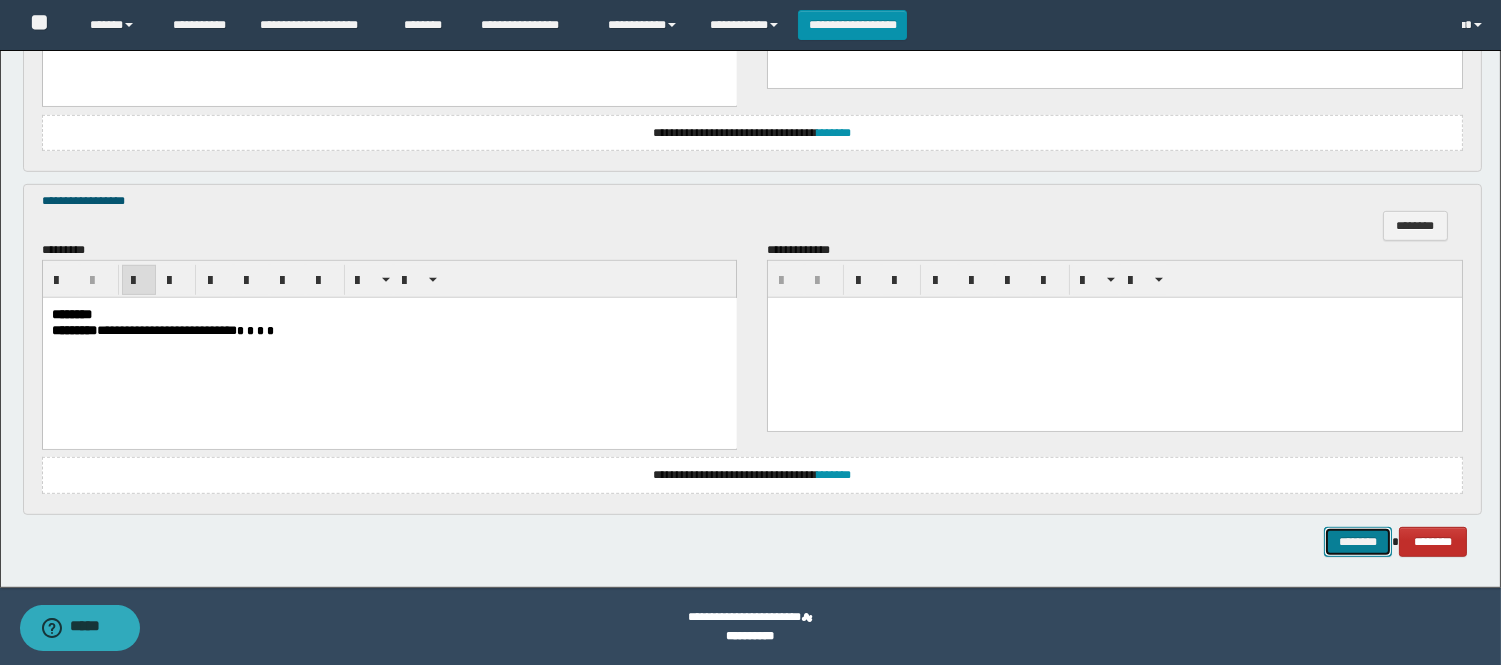 click on "********" at bounding box center (1358, 542) 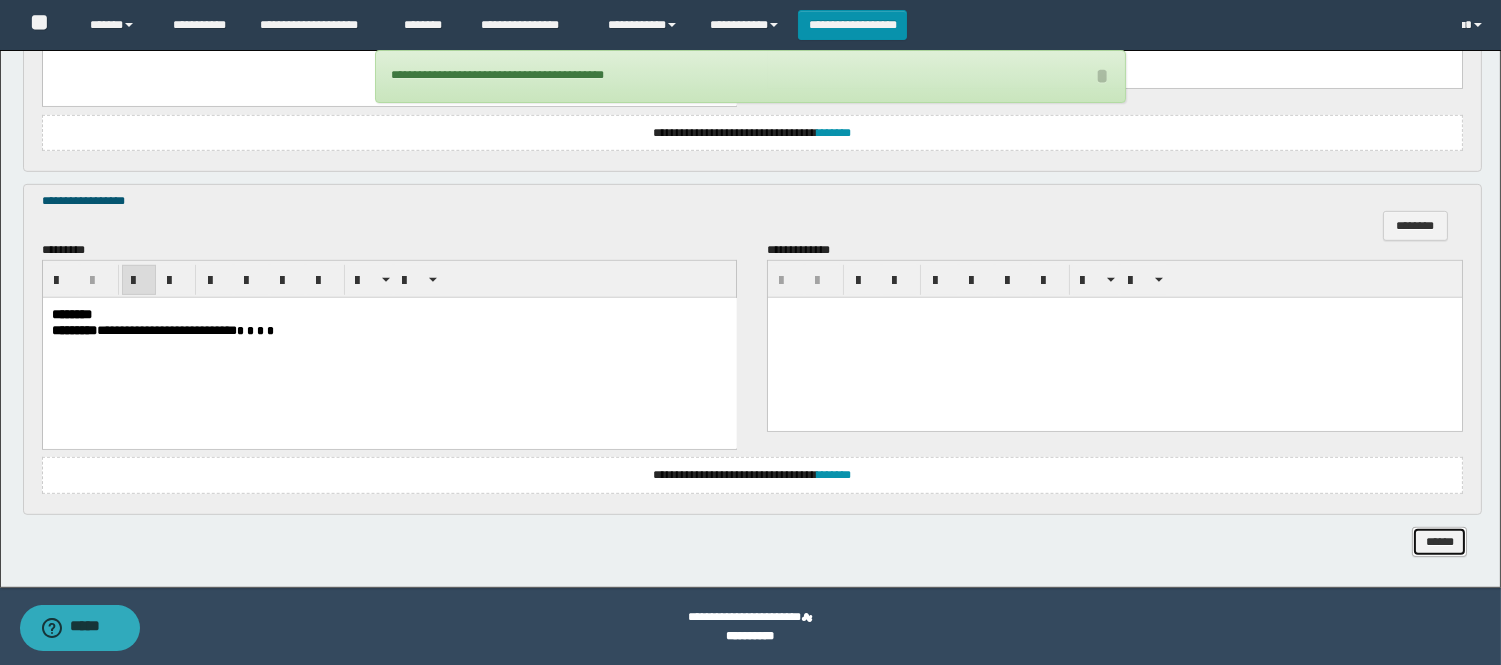 click on "******" at bounding box center (1439, 542) 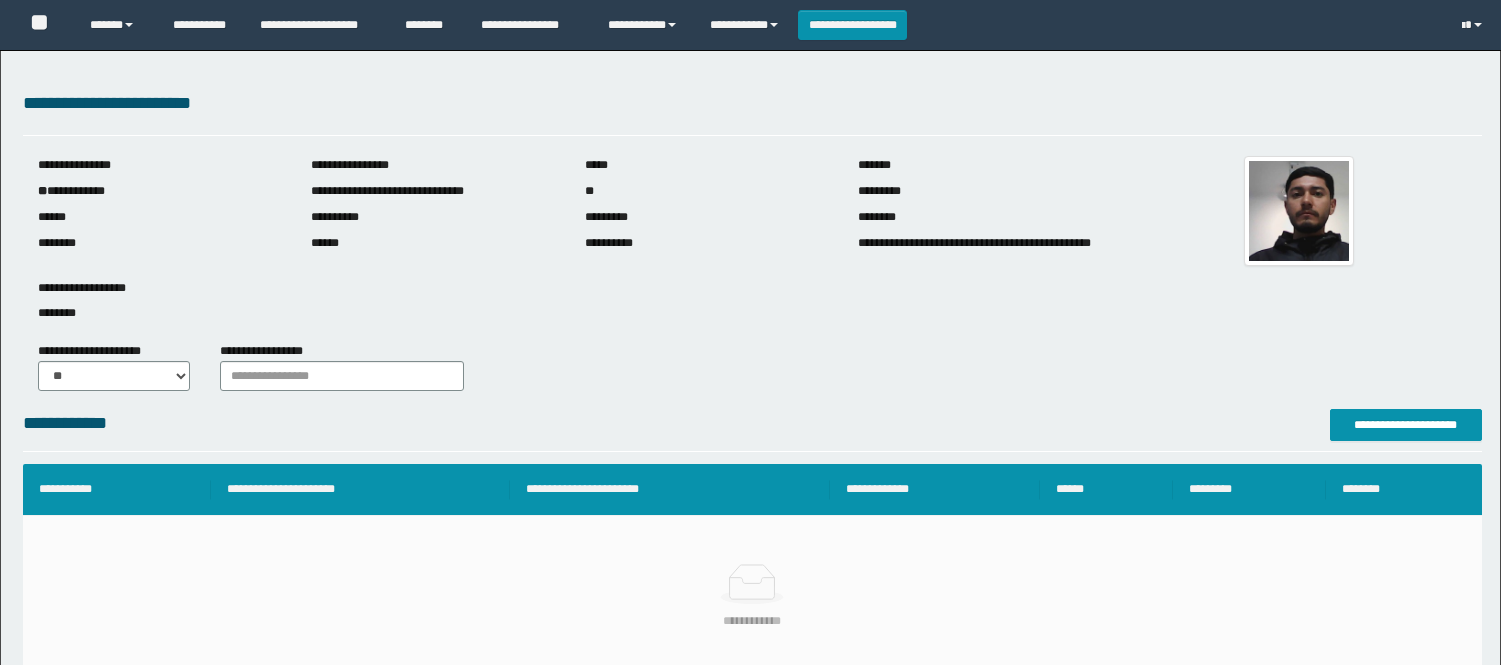 scroll, scrollTop: 0, scrollLeft: 0, axis: both 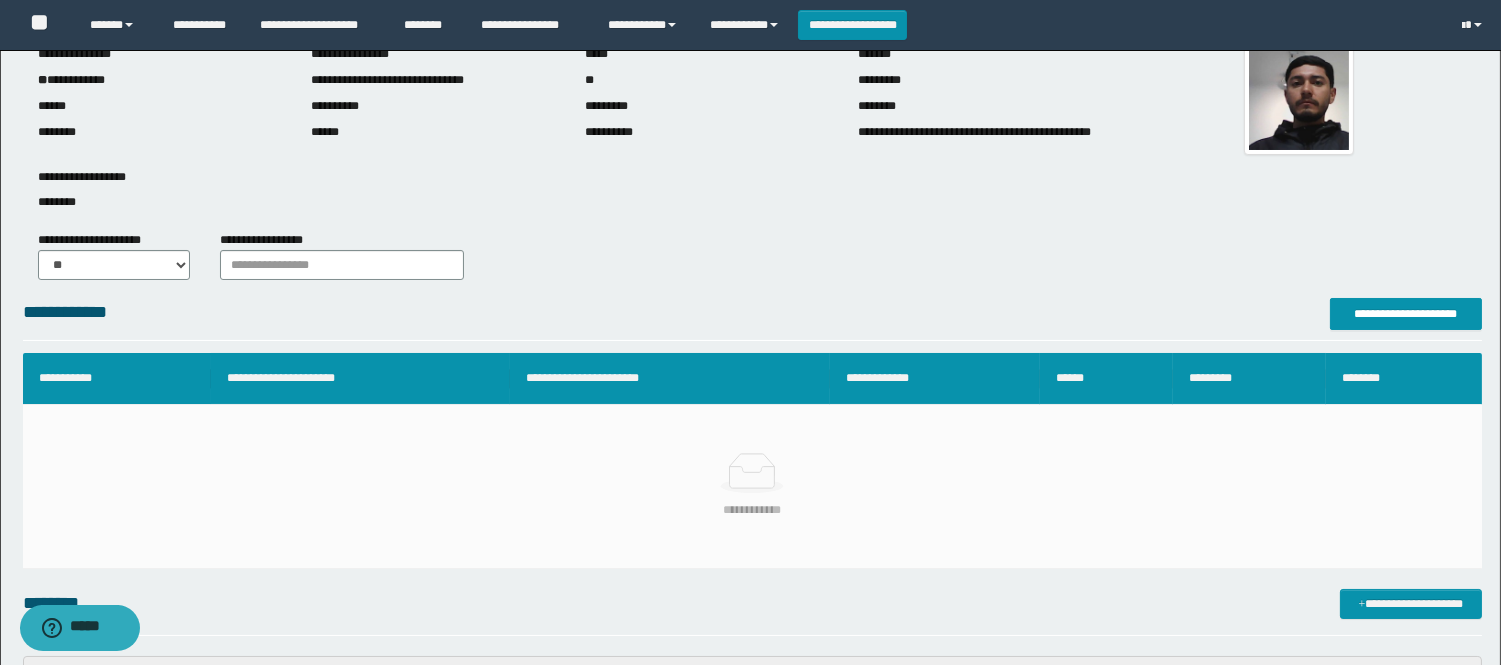 click on "**********" at bounding box center (750, 491) 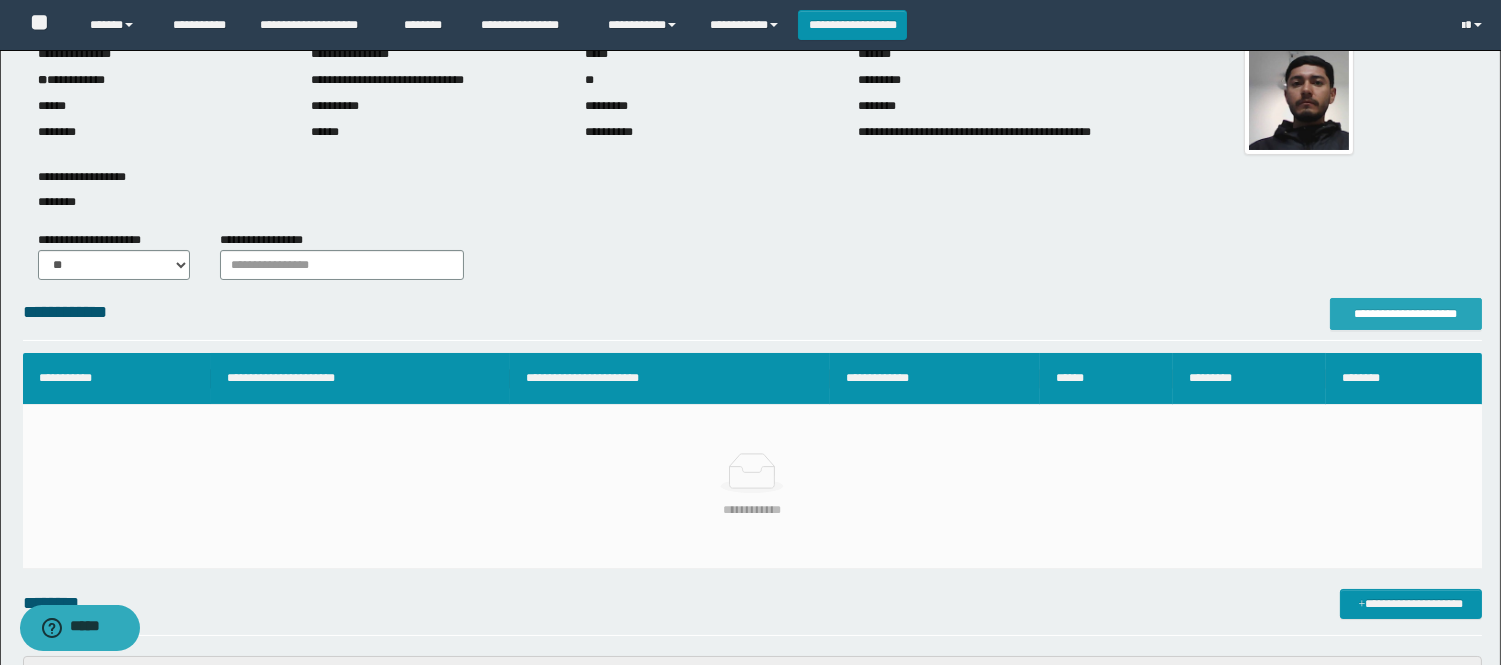 click on "**********" at bounding box center [1406, 314] 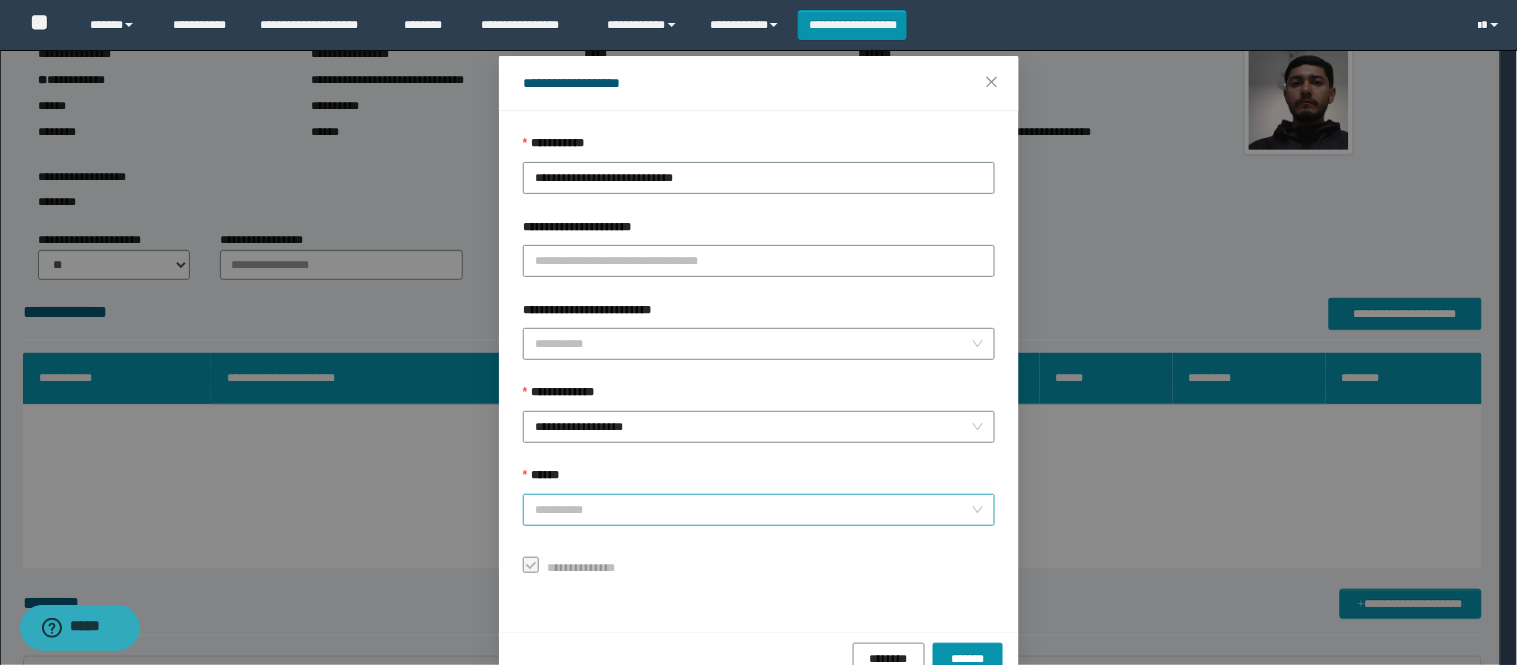 scroll, scrollTop: 87, scrollLeft: 0, axis: vertical 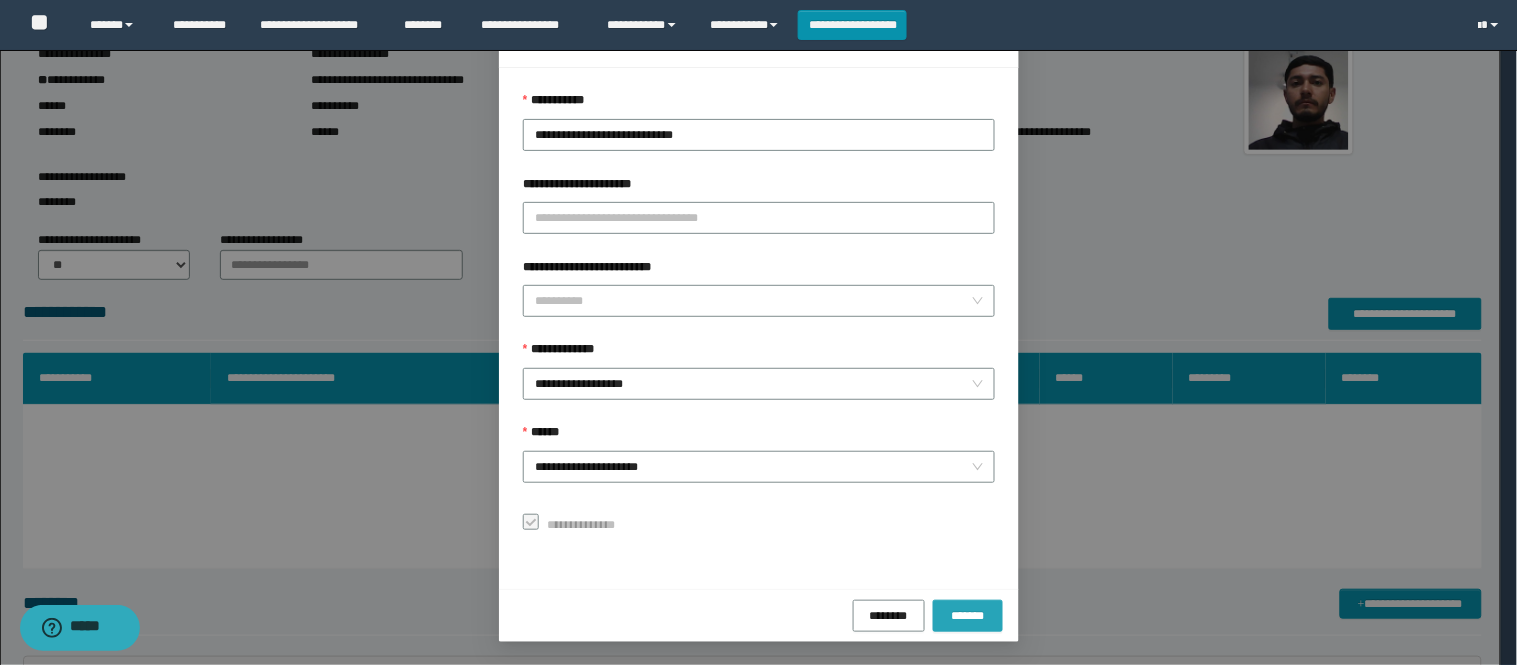 click on "*******" at bounding box center [968, 616] 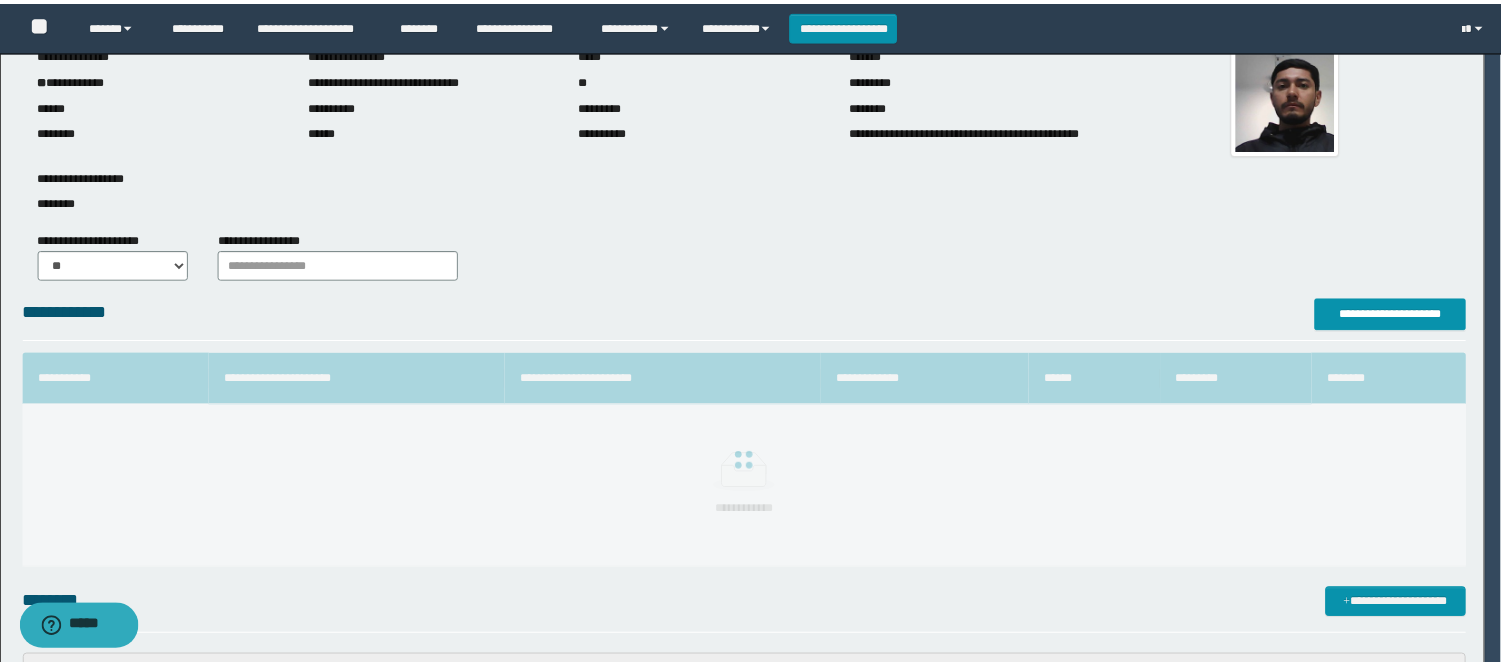 scroll, scrollTop: 41, scrollLeft: 0, axis: vertical 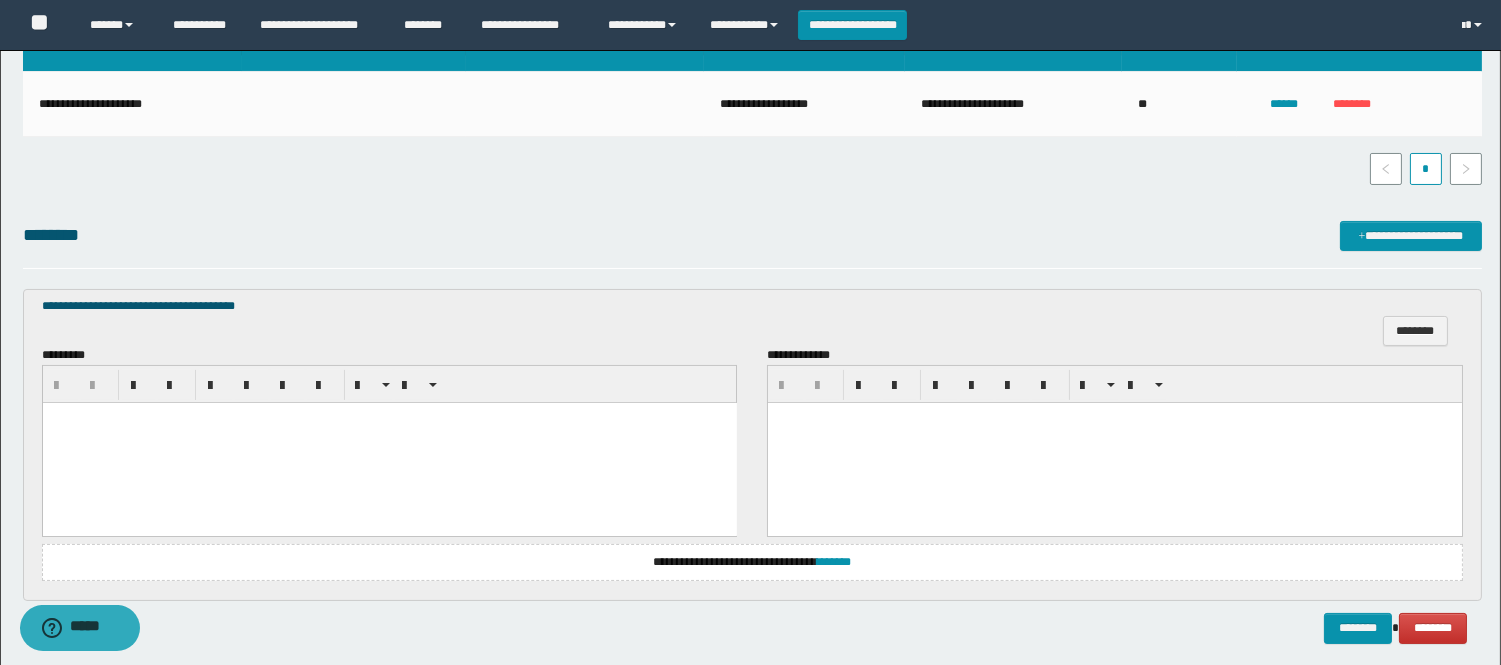 click at bounding box center [389, 442] 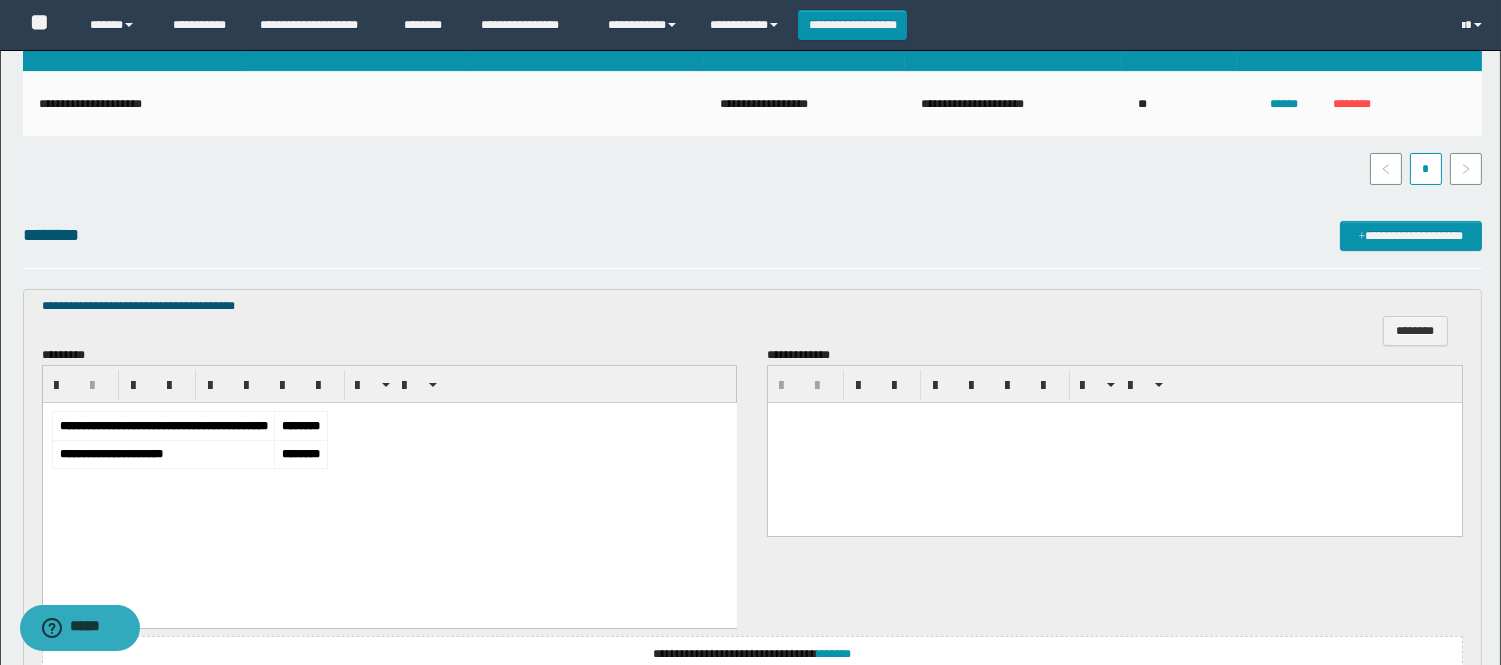 click on "**********" at bounding box center (389, 485) 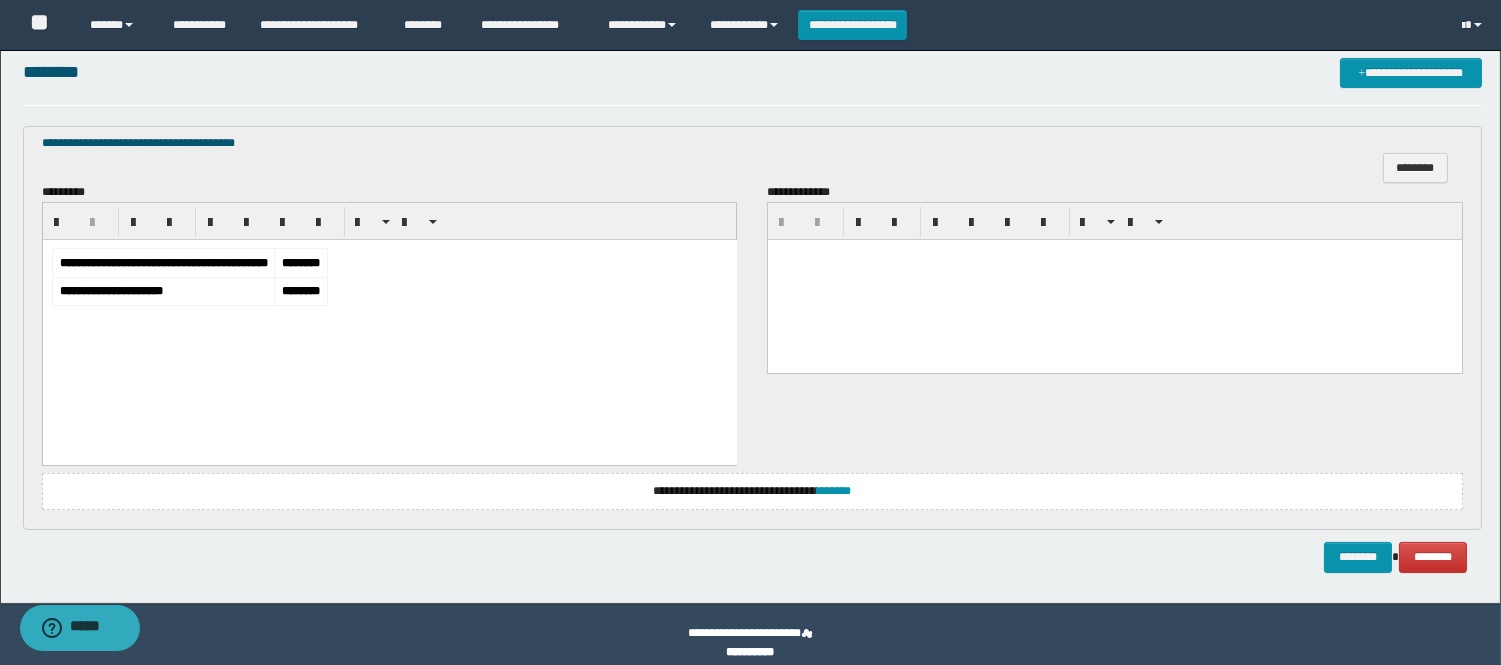 scroll, scrollTop: 623, scrollLeft: 0, axis: vertical 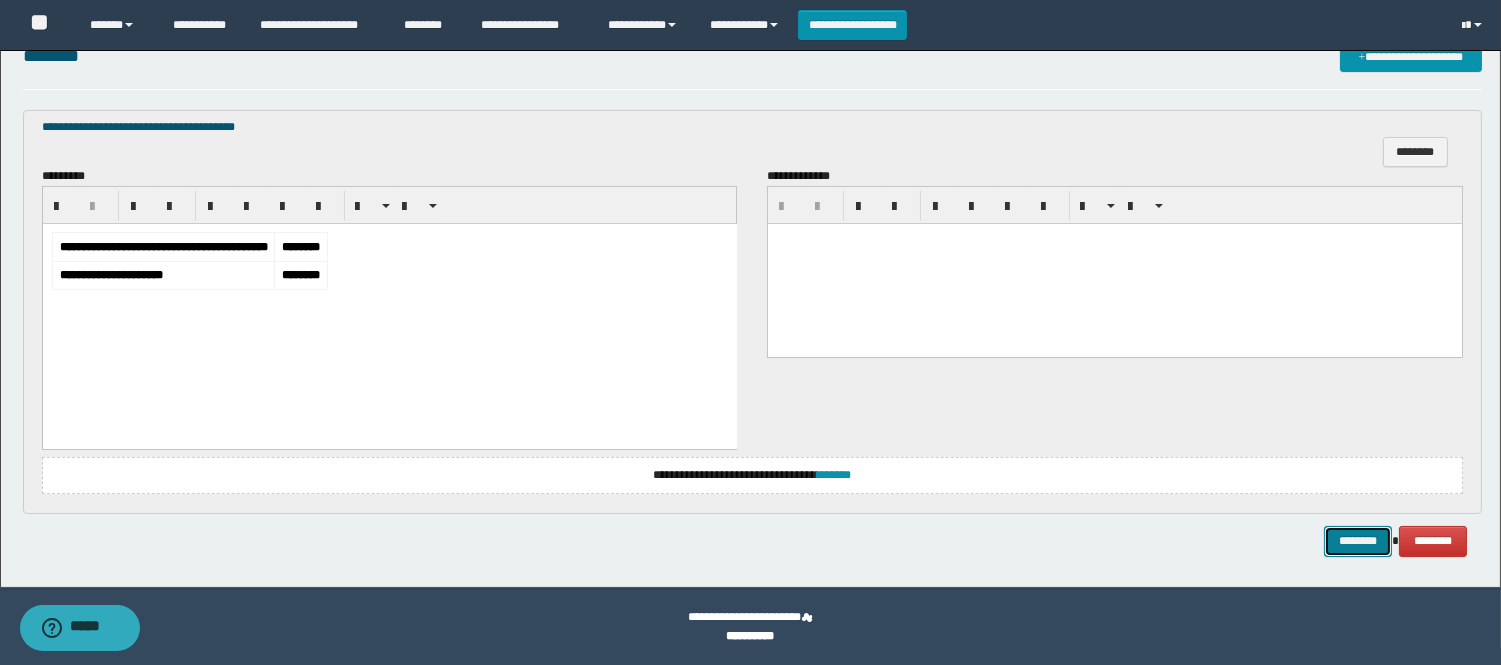 click on "********" at bounding box center [1358, 541] 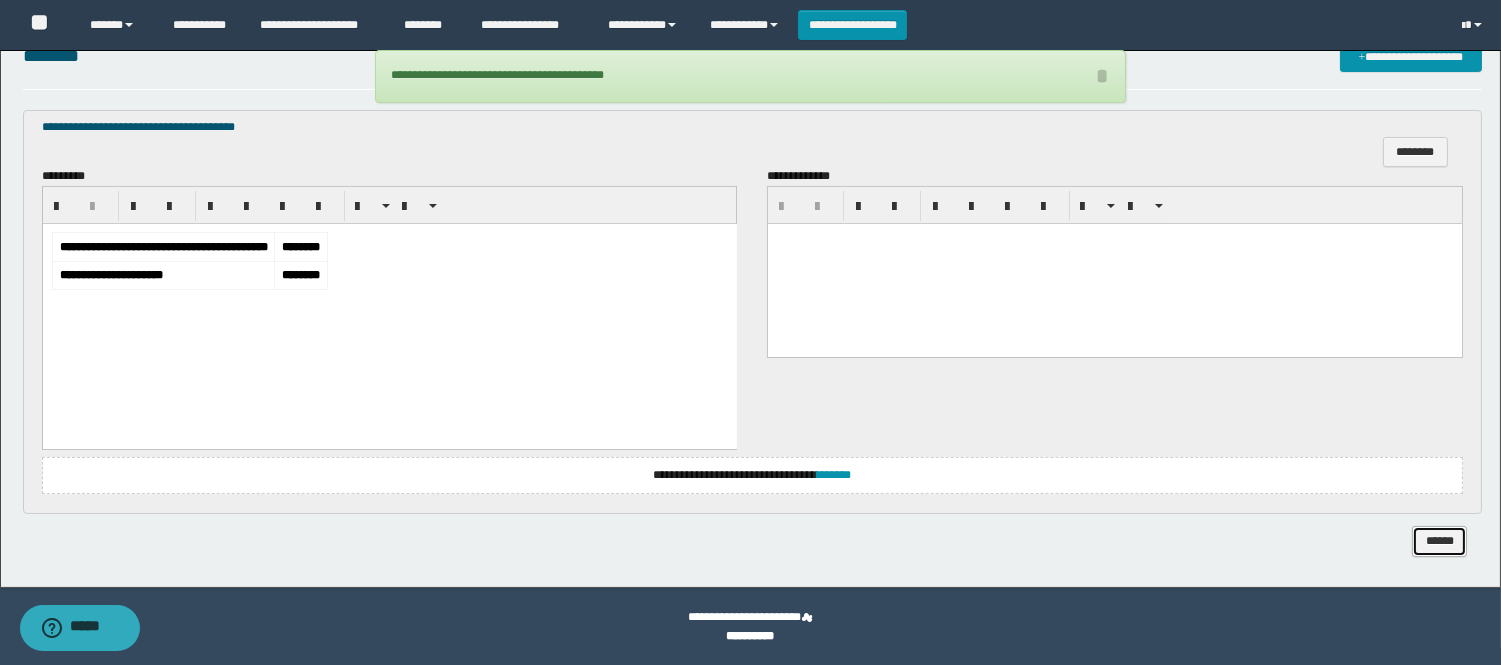 click on "******" at bounding box center (1439, 541) 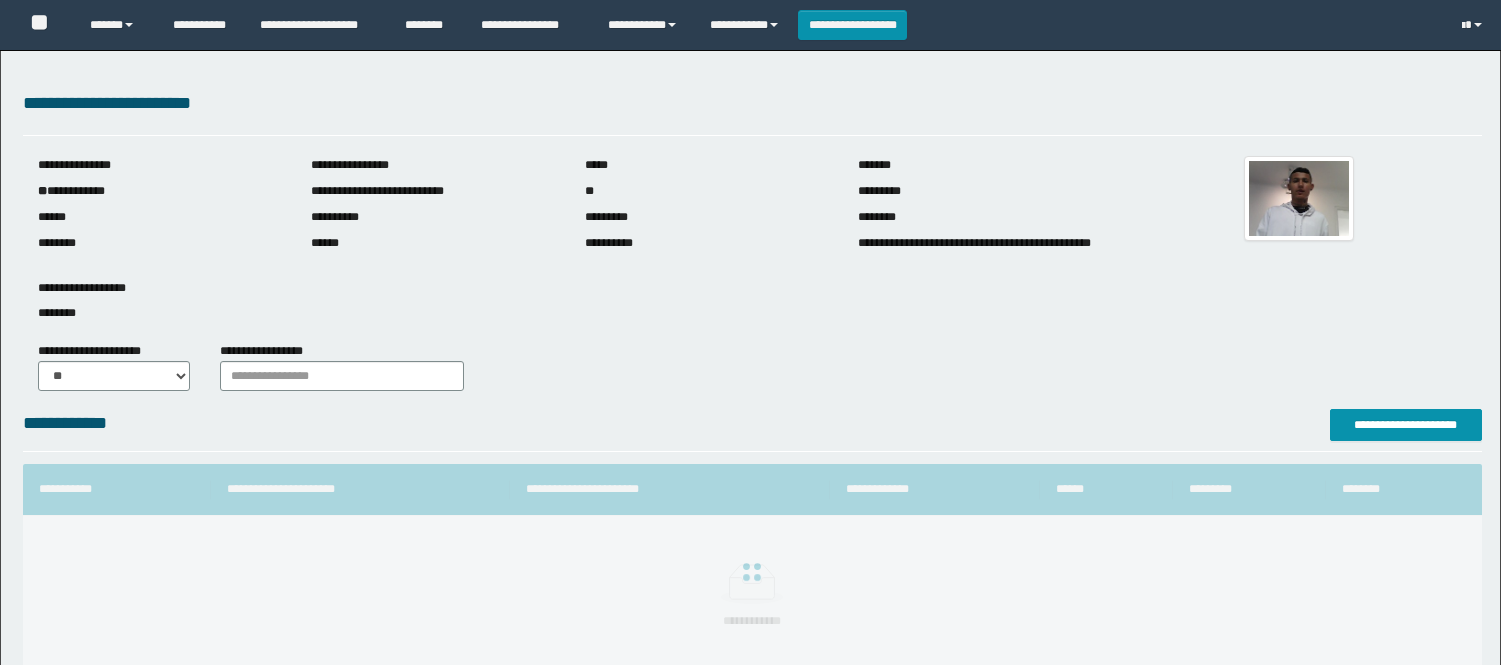 scroll, scrollTop: 0, scrollLeft: 0, axis: both 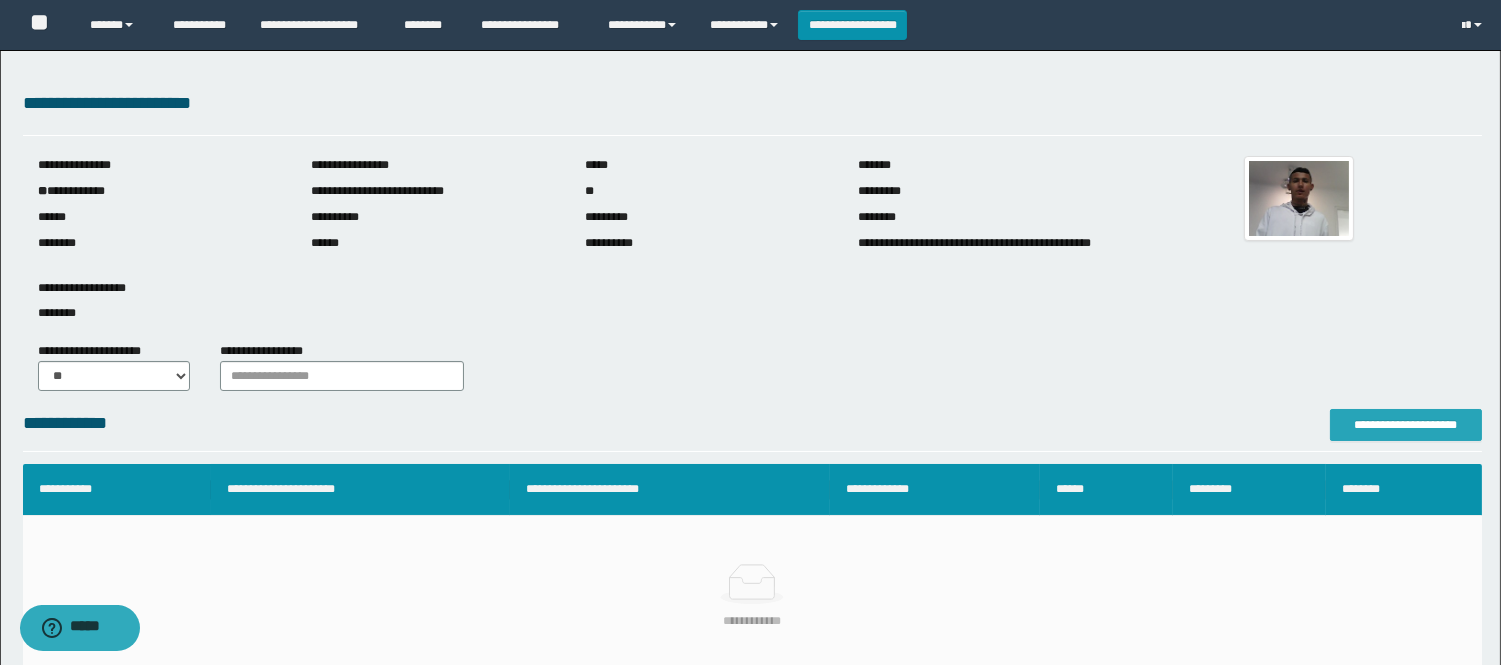 click on "**********" at bounding box center [1406, 425] 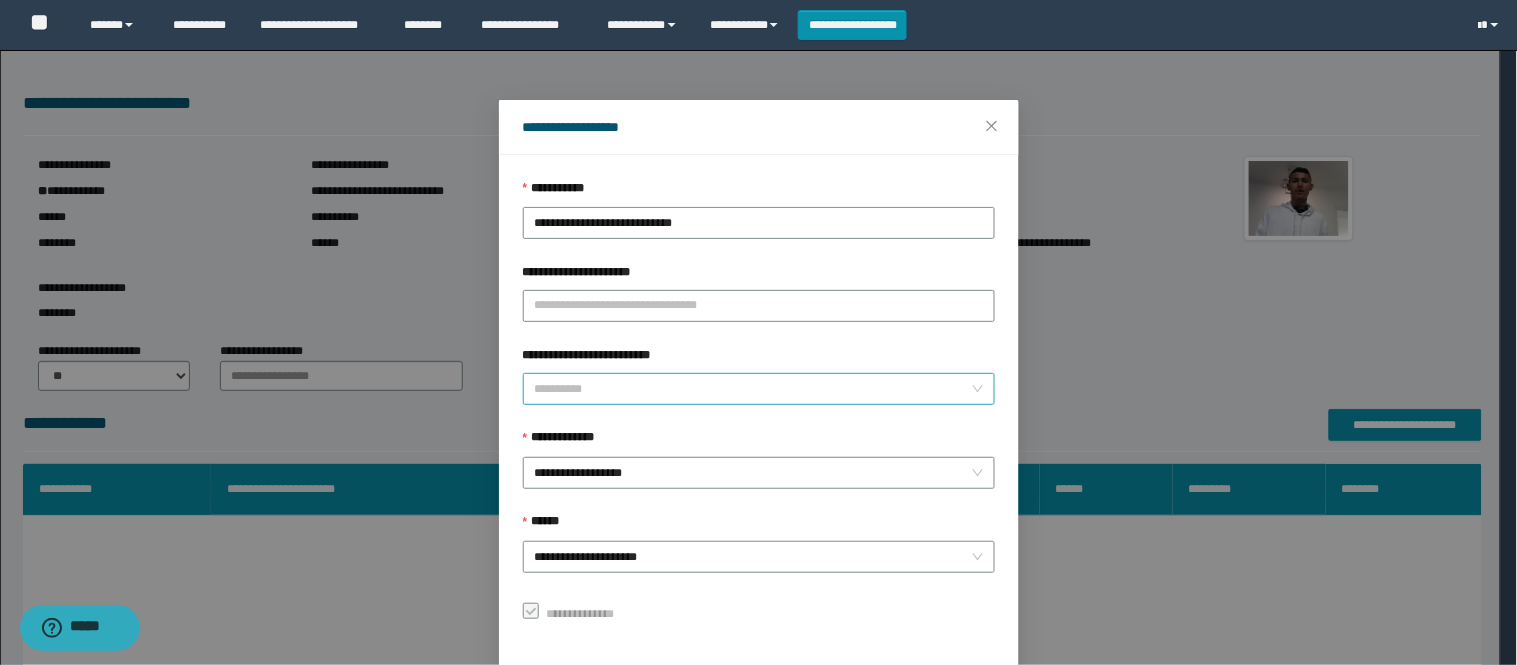 scroll, scrollTop: 87, scrollLeft: 0, axis: vertical 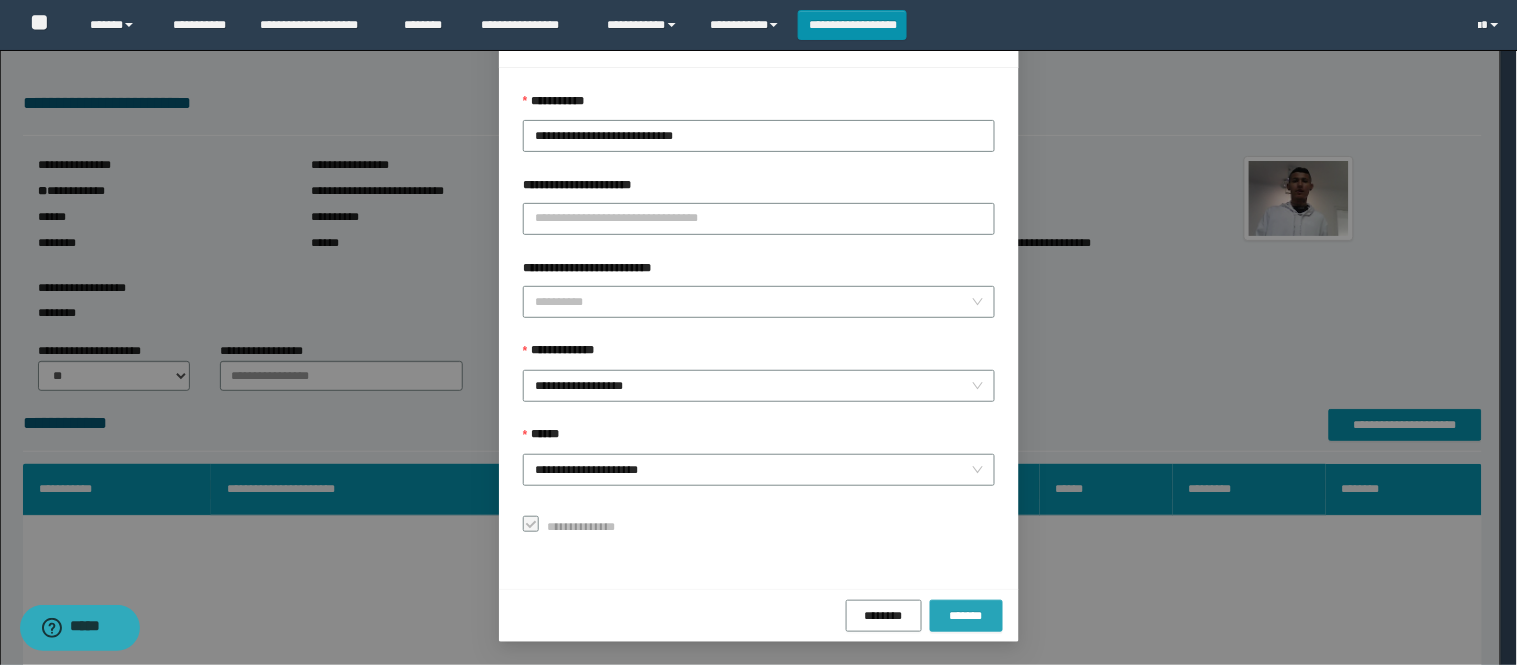 click on "*******" at bounding box center [966, 616] 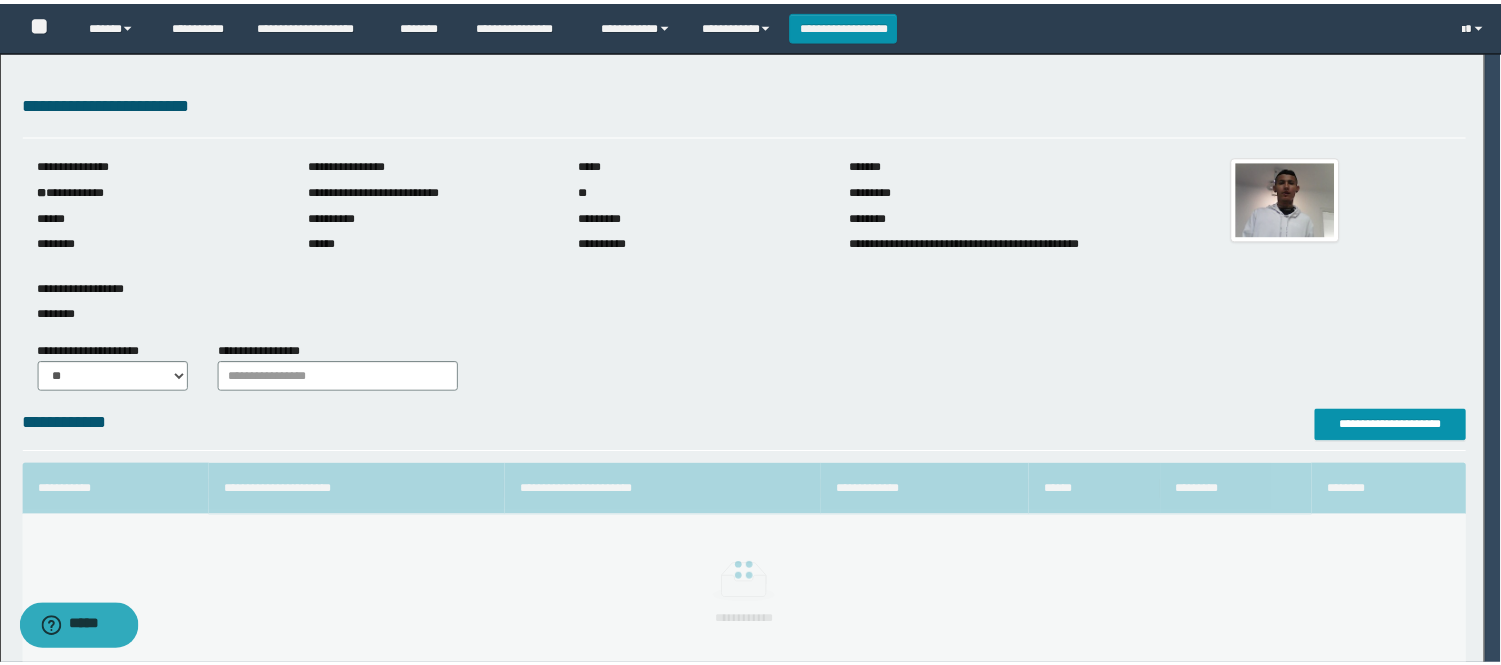 scroll, scrollTop: 41, scrollLeft: 0, axis: vertical 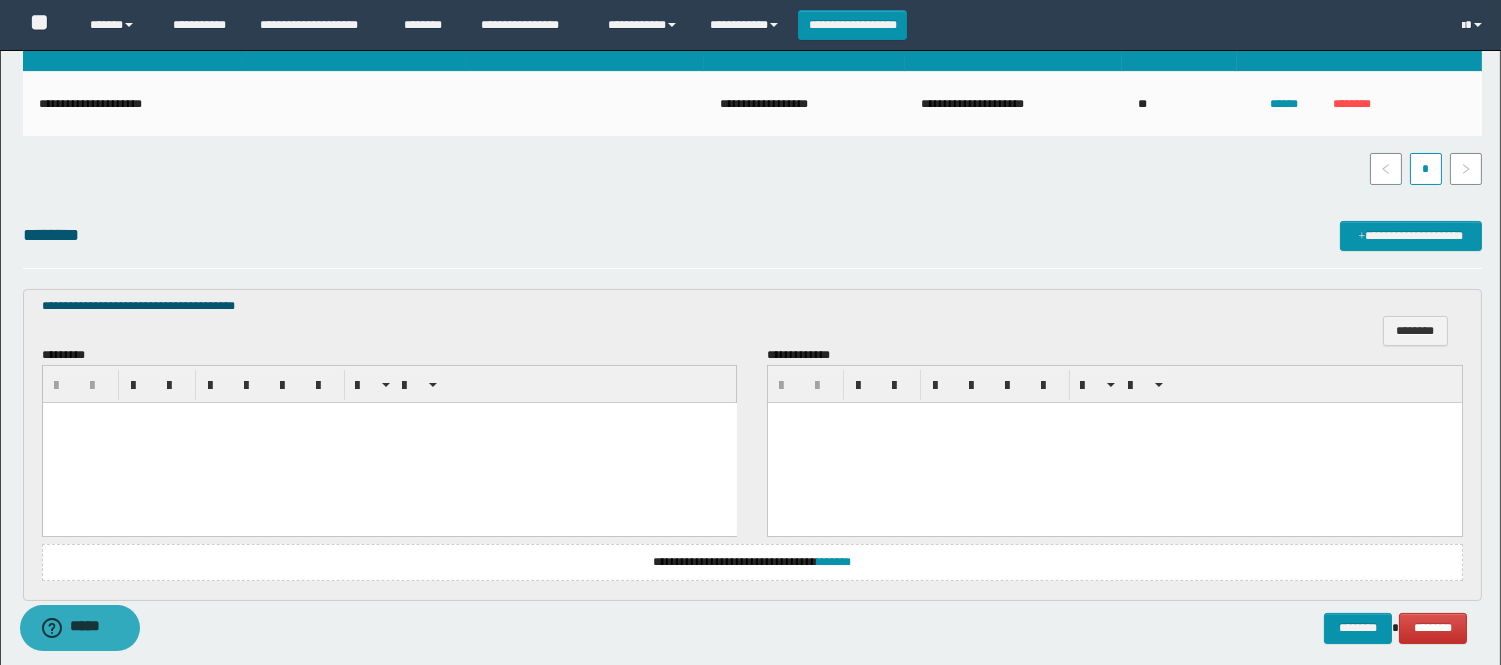 click at bounding box center (389, 442) 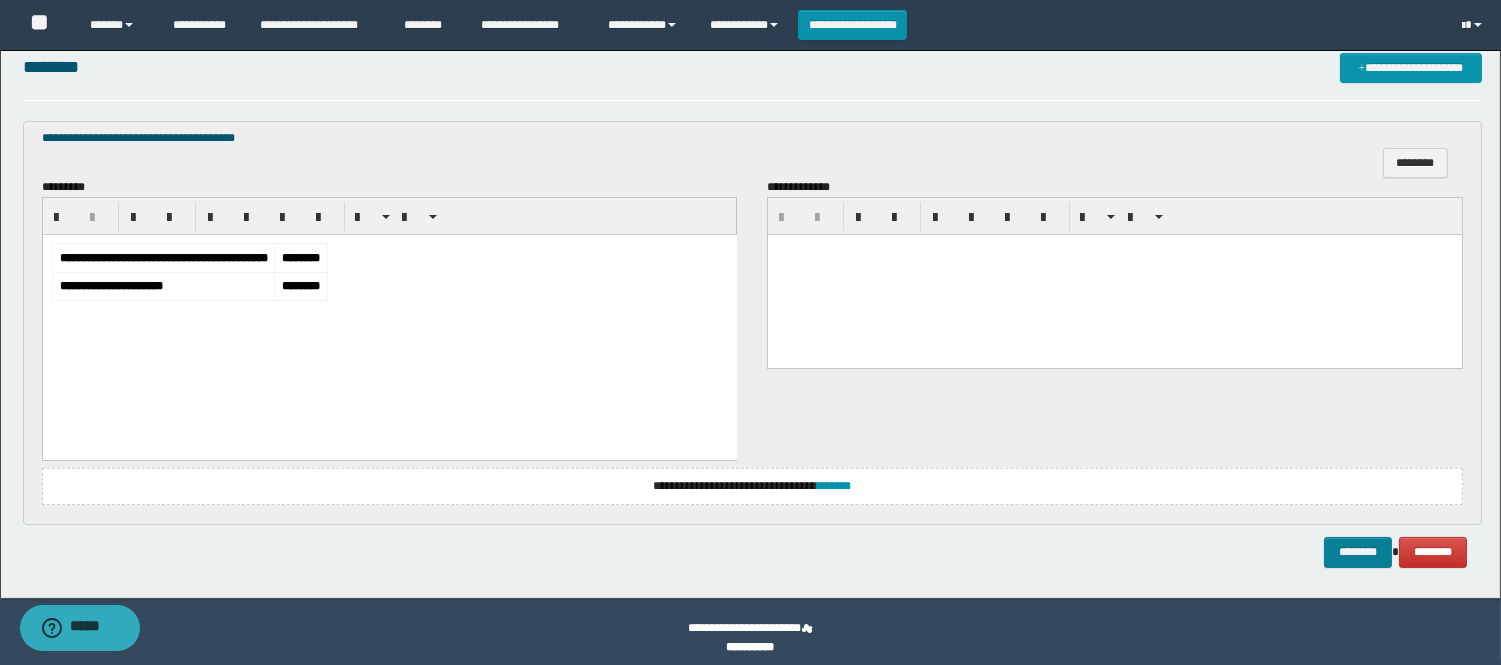 scroll, scrollTop: 623, scrollLeft: 0, axis: vertical 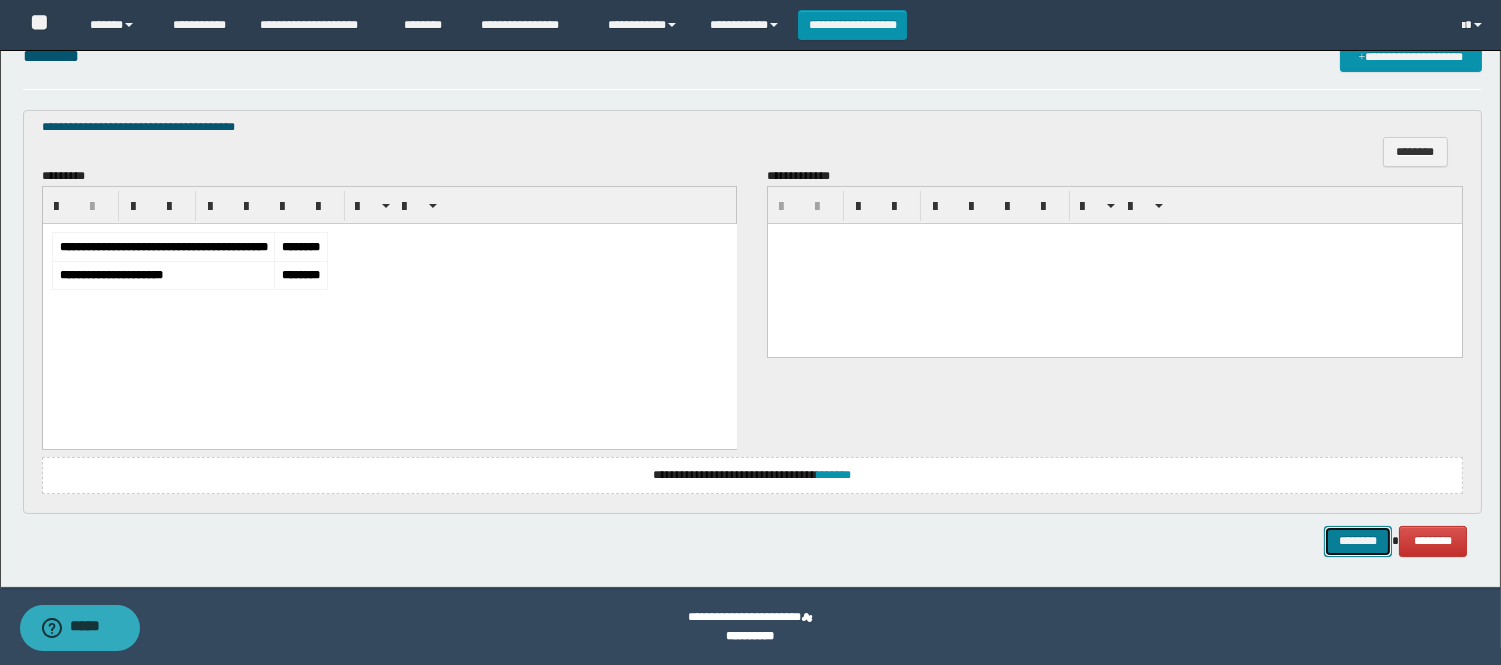 click on "********" at bounding box center [1358, 541] 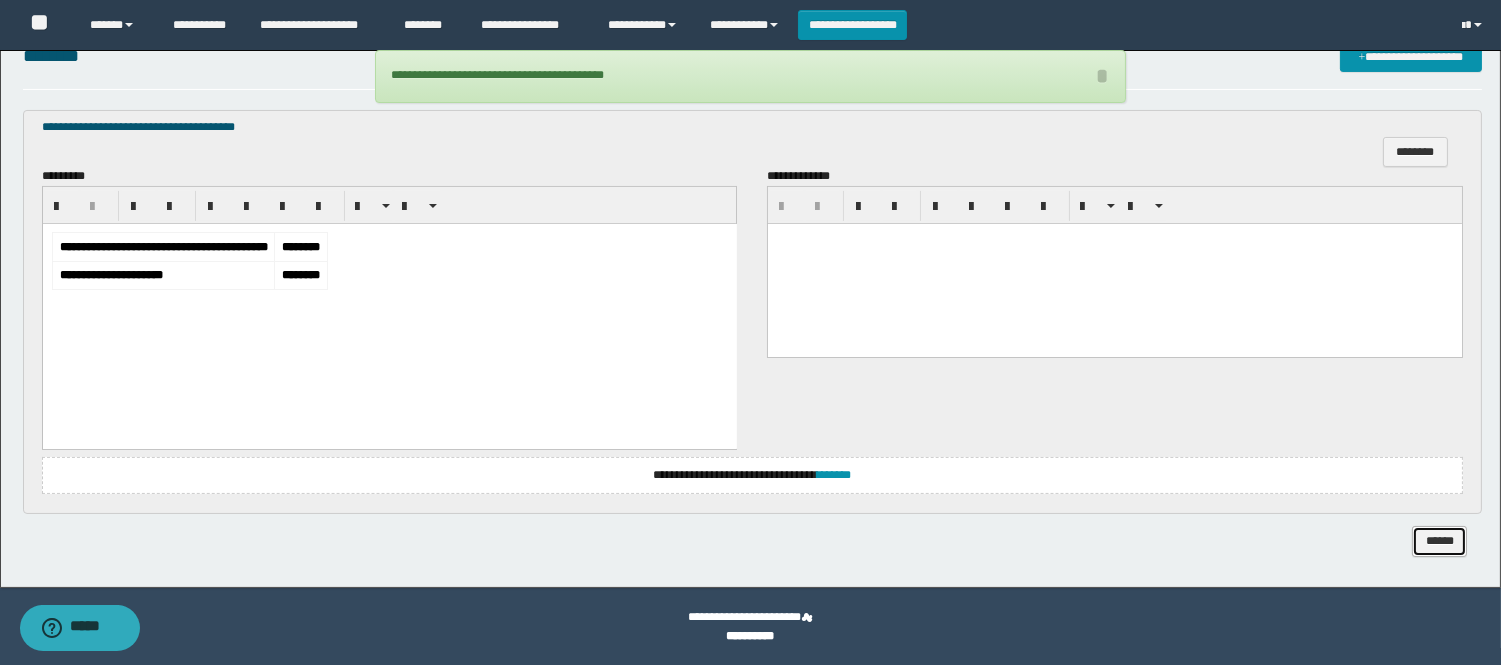 click on "******" at bounding box center [1439, 541] 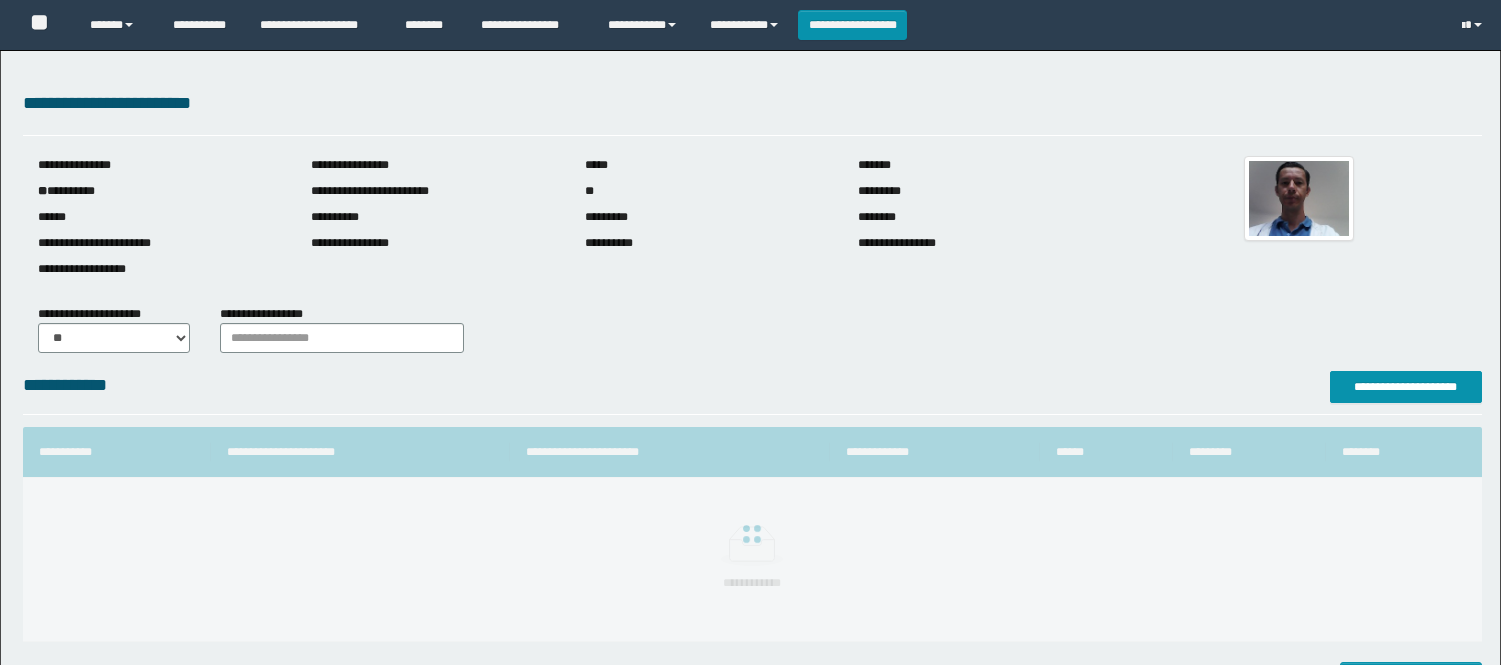 scroll, scrollTop: 0, scrollLeft: 0, axis: both 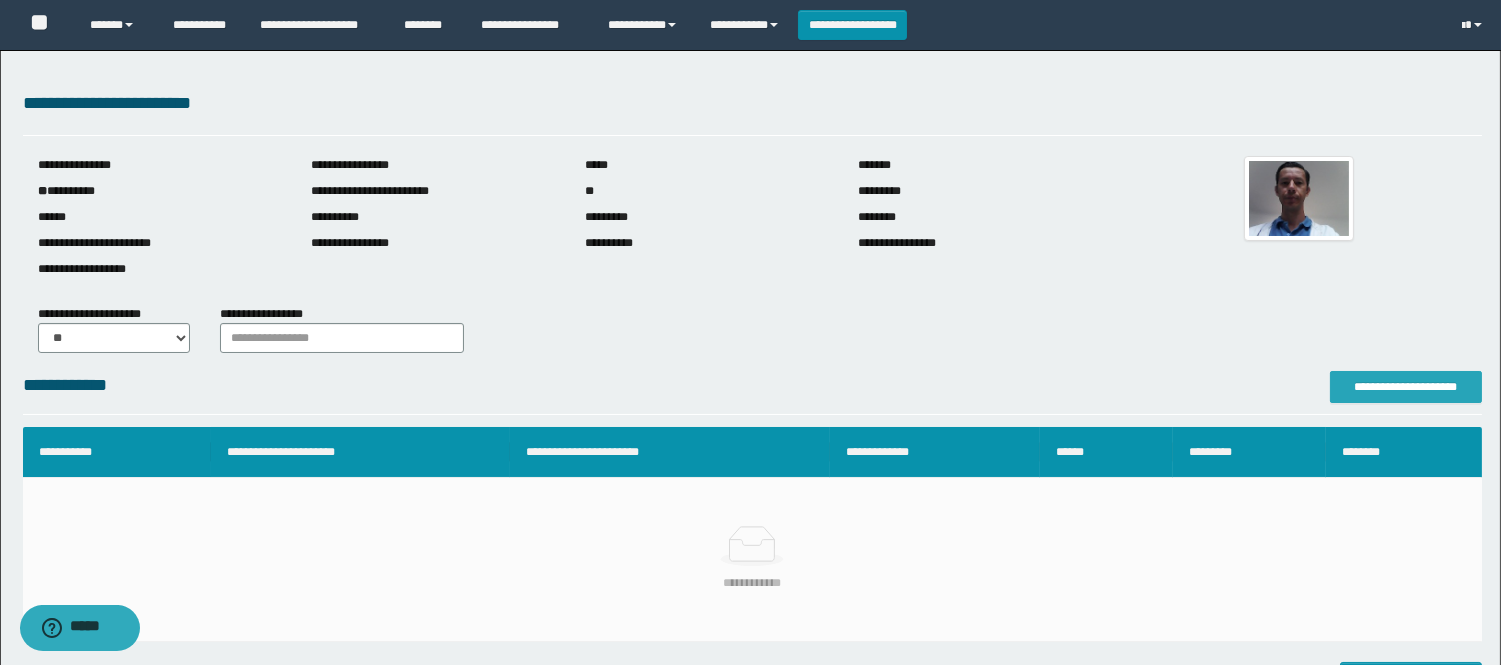 click on "**********" at bounding box center [1406, 387] 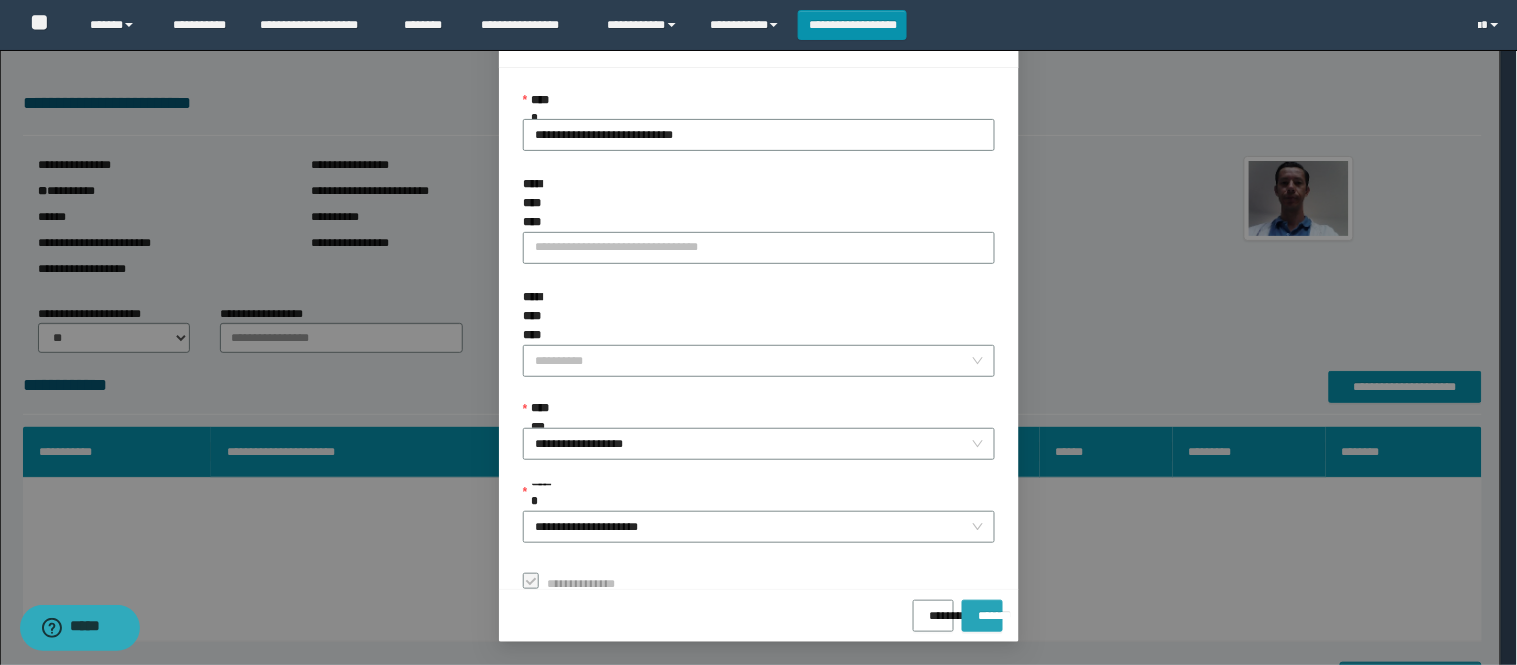 click on "*******" at bounding box center [982, 609] 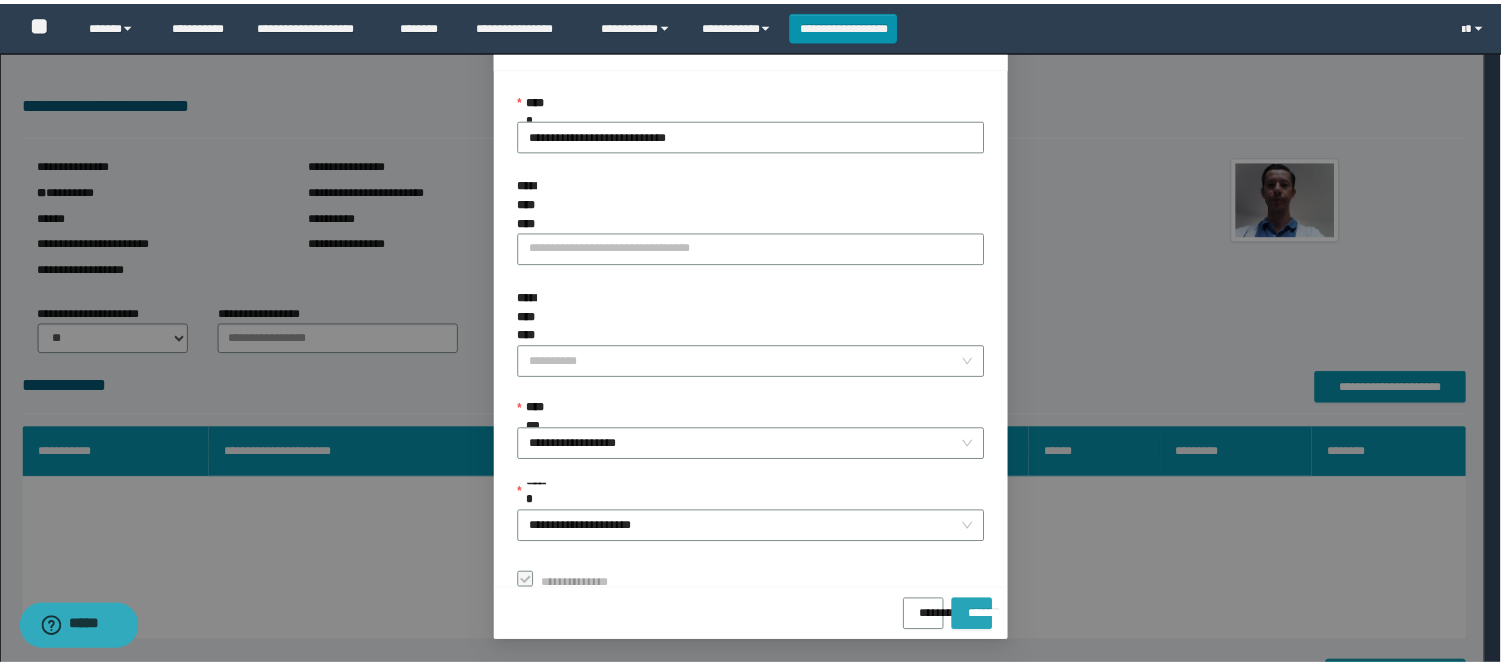 scroll, scrollTop: 41, scrollLeft: 0, axis: vertical 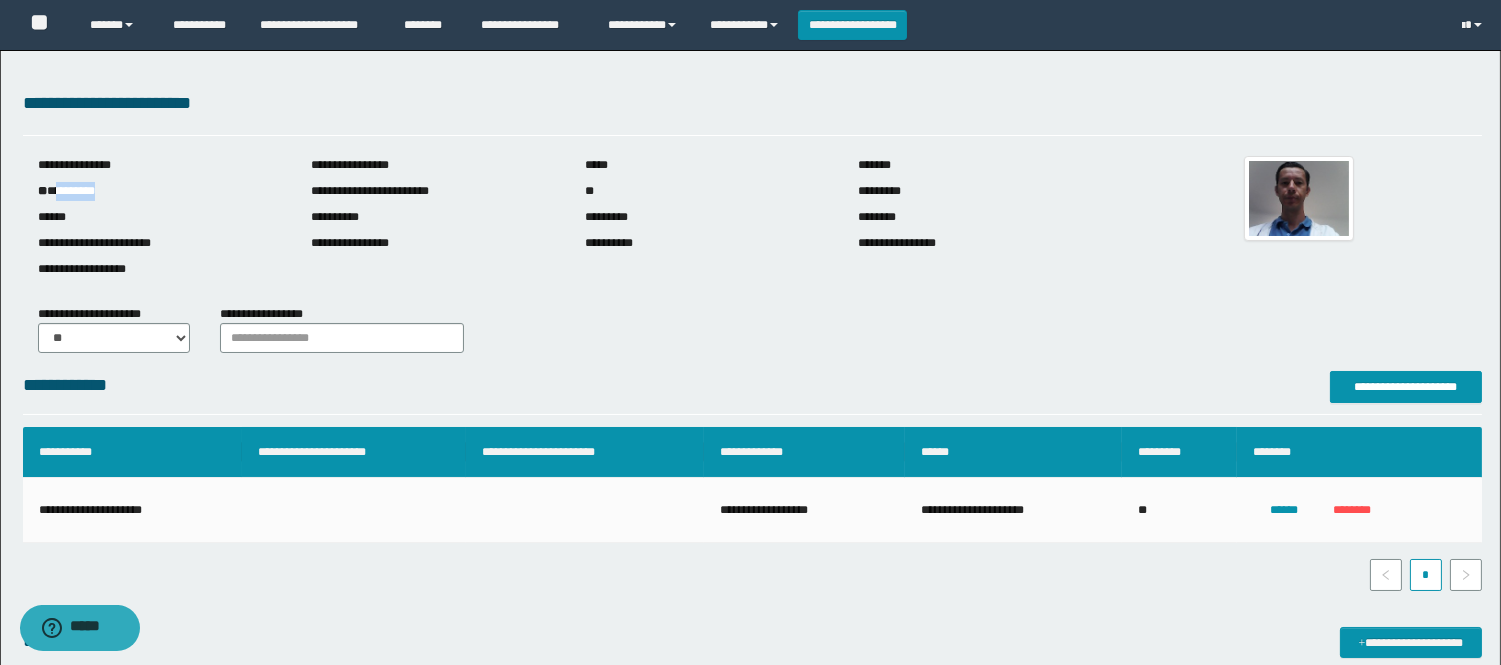 drag, startPoint x: 134, startPoint y: 182, endPoint x: 57, endPoint y: 187, distance: 77.16217 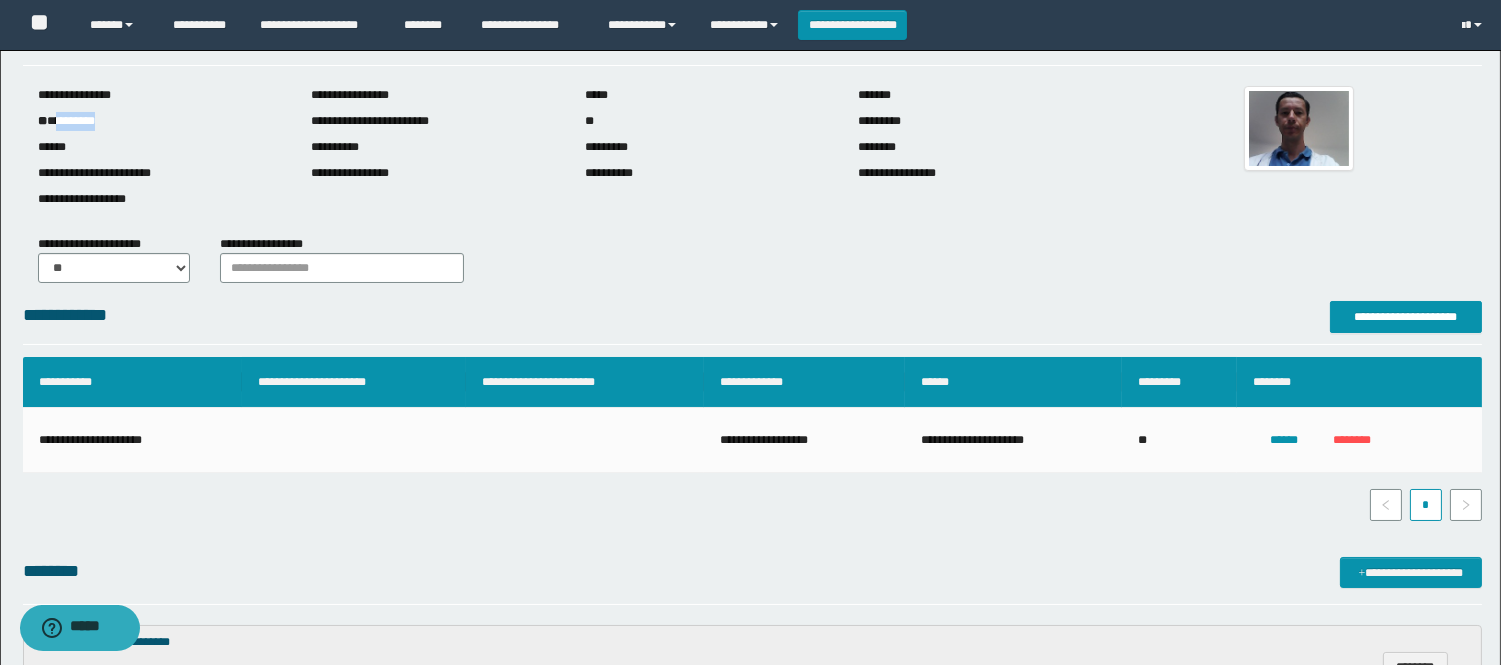 scroll, scrollTop: 0, scrollLeft: 0, axis: both 